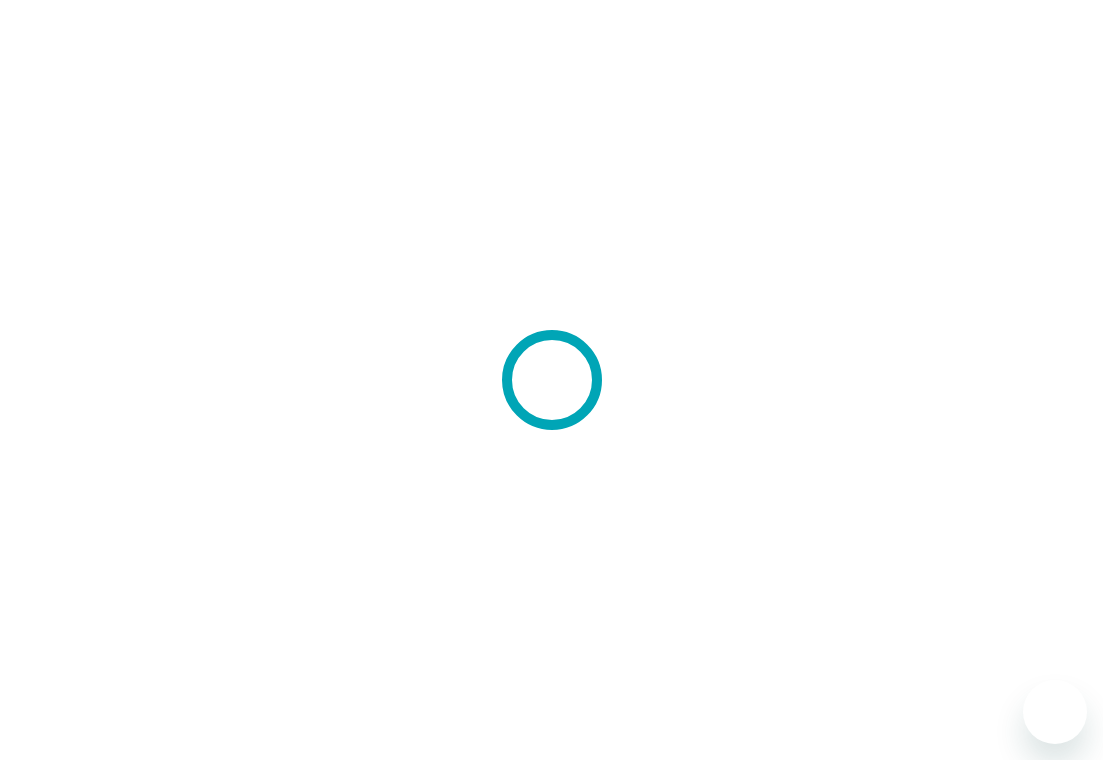 scroll, scrollTop: 0, scrollLeft: 0, axis: both 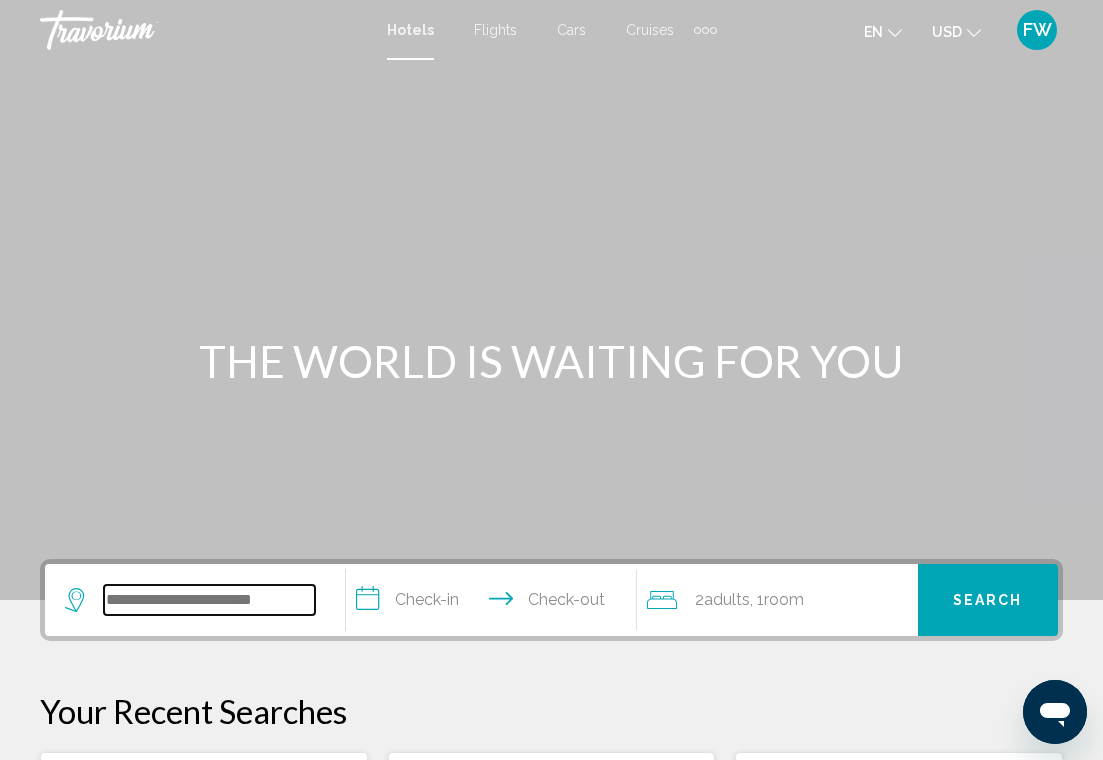 click at bounding box center (209, 600) 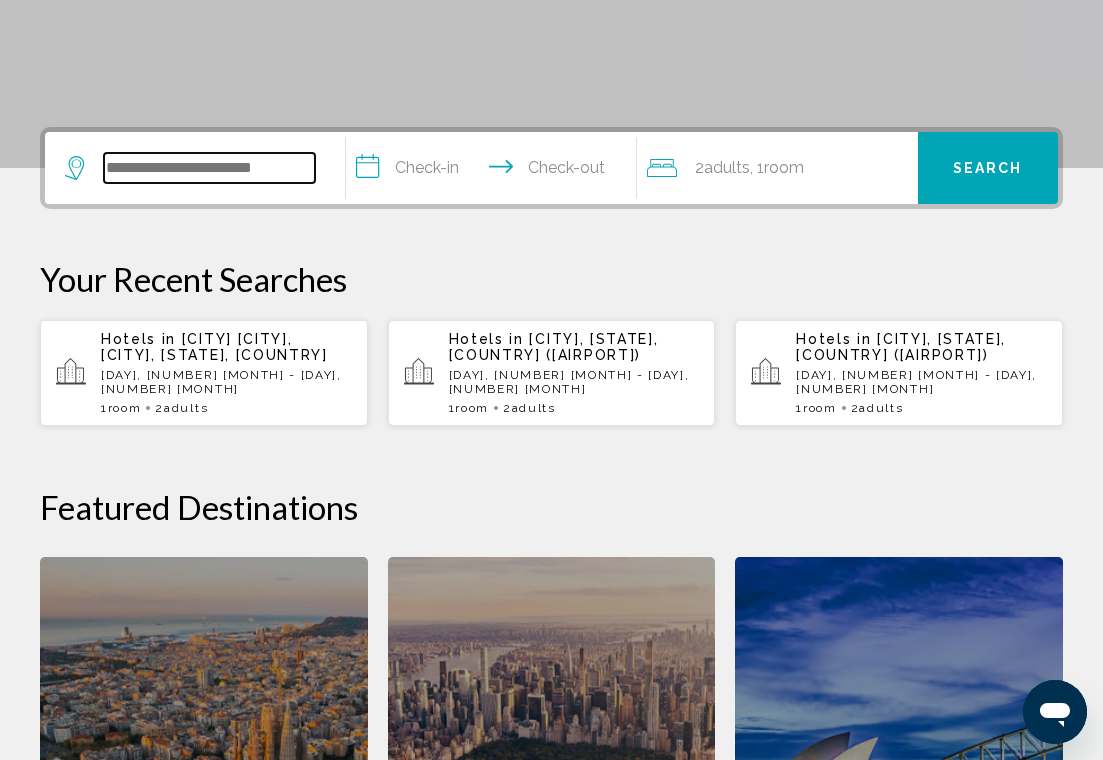 scroll, scrollTop: 494, scrollLeft: 0, axis: vertical 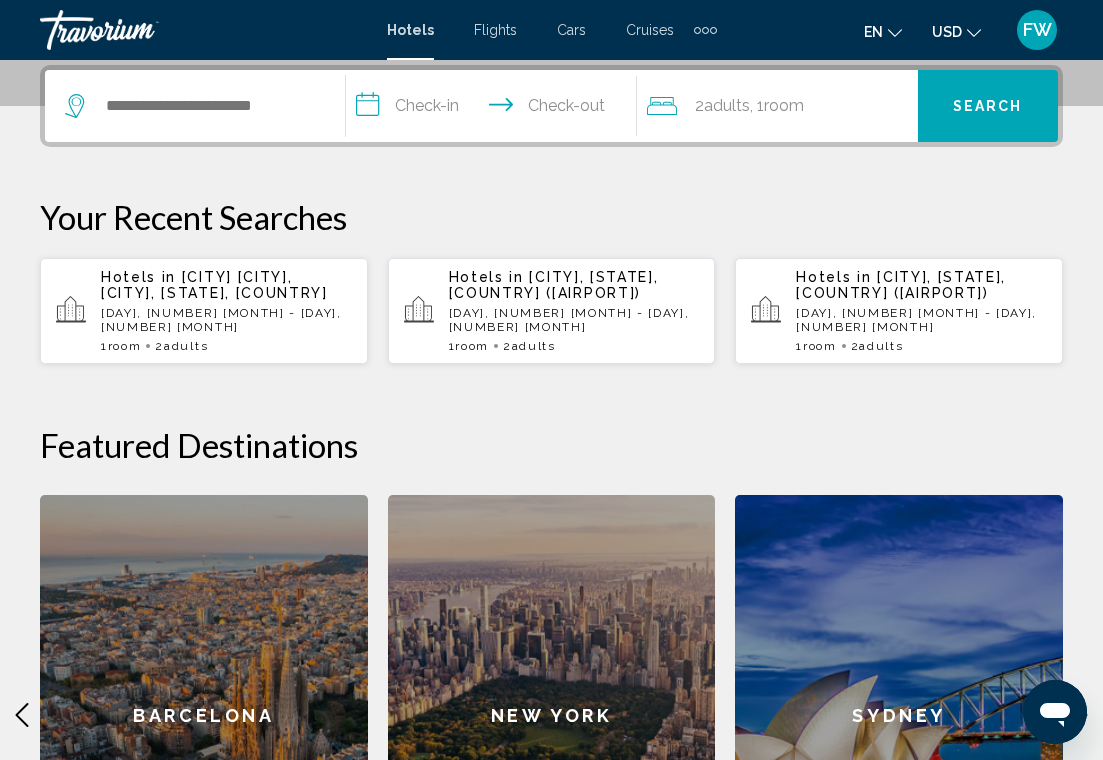 click on "[CITY] [CITY], [CITY], [STATE], [COUNTRY]" at bounding box center [214, 285] 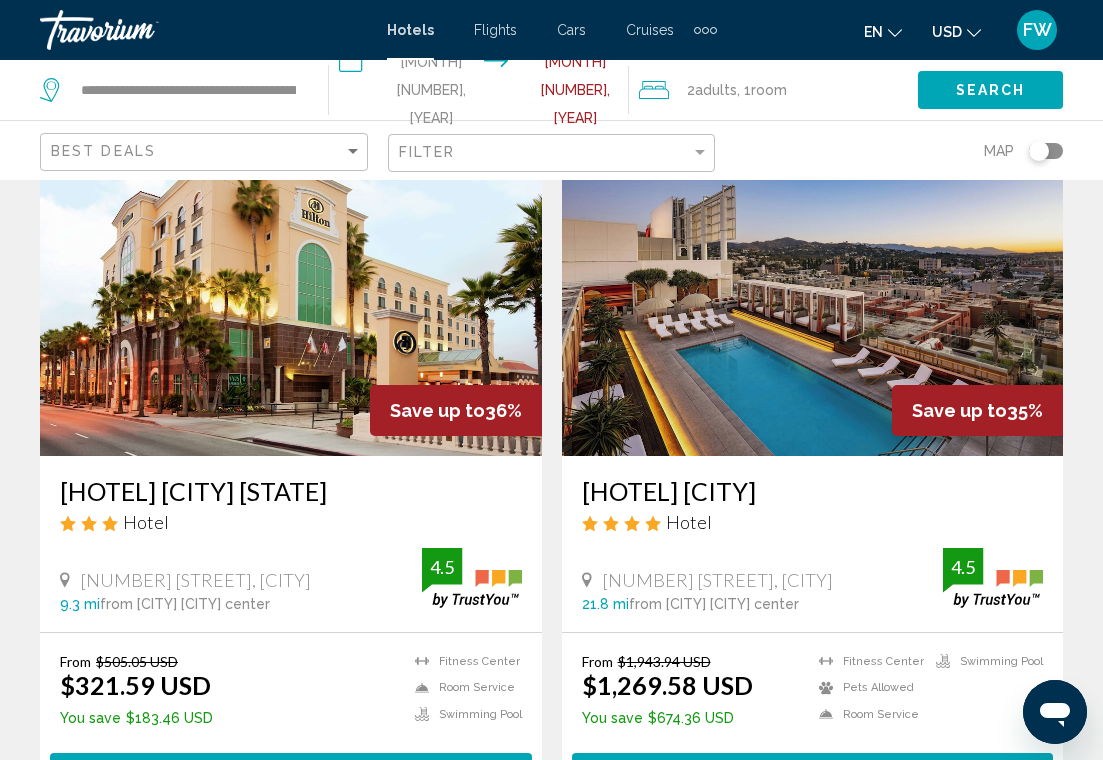 scroll, scrollTop: 2285, scrollLeft: 0, axis: vertical 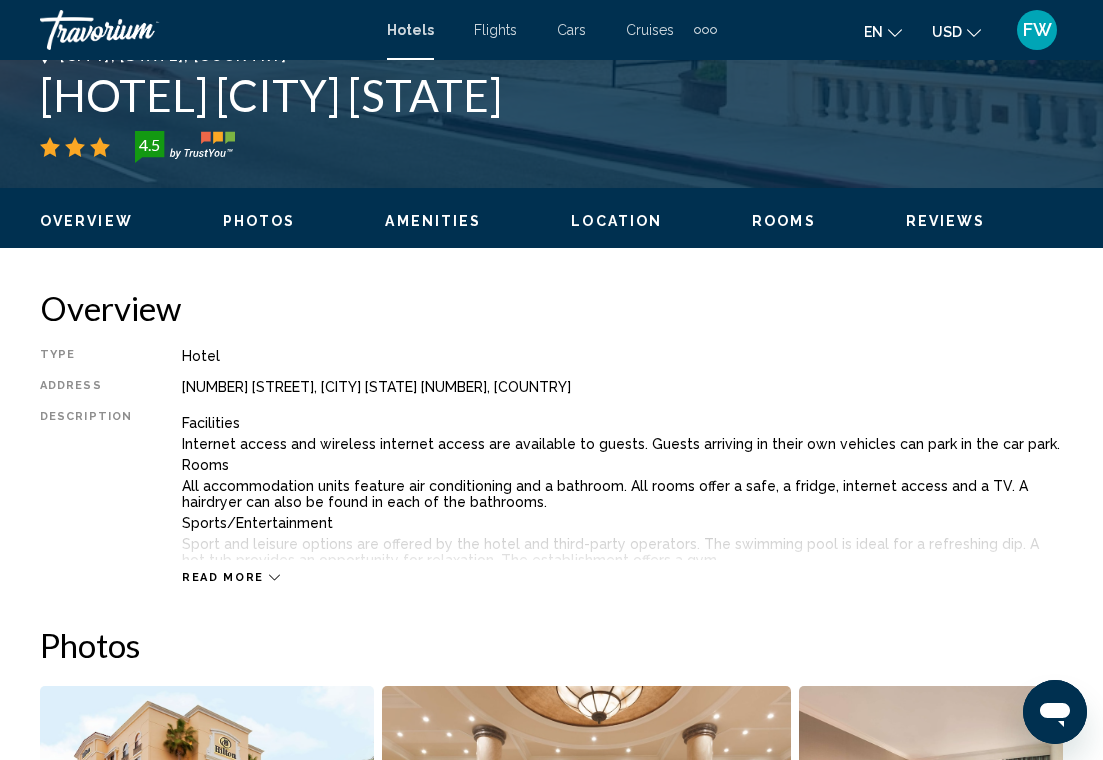 click on "Photos" at bounding box center [259, 221] 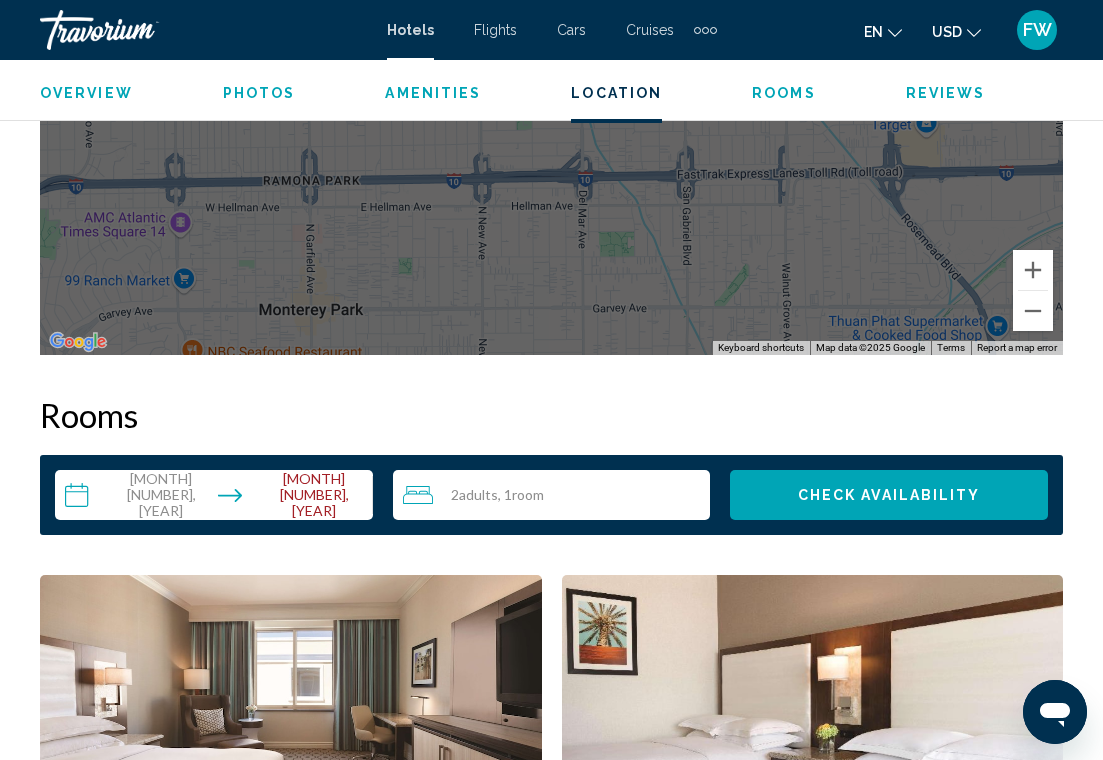 scroll, scrollTop: 2608, scrollLeft: 0, axis: vertical 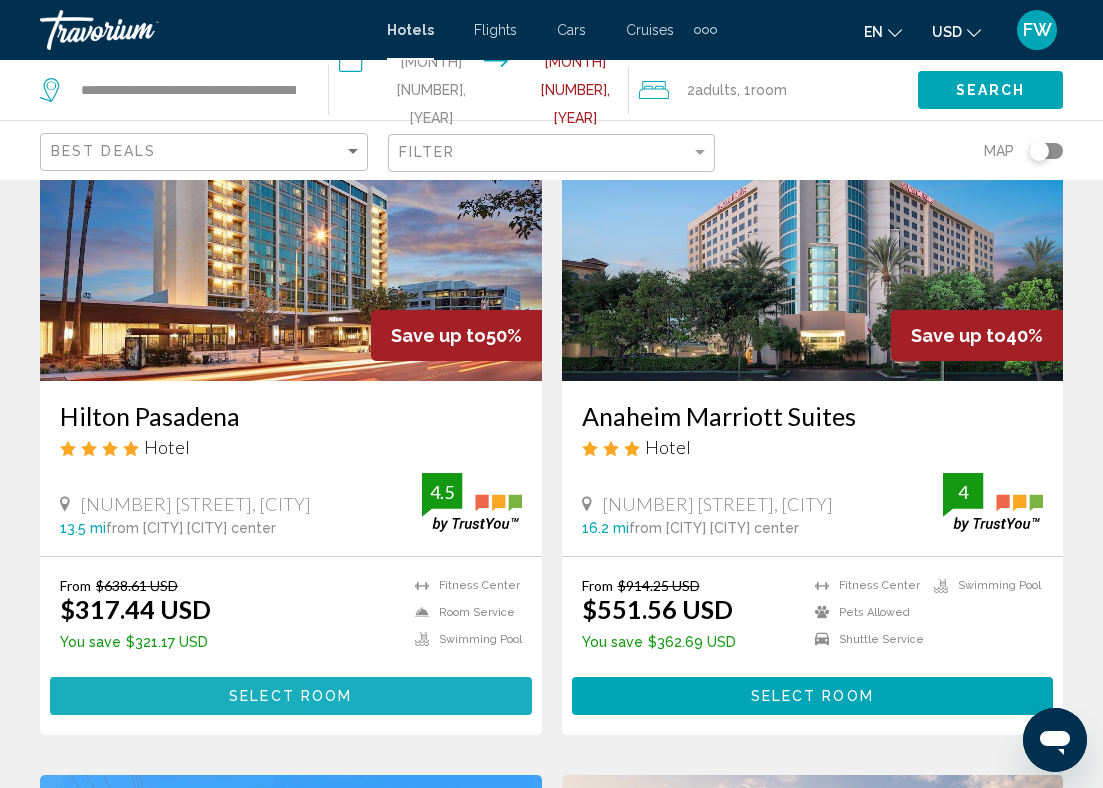 click on "Select Room" at bounding box center [291, 695] 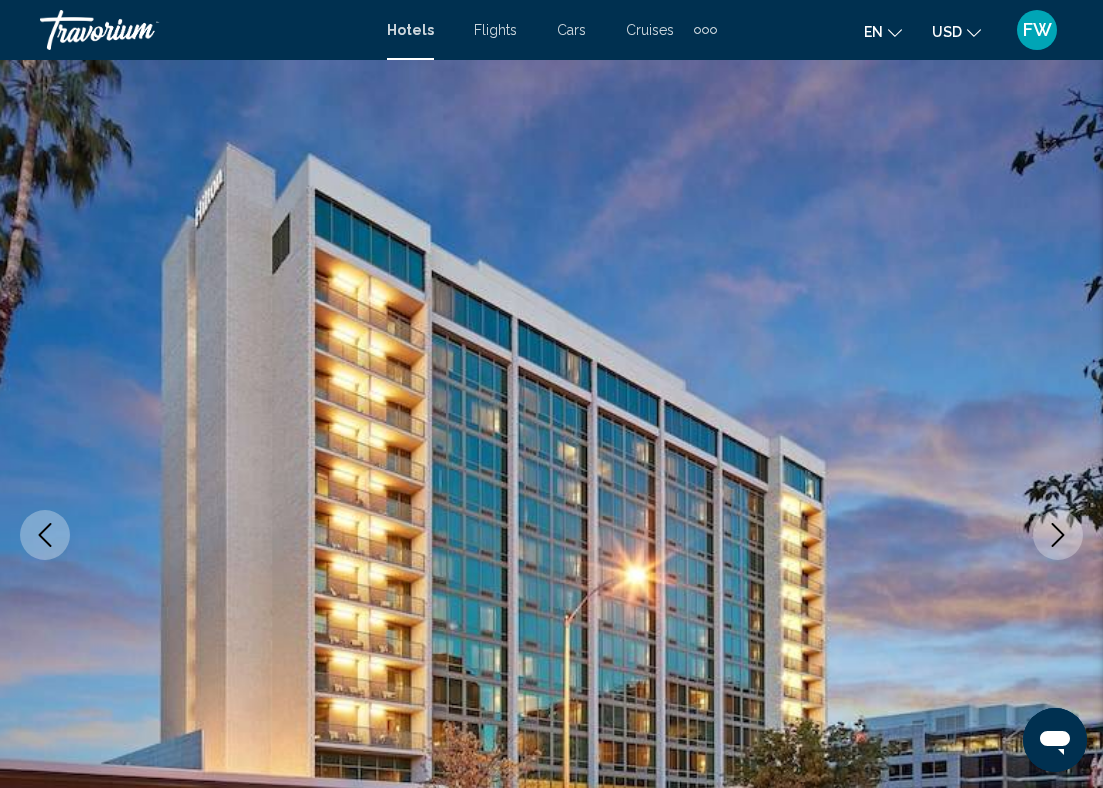 scroll, scrollTop: 30, scrollLeft: 0, axis: vertical 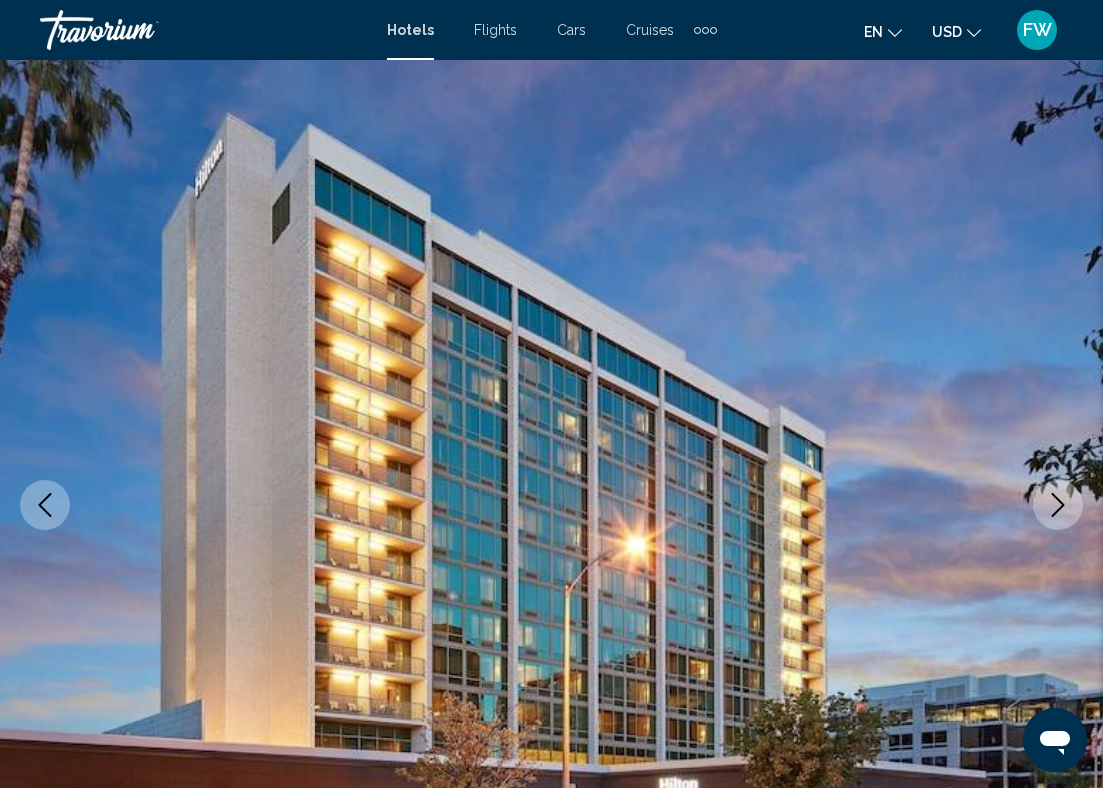 click 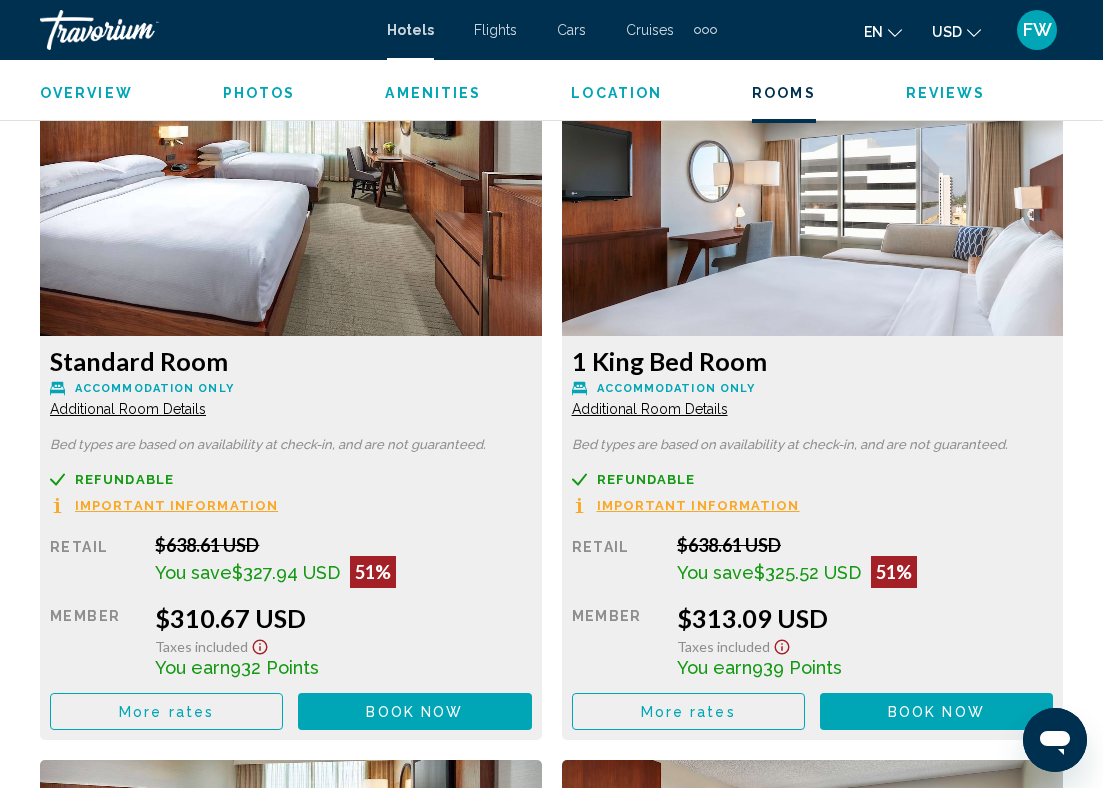 scroll, scrollTop: 3106, scrollLeft: 0, axis: vertical 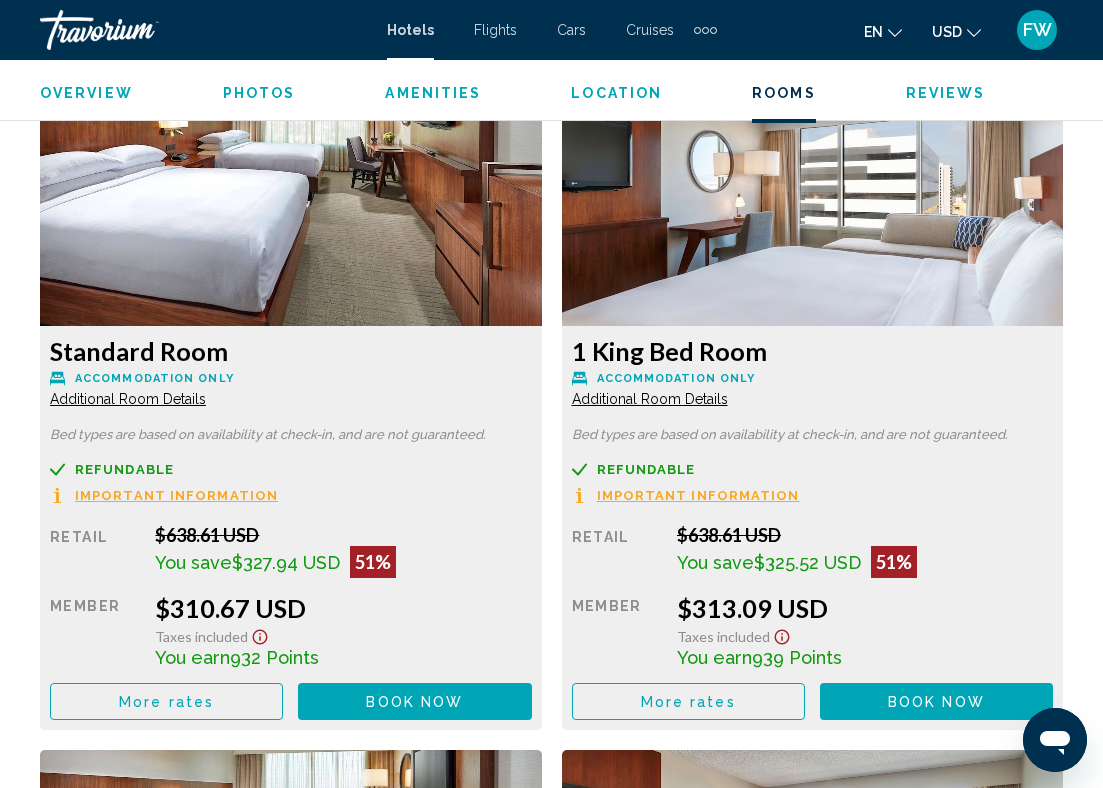click on "Important Information" at bounding box center (176, 495) 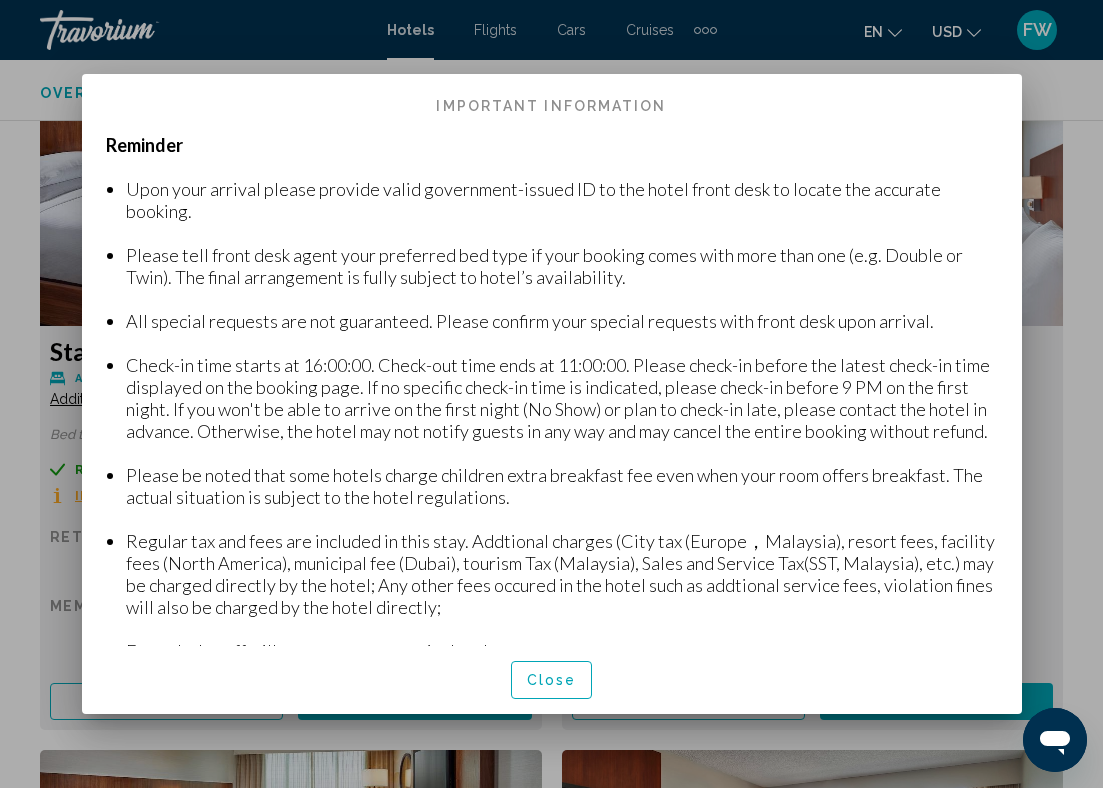 scroll, scrollTop: 0, scrollLeft: 0, axis: both 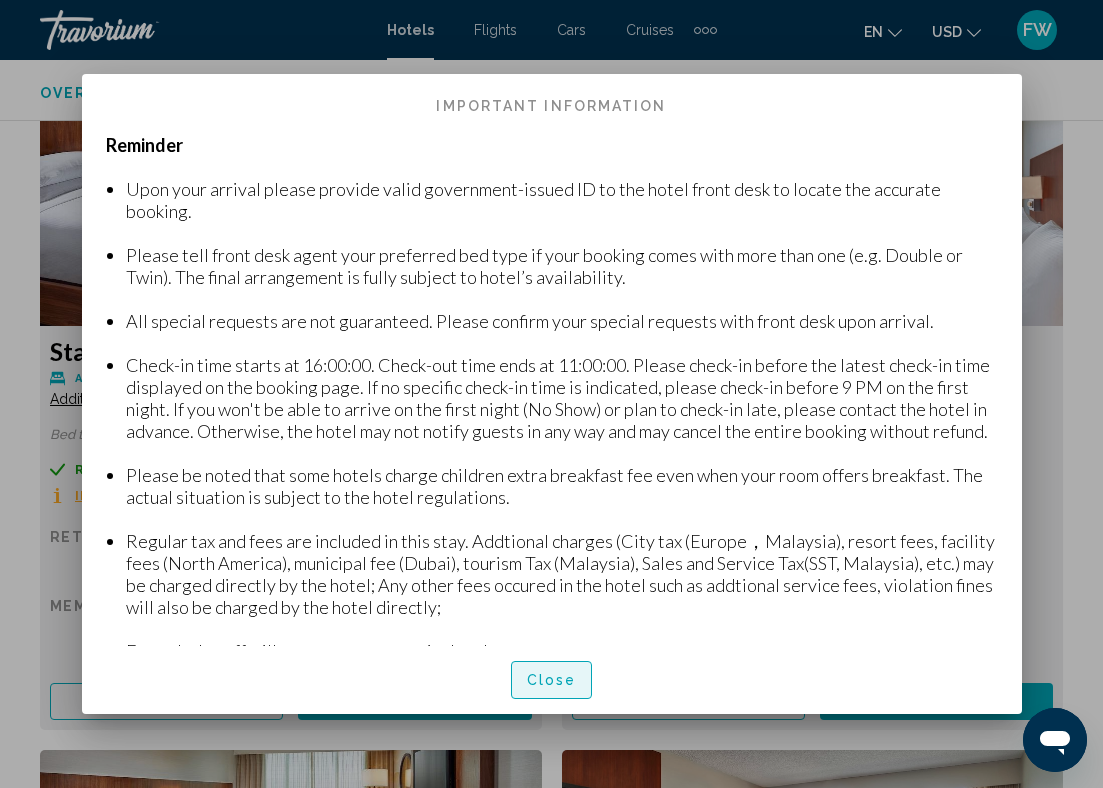 click on "Close" at bounding box center [552, 681] 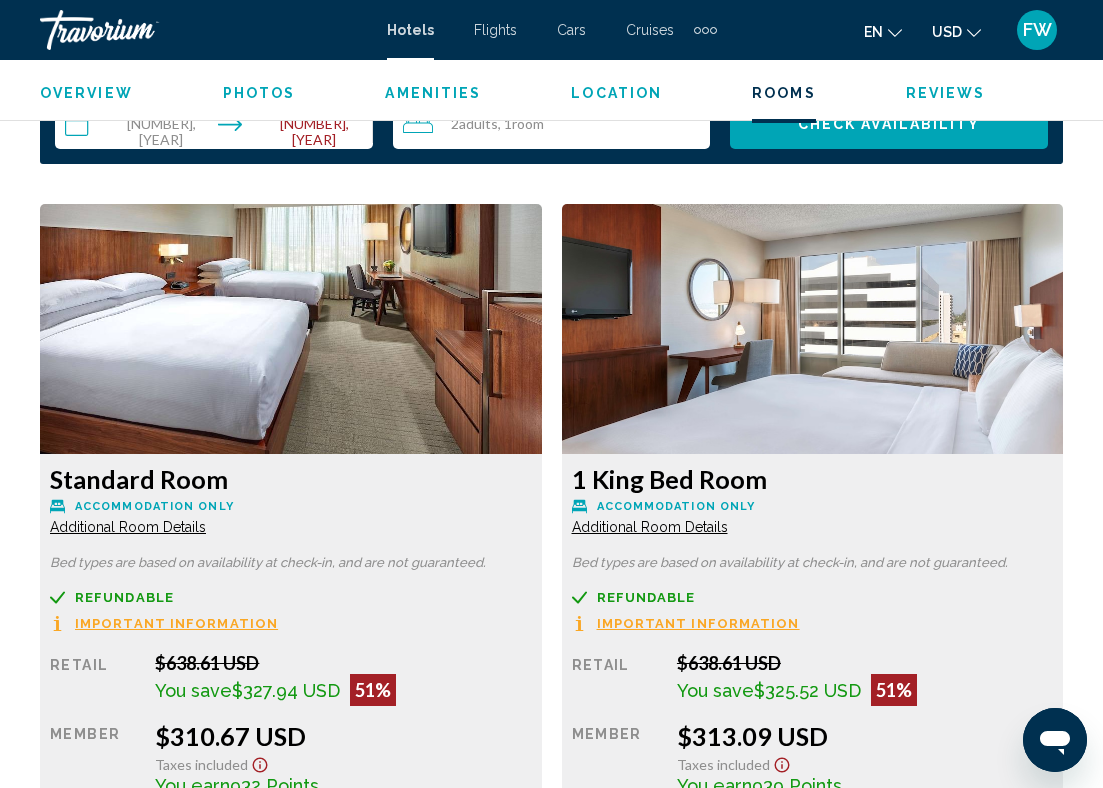 scroll, scrollTop: 2872, scrollLeft: 0, axis: vertical 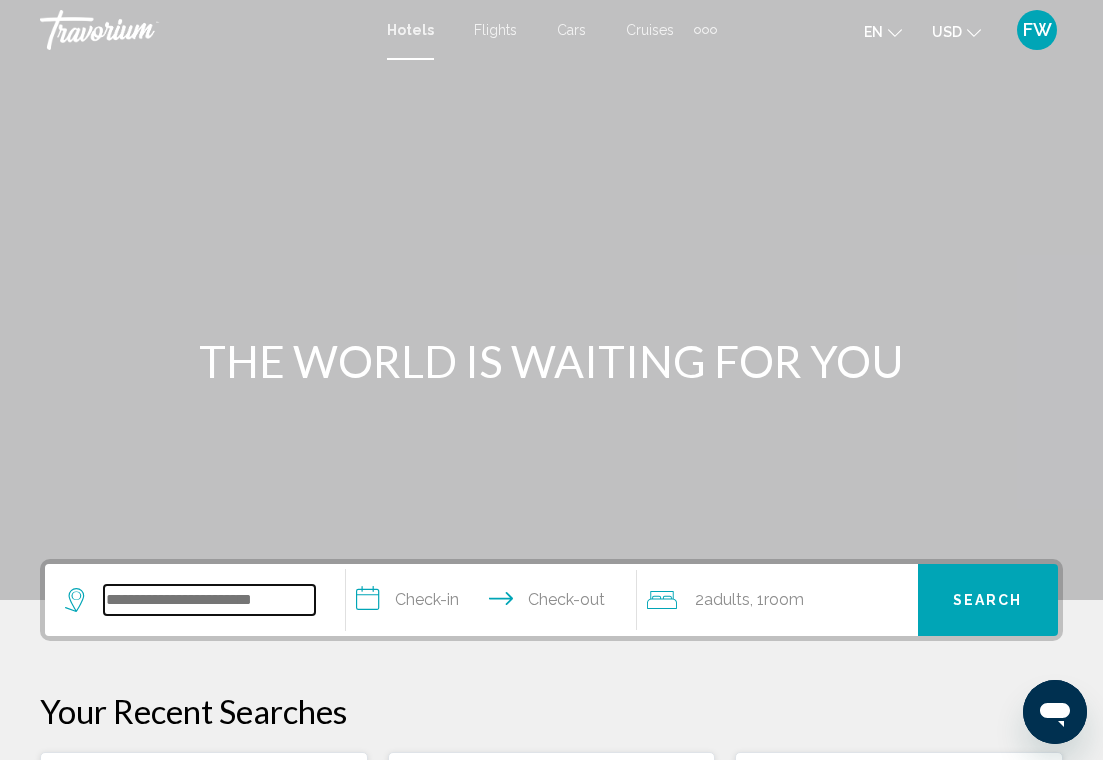 click at bounding box center [209, 600] 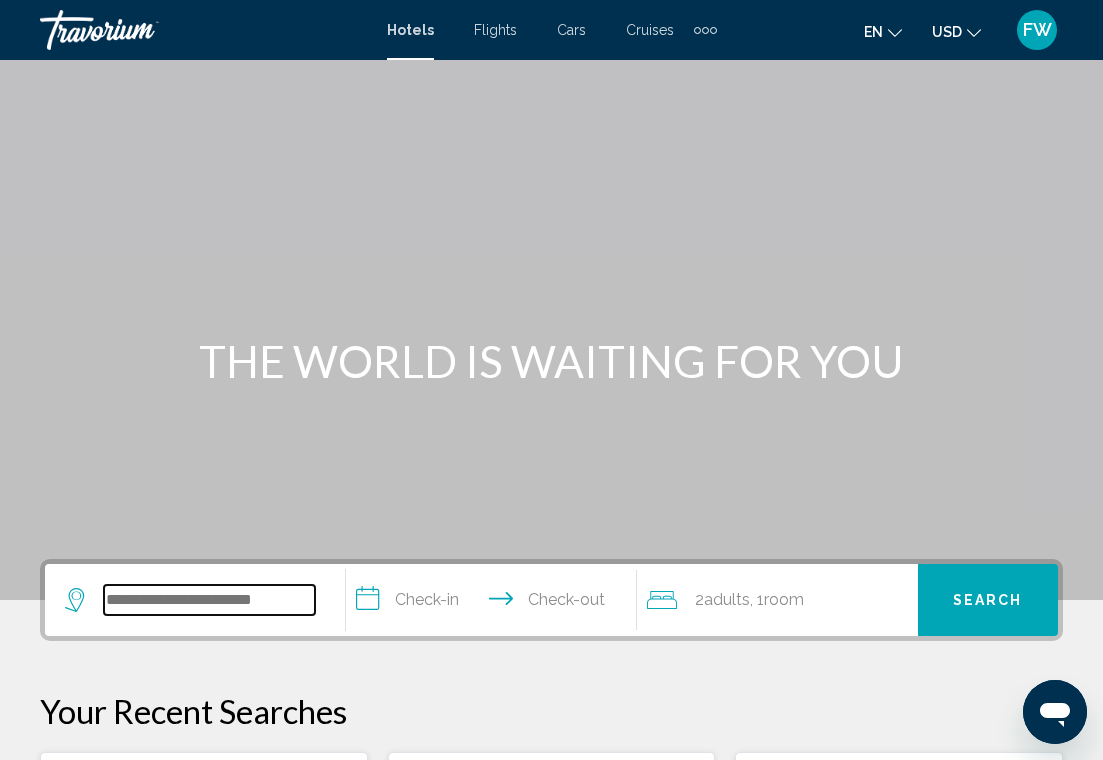 scroll, scrollTop: 494, scrollLeft: 0, axis: vertical 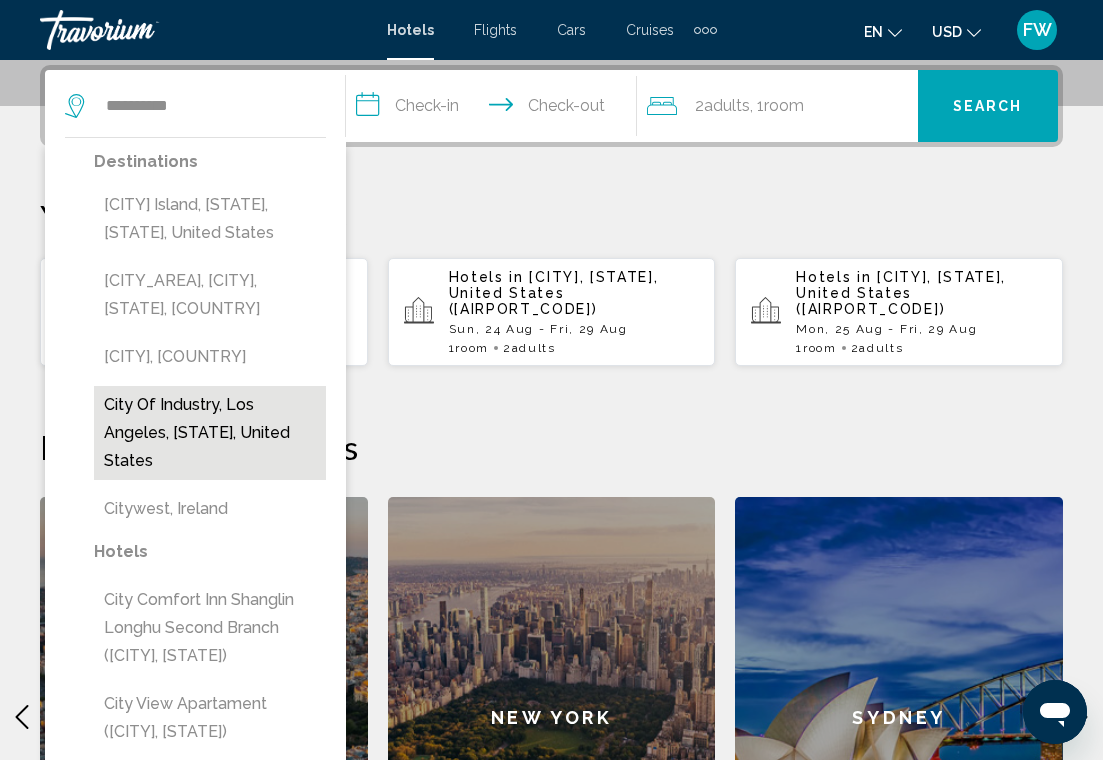 click on "[CITY] [CITY], [CITY], [STATE], [COUNTRY]" at bounding box center (210, 433) 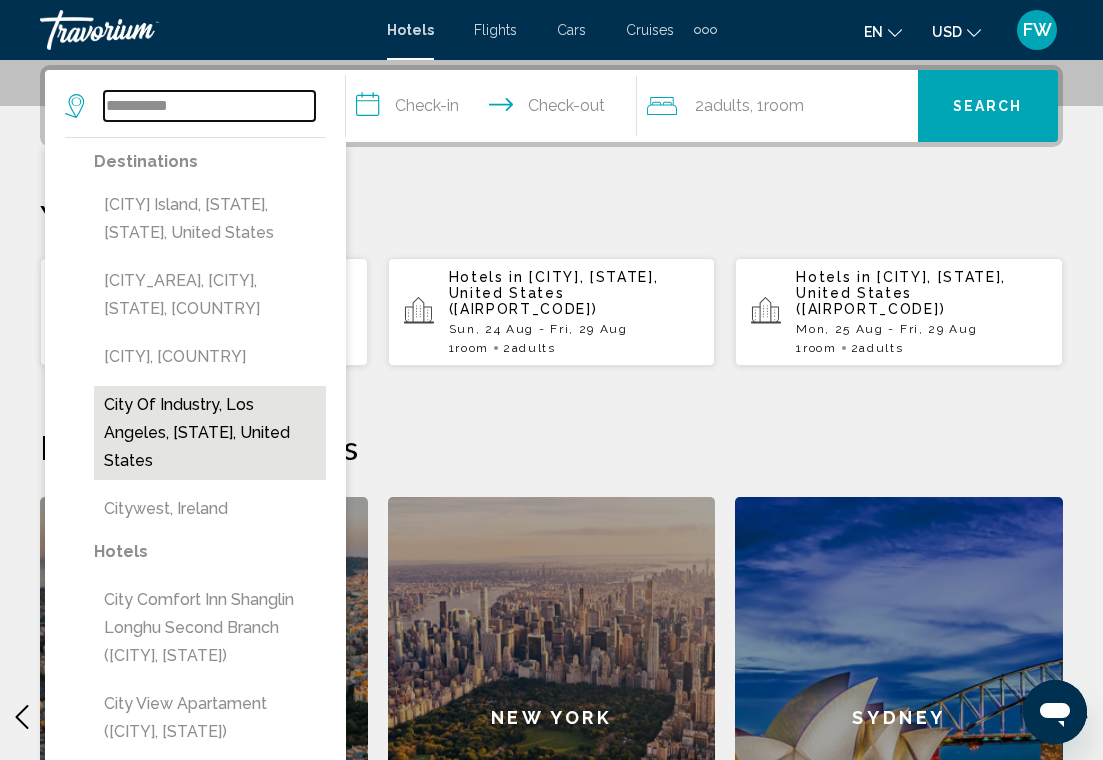 type on "**********" 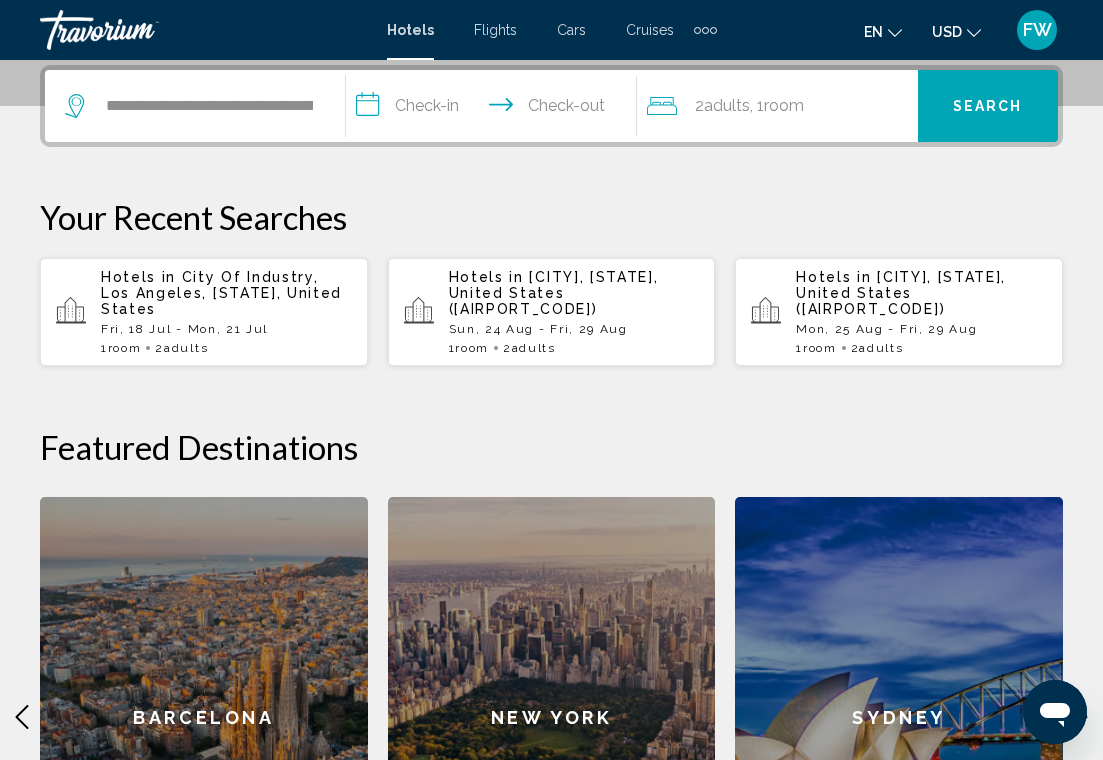 click on "**********" at bounding box center [495, 109] 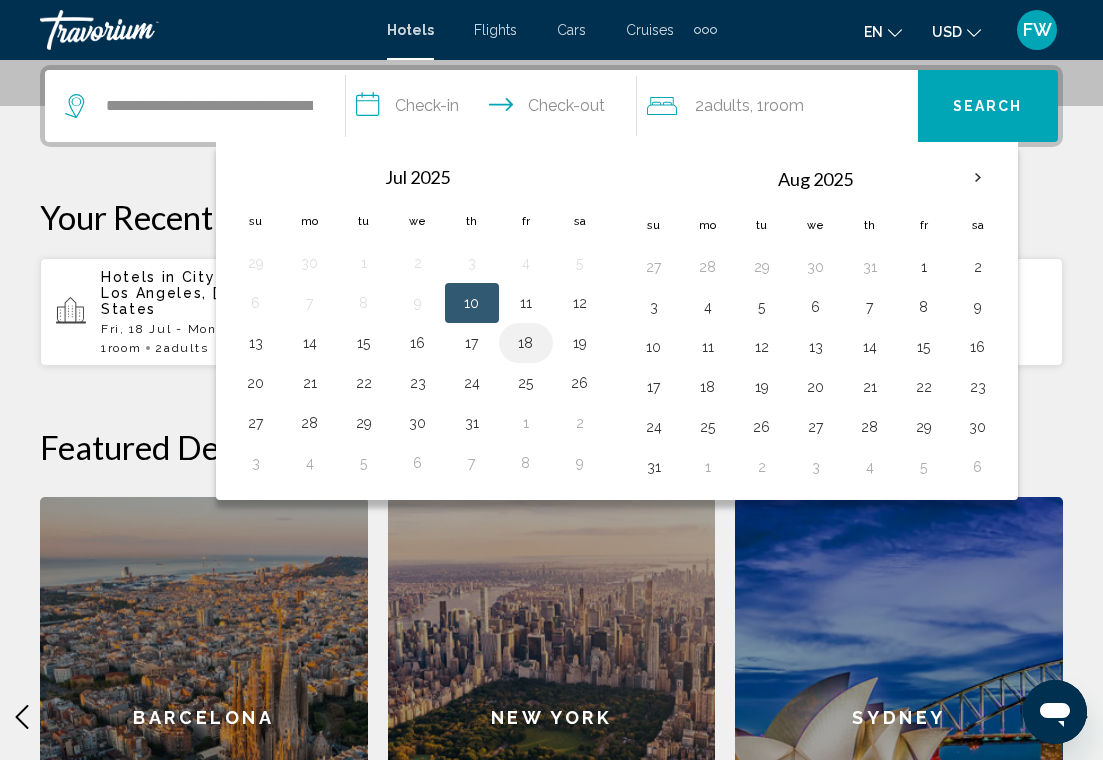 click on "18" at bounding box center (526, 343) 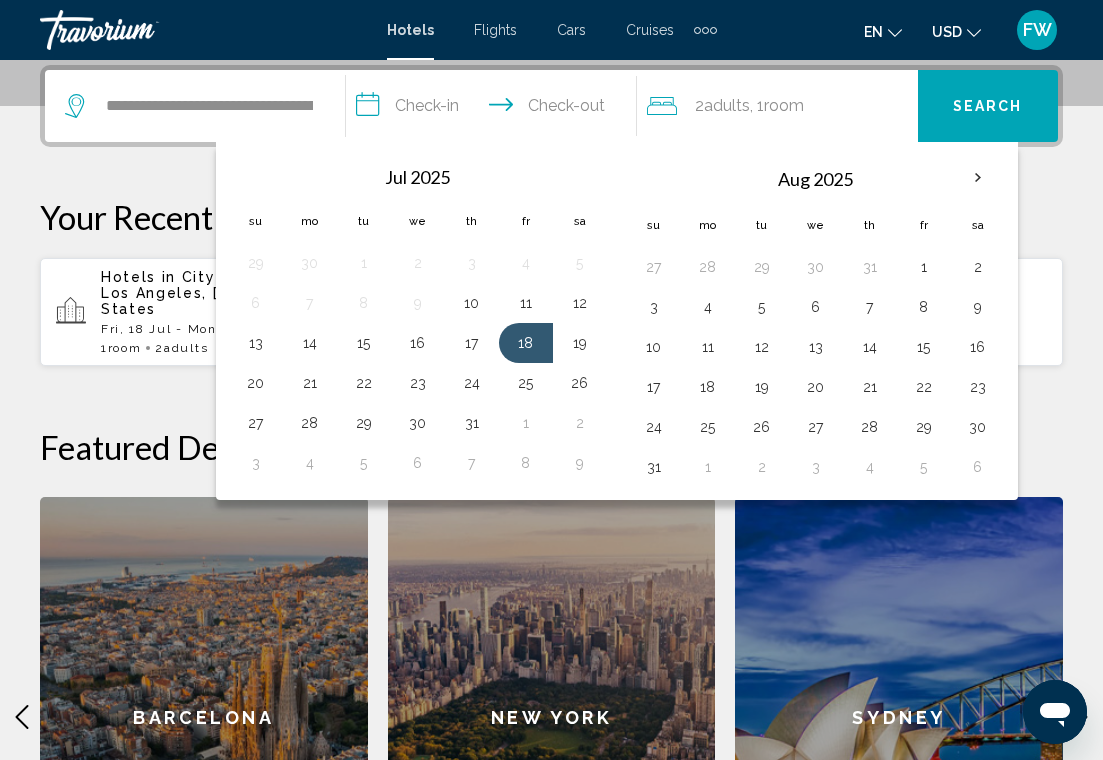 click on "**********" at bounding box center (495, 109) 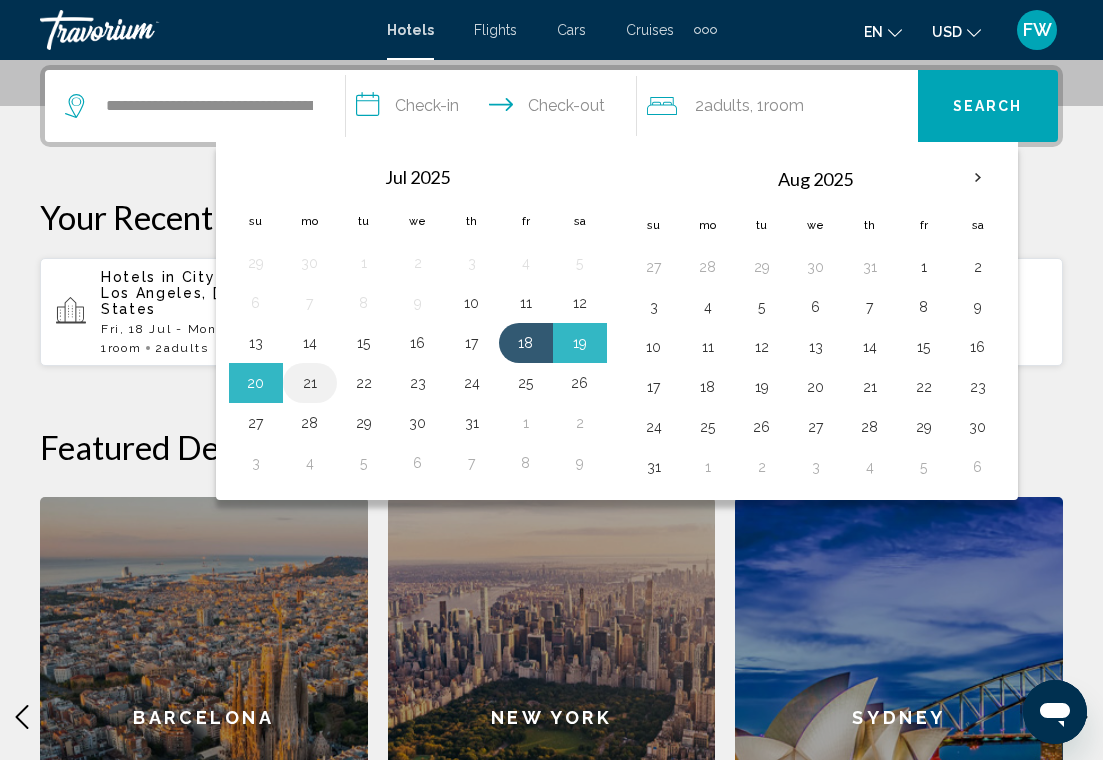 click on "21" at bounding box center (310, 383) 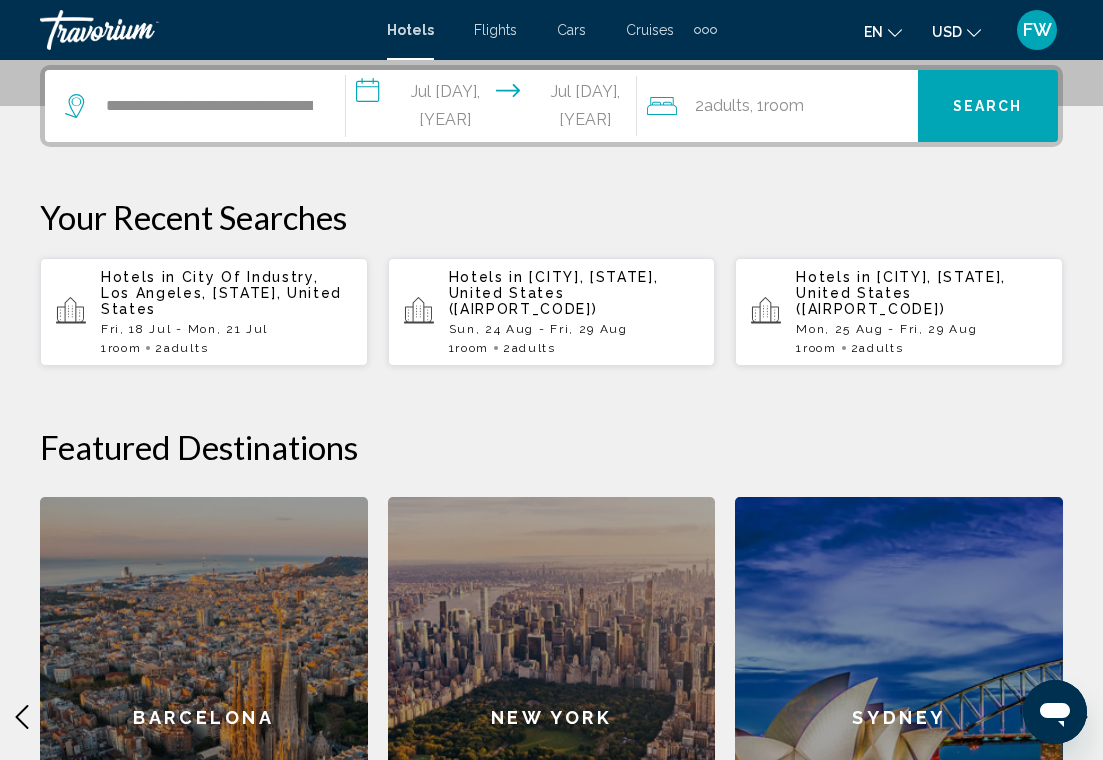 click on "**********" at bounding box center (495, 109) 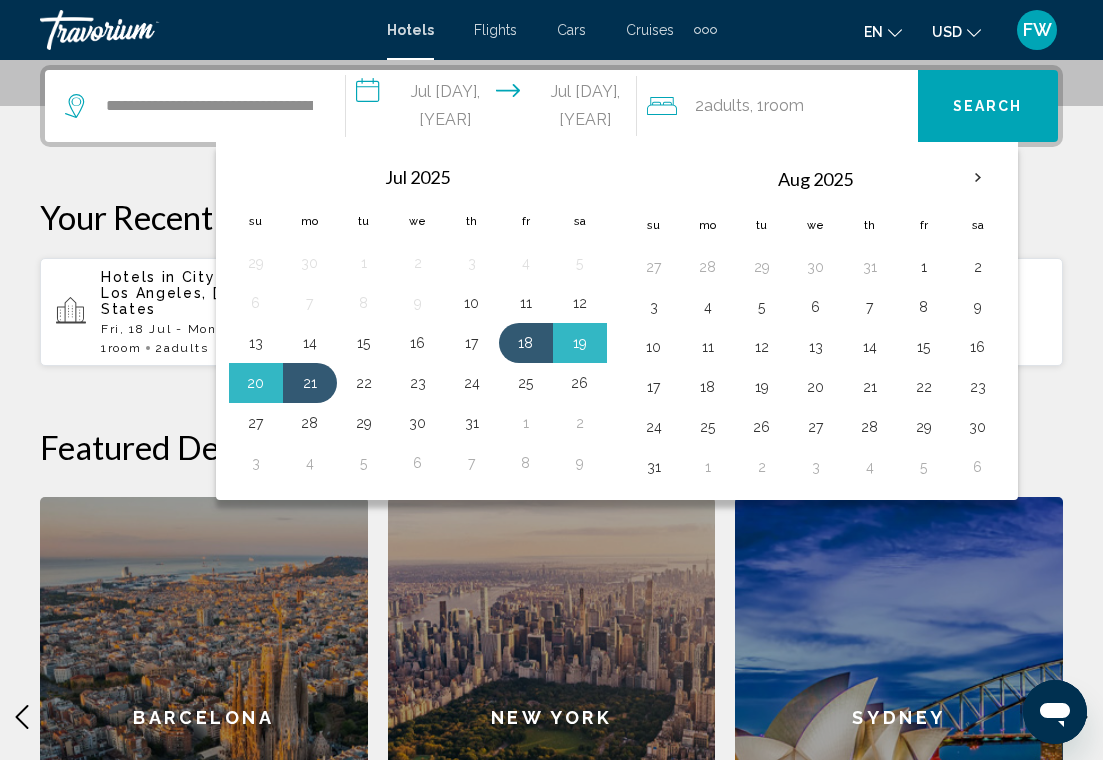 click on "Search" at bounding box center [988, 107] 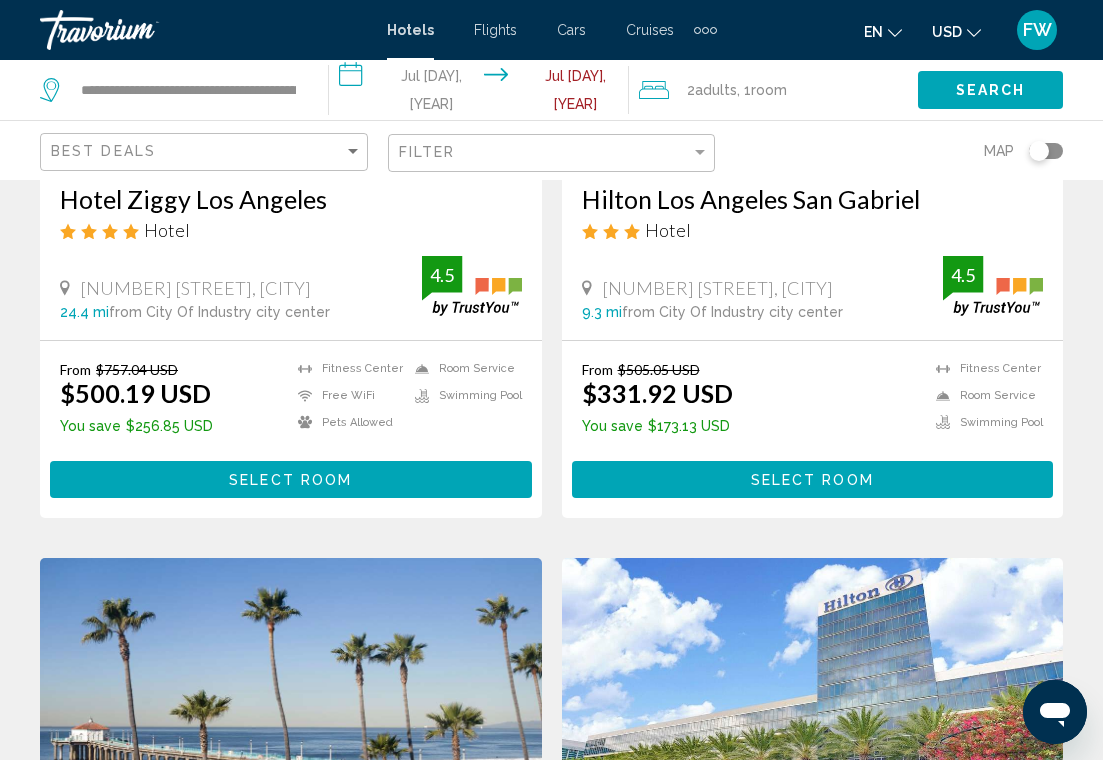 scroll, scrollTop: 3293, scrollLeft: 0, axis: vertical 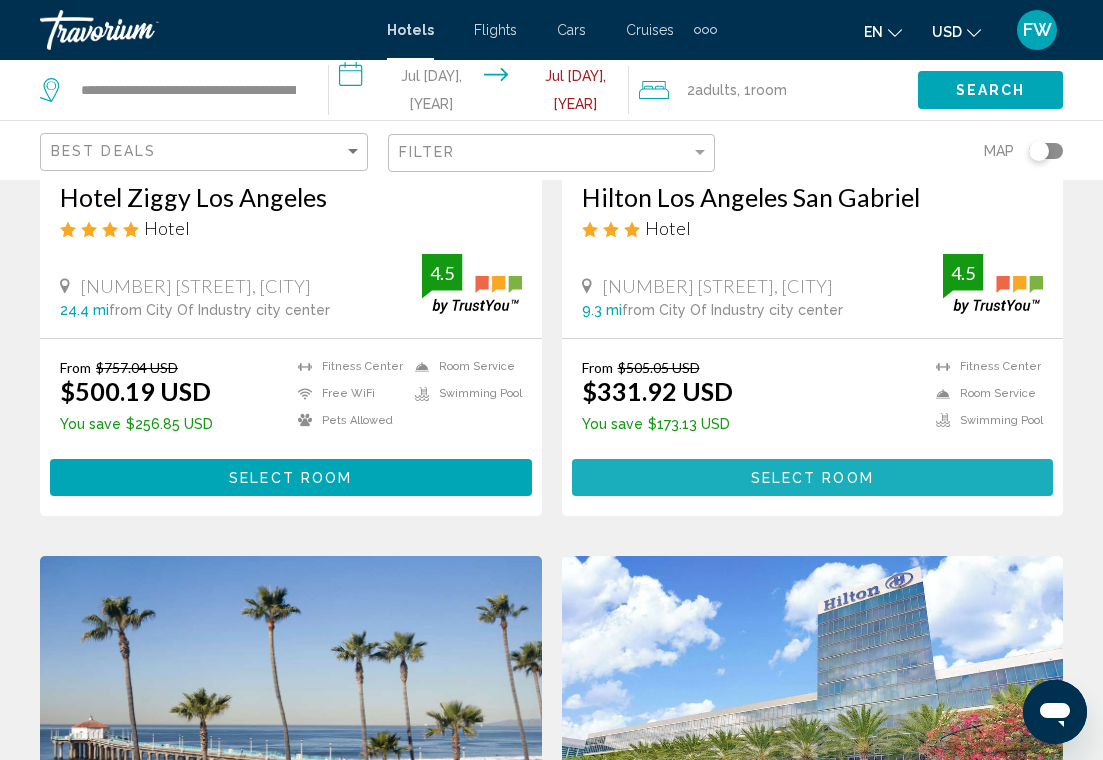 click on "Select Room" at bounding box center (812, 478) 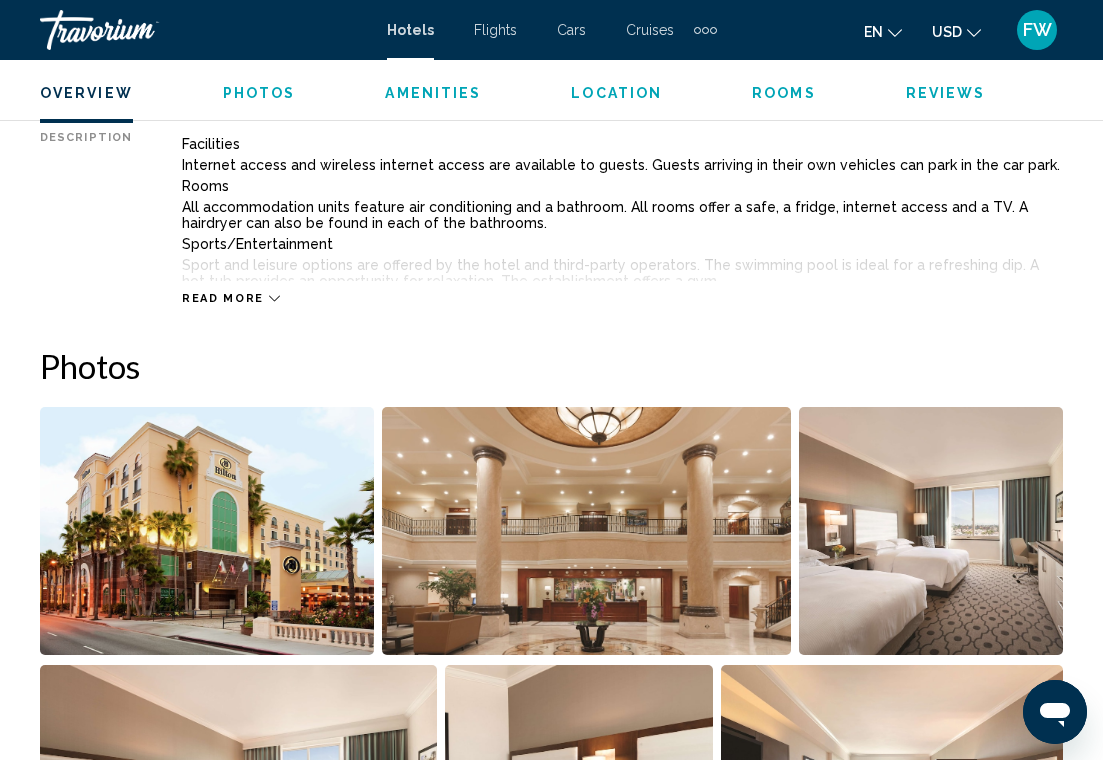 scroll, scrollTop: 1102, scrollLeft: 0, axis: vertical 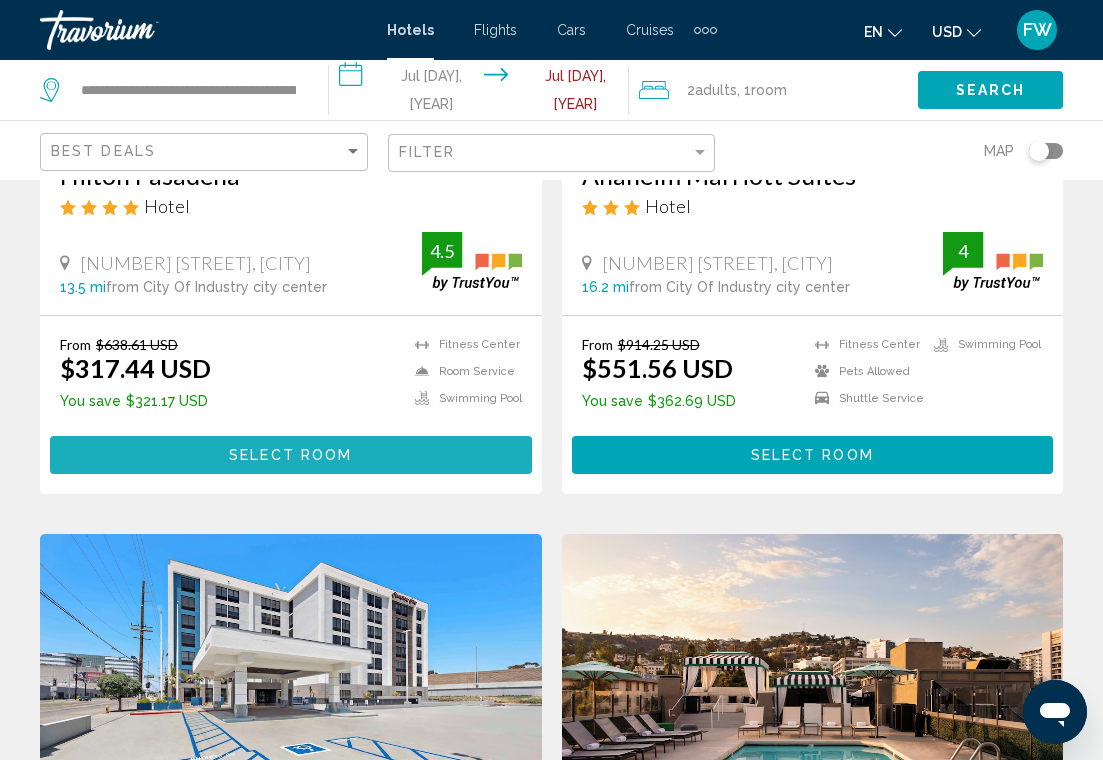 click on "Select Room" at bounding box center (290, 456) 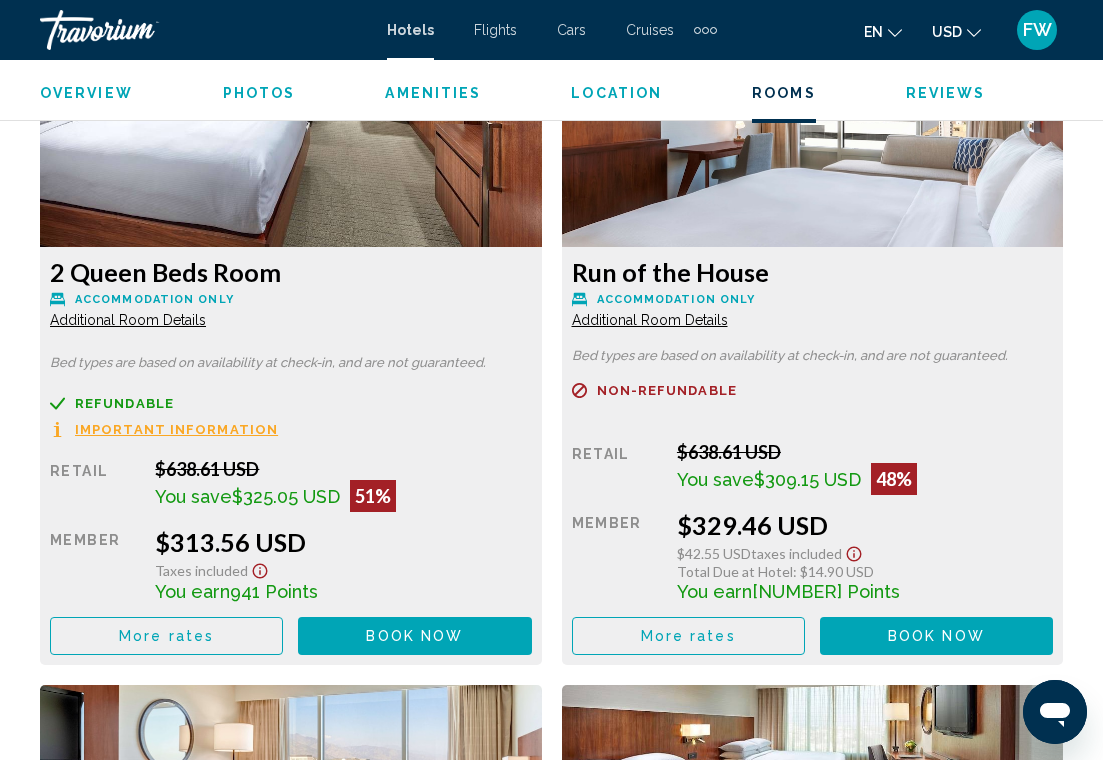 scroll, scrollTop: 3765, scrollLeft: 0, axis: vertical 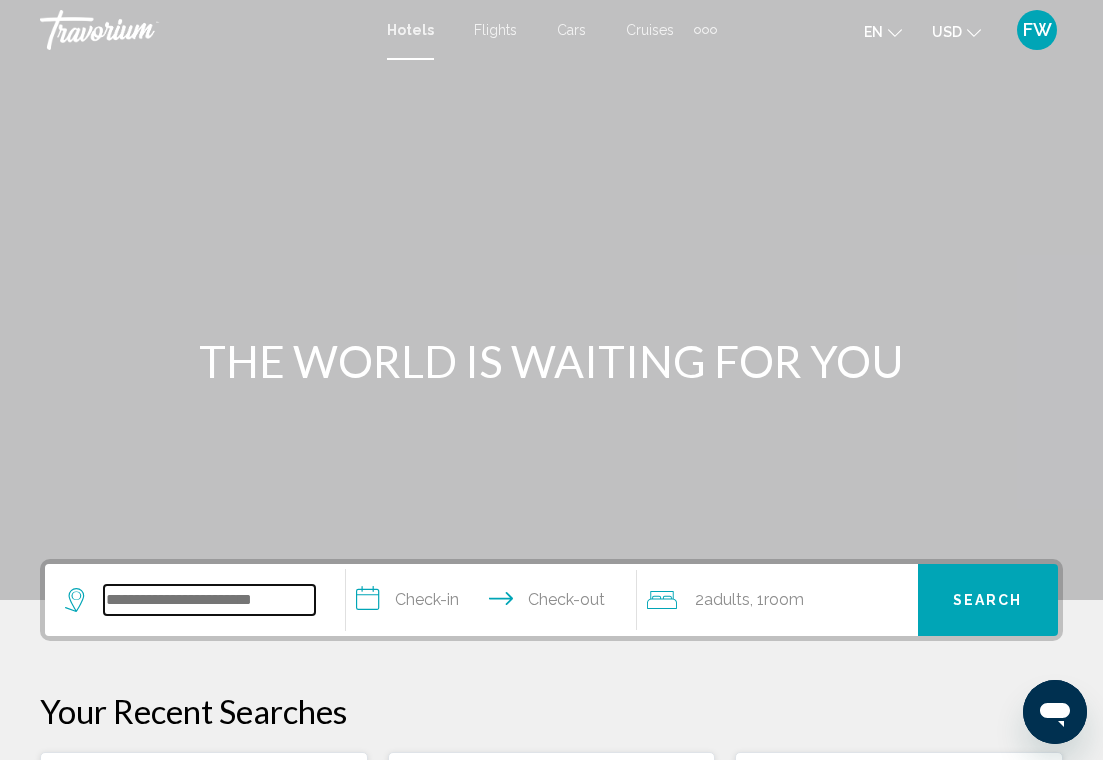 click at bounding box center (209, 600) 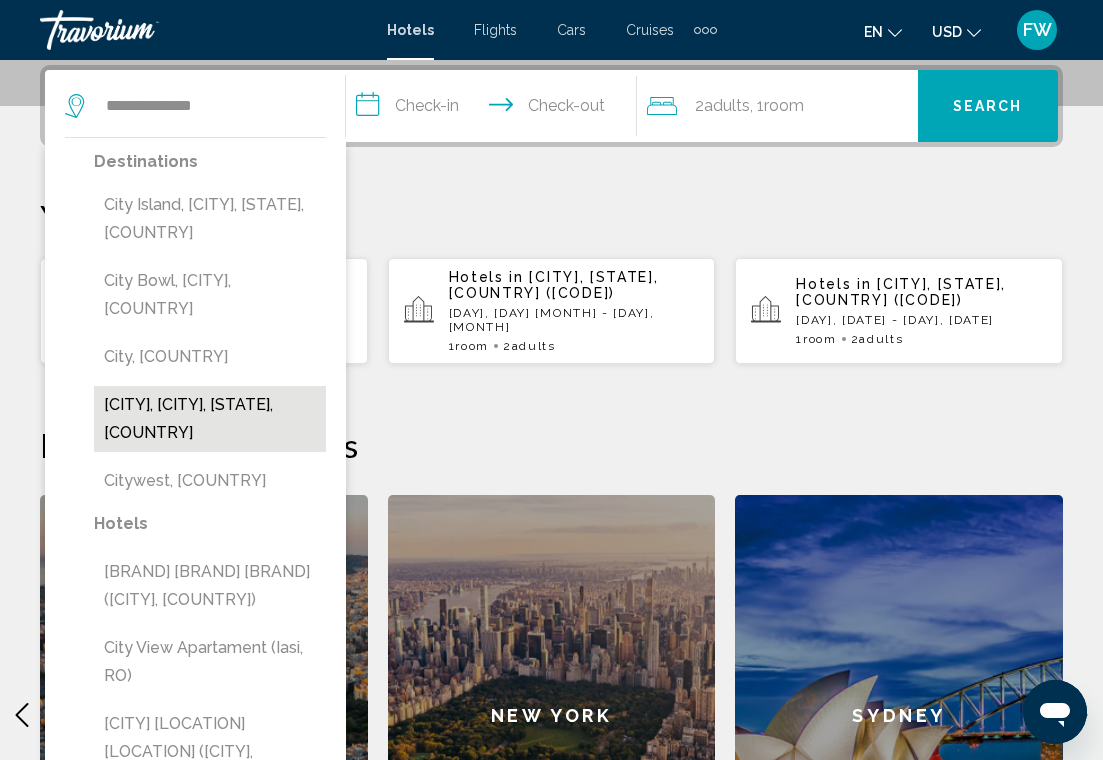 click on "[CITY], [CITY], [STATE], [COUNTRY]" at bounding box center (210, 419) 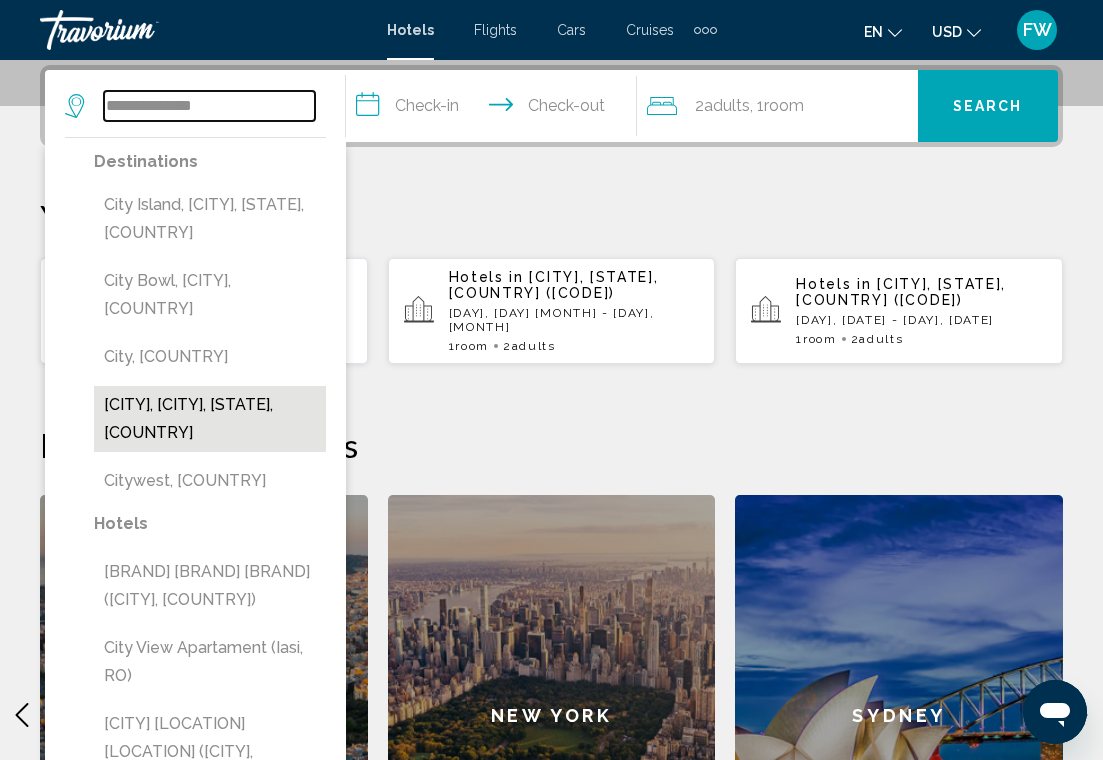 type on "**********" 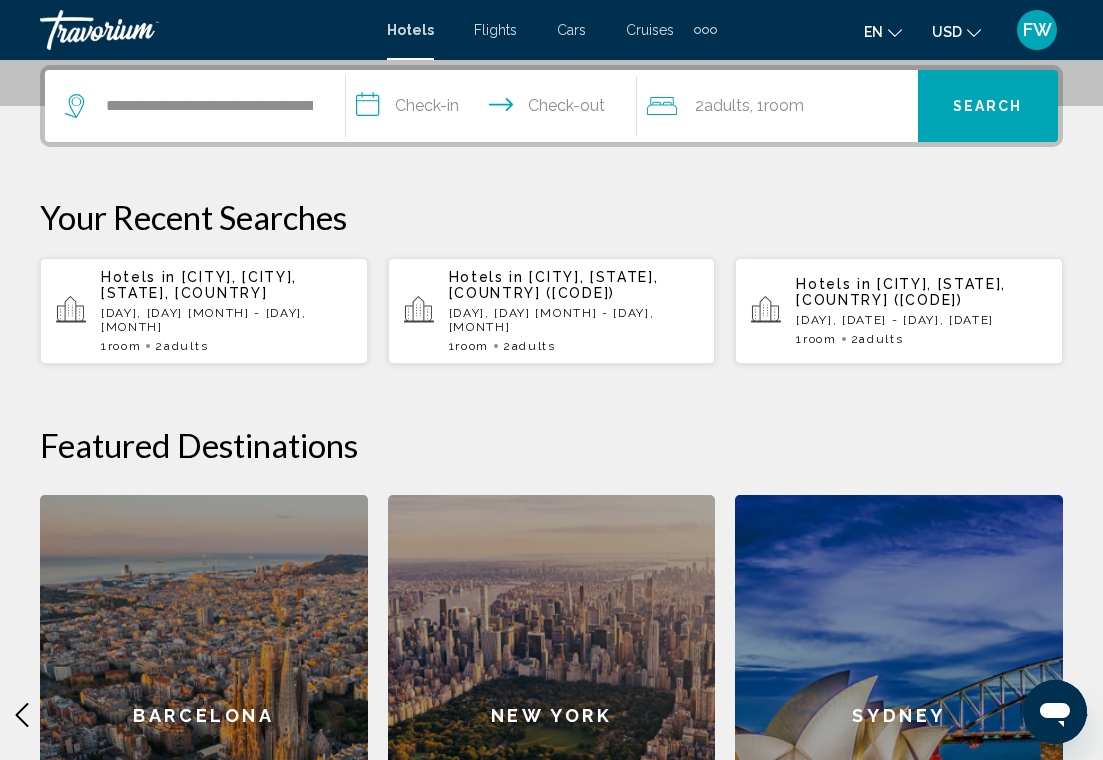click on "**********" at bounding box center (495, 109) 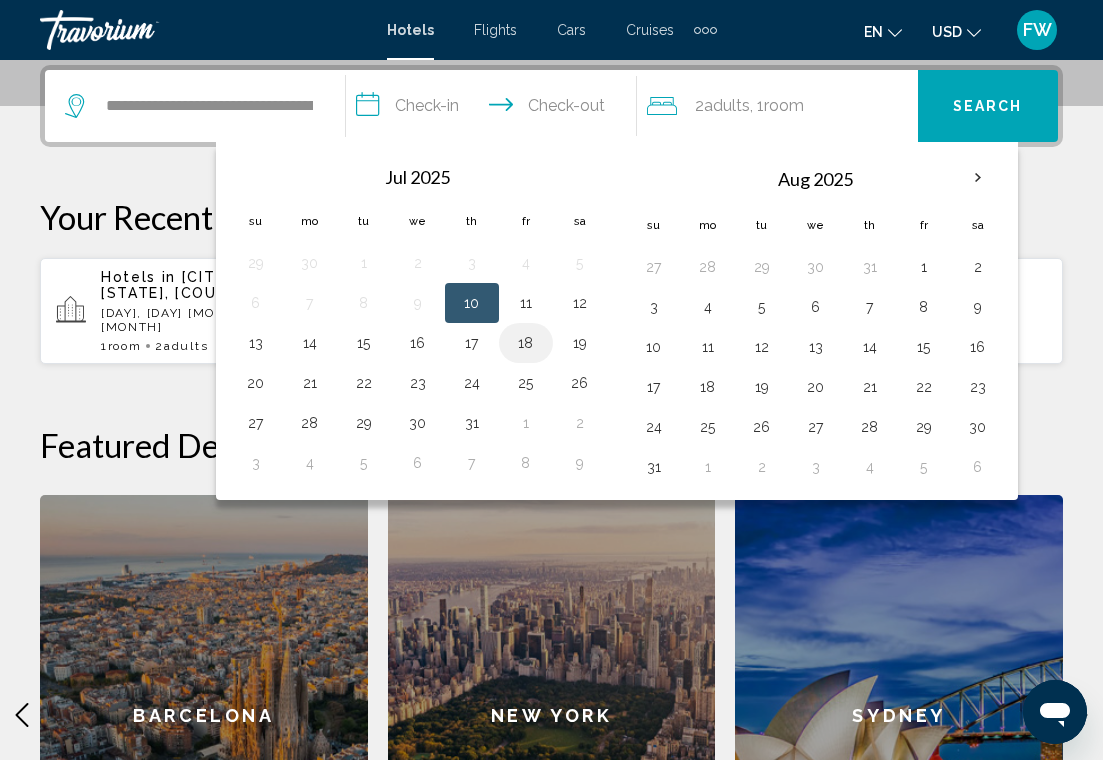 click on "18" at bounding box center [526, 343] 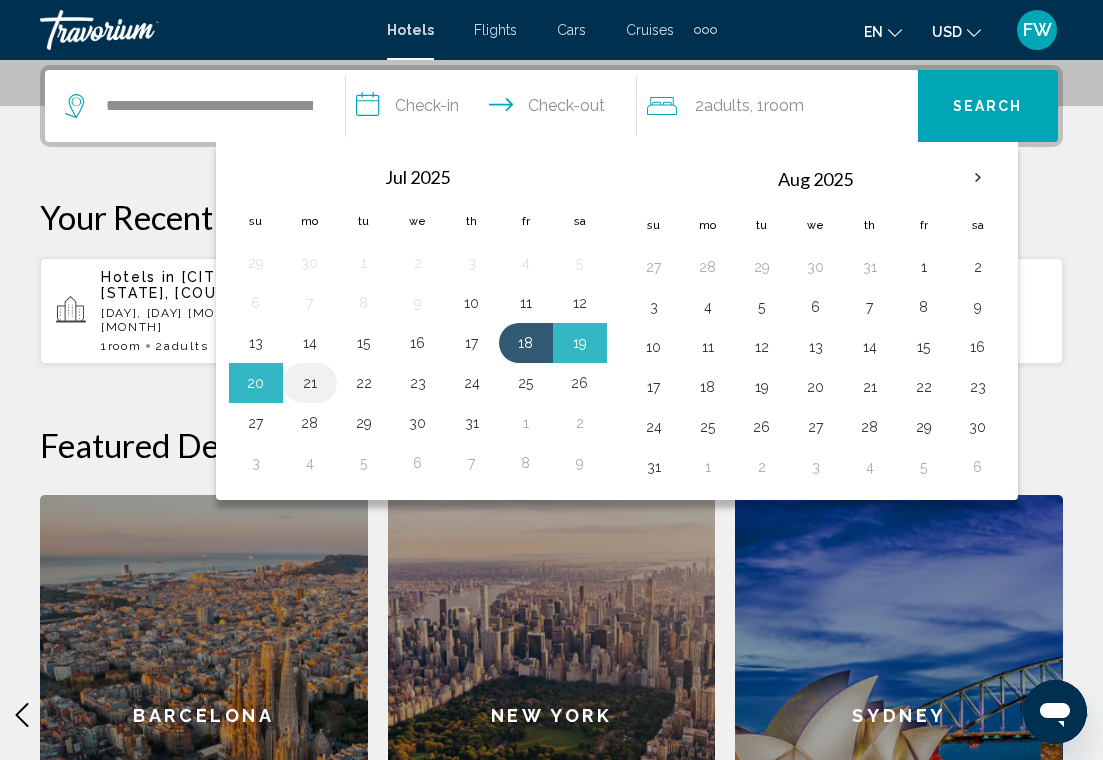 click on "21" at bounding box center [310, 383] 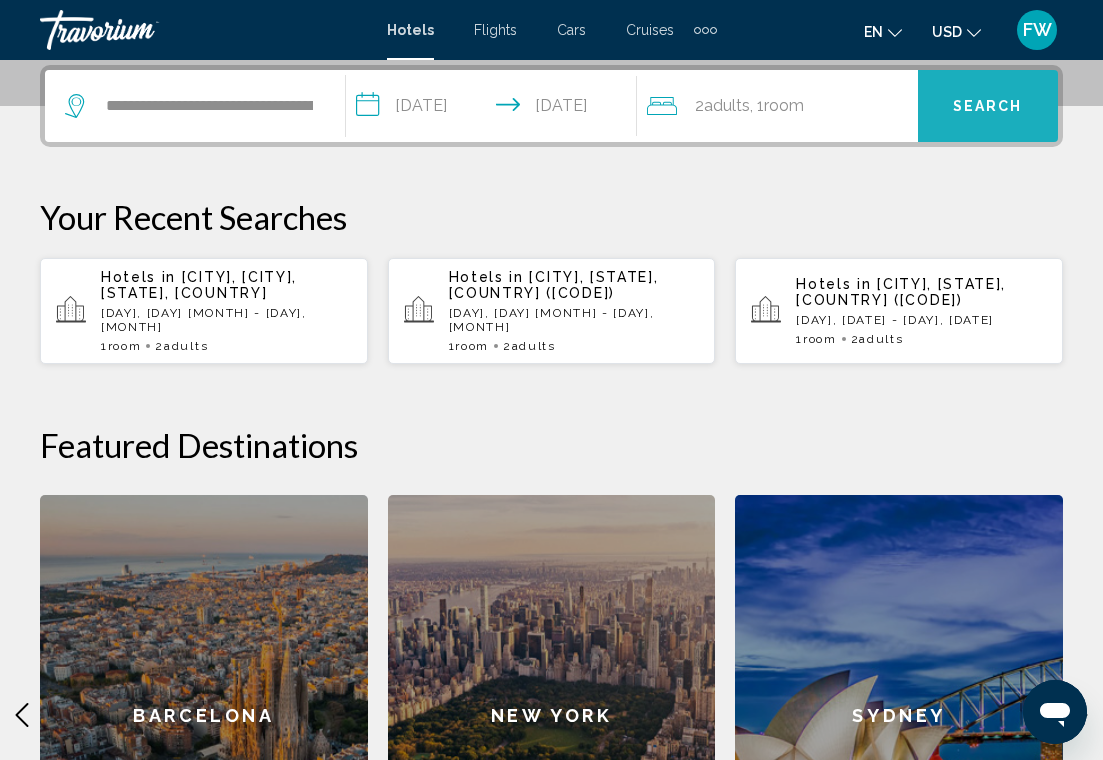 click on "Search" at bounding box center (988, 107) 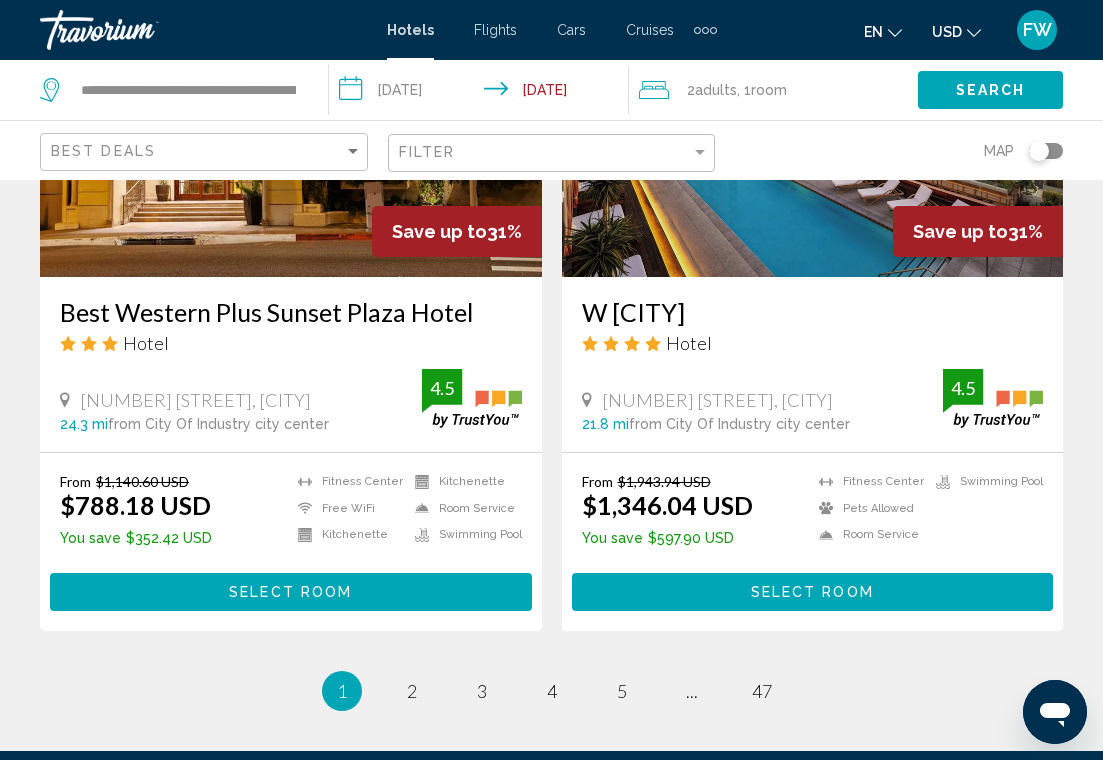 scroll, scrollTop: 3923, scrollLeft: 0, axis: vertical 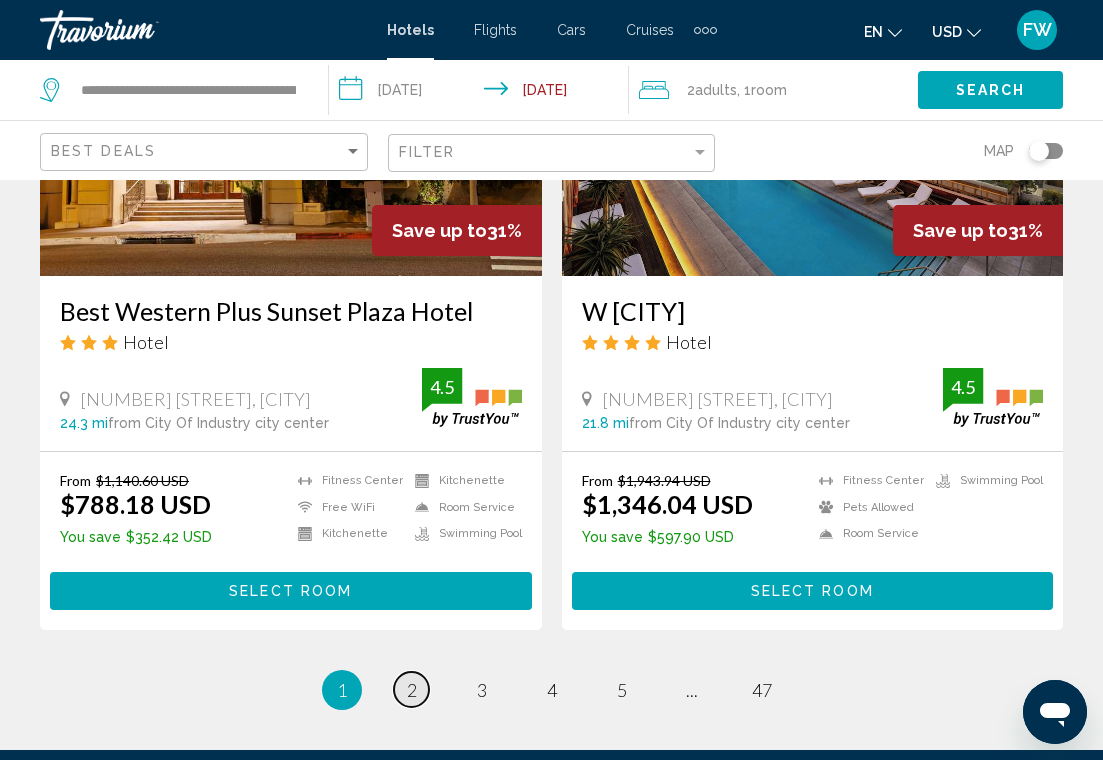 click on "2" at bounding box center [412, 690] 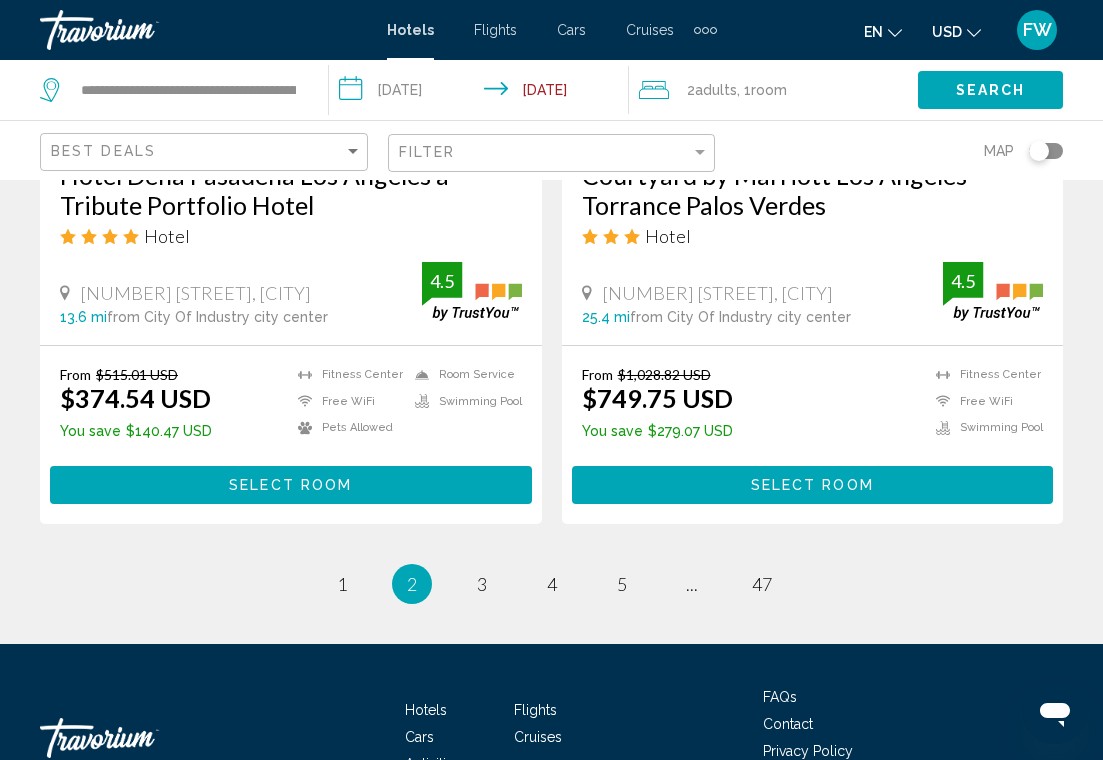 scroll, scrollTop: 4060, scrollLeft: 0, axis: vertical 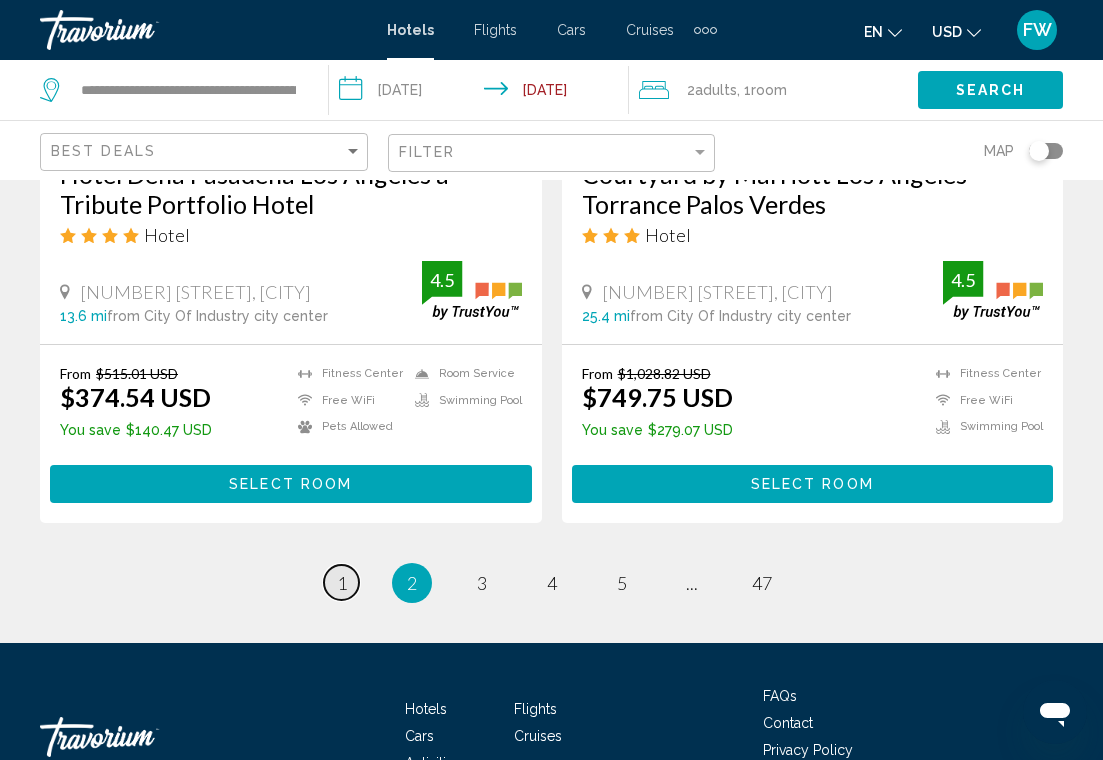 click on "1" at bounding box center [342, 583] 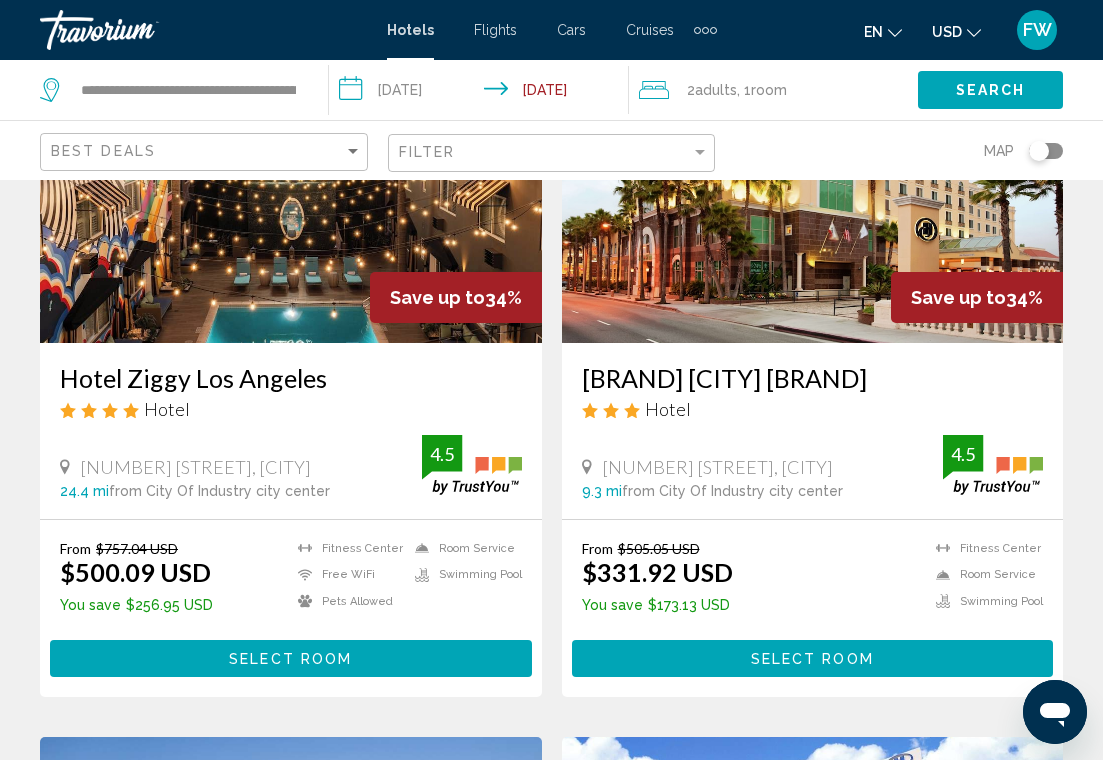 scroll, scrollTop: 2429, scrollLeft: 0, axis: vertical 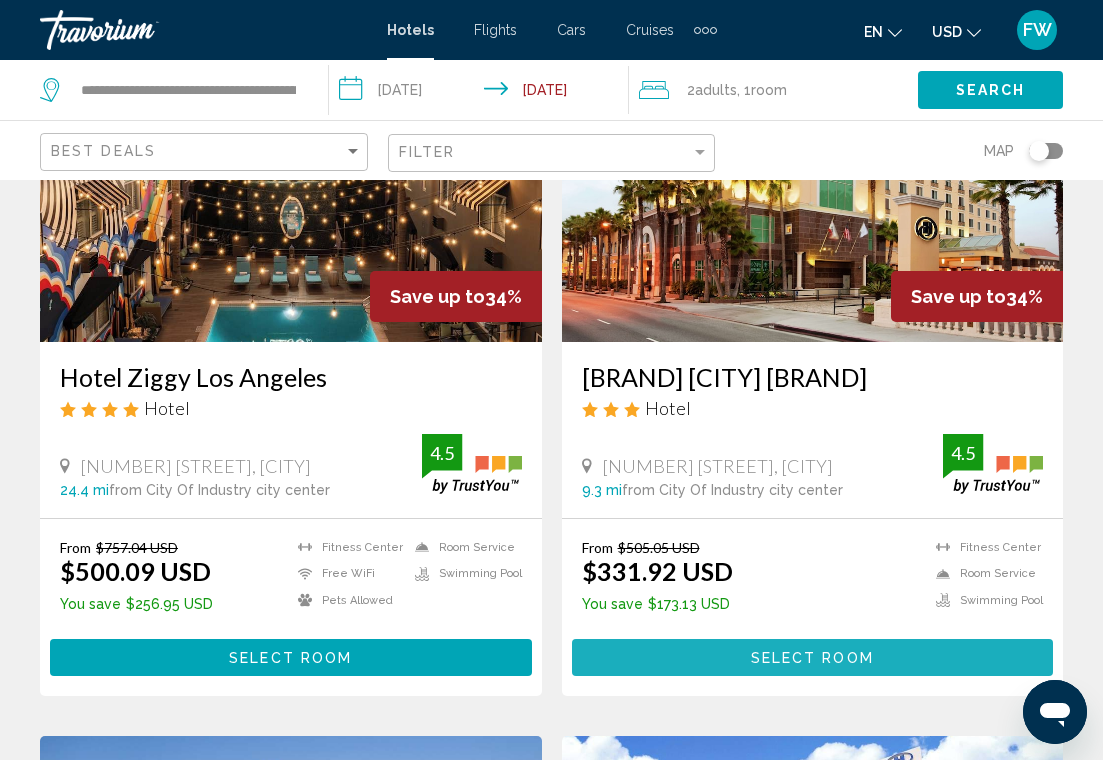 click on "Select Room" at bounding box center [812, 658] 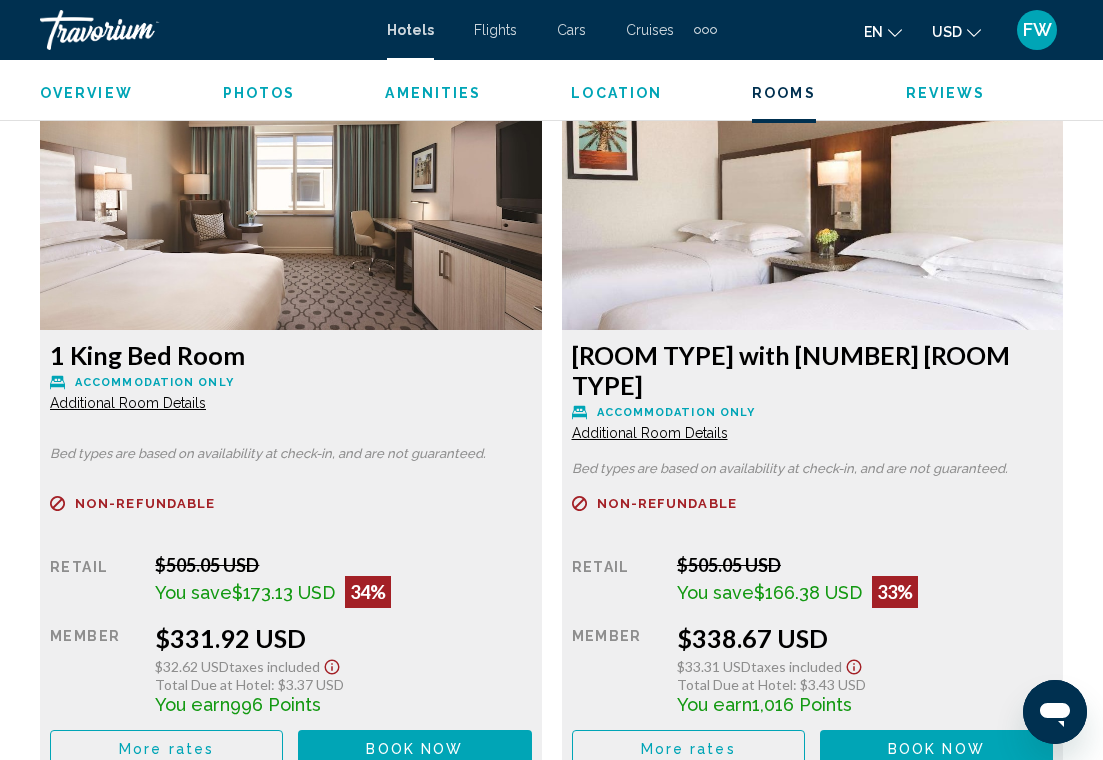 scroll, scrollTop: 3100, scrollLeft: 0, axis: vertical 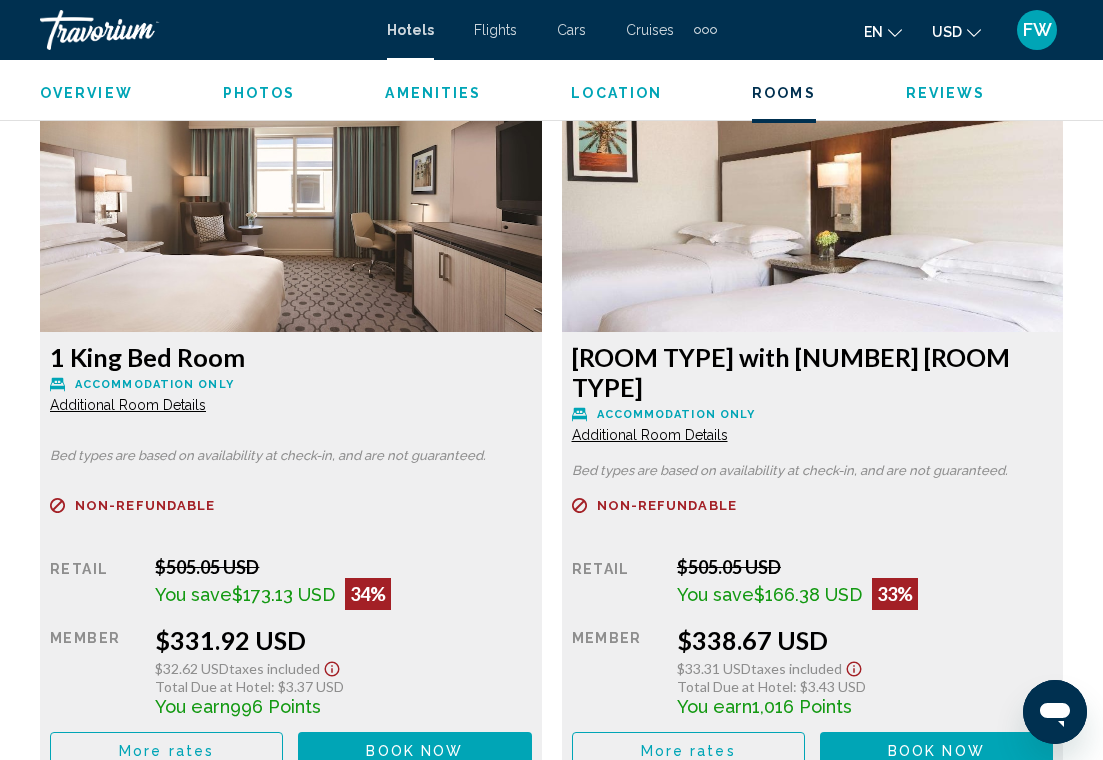click on "Additional Room Details" at bounding box center (128, 405) 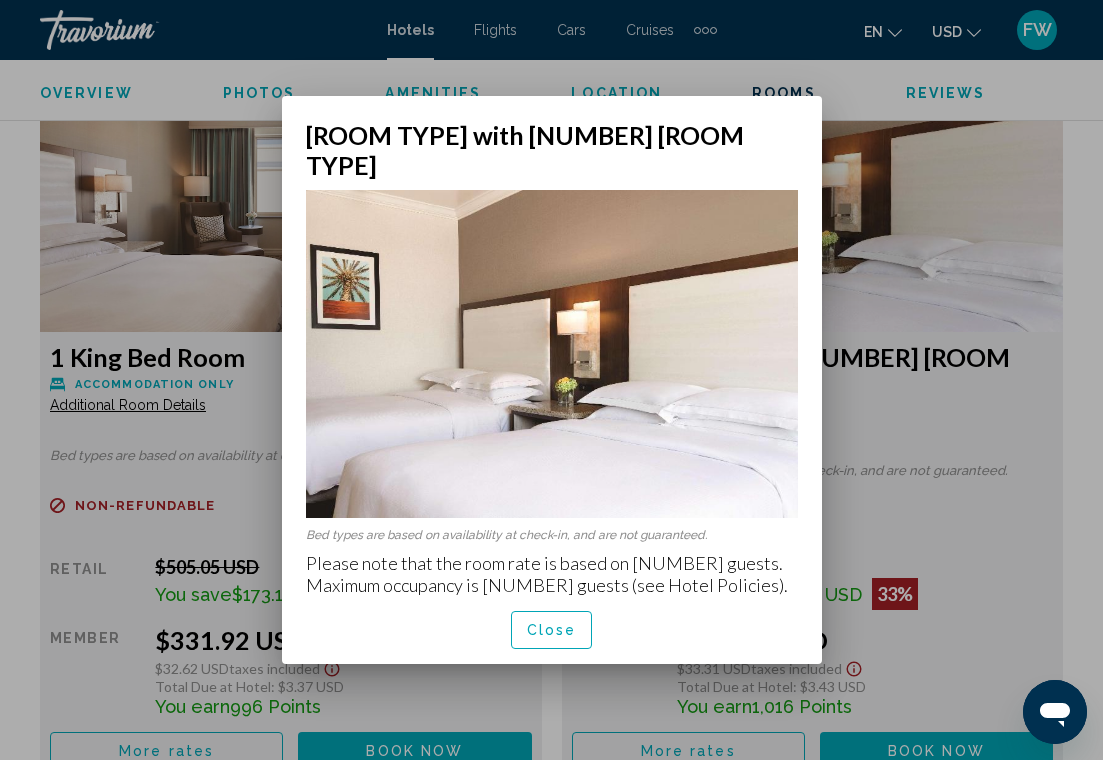 scroll, scrollTop: 0, scrollLeft: 0, axis: both 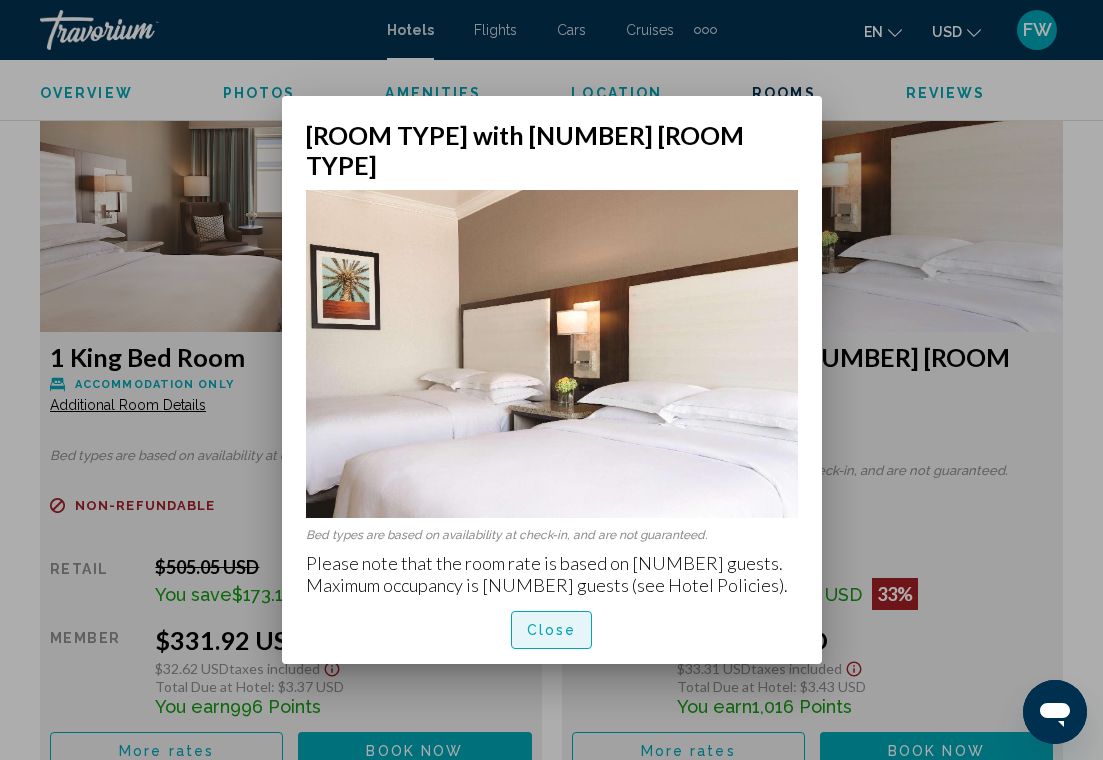 click on "Close" at bounding box center (552, 629) 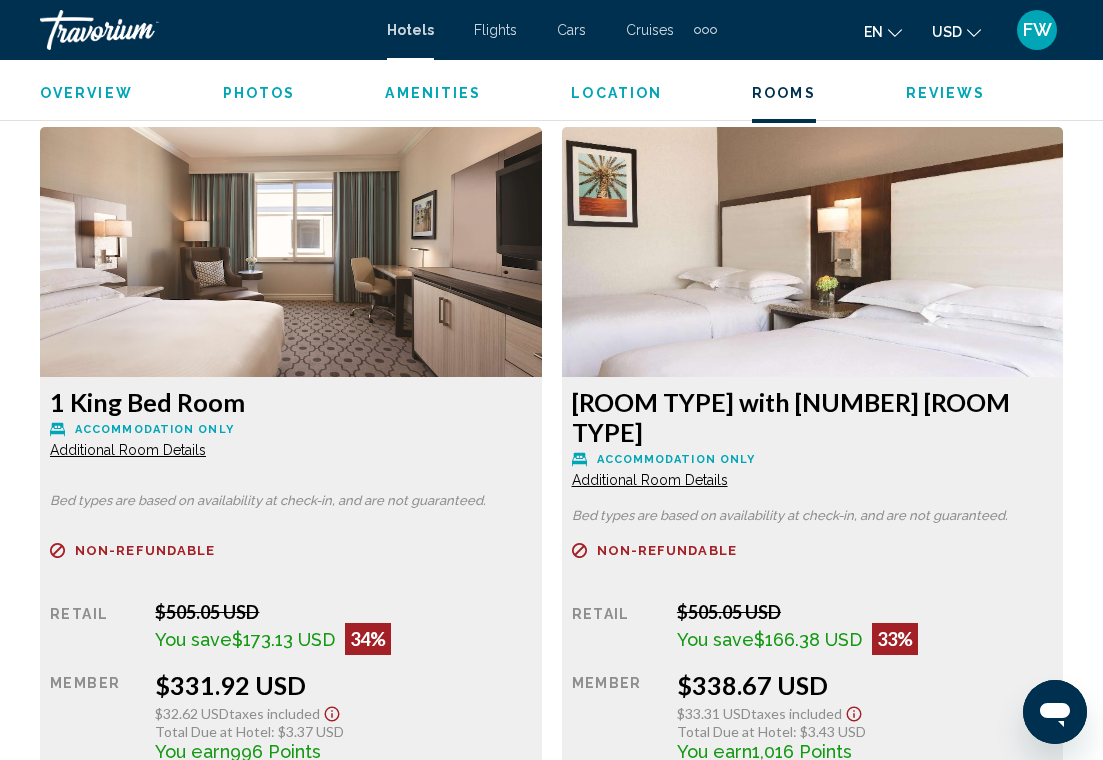 scroll, scrollTop: 3058, scrollLeft: 0, axis: vertical 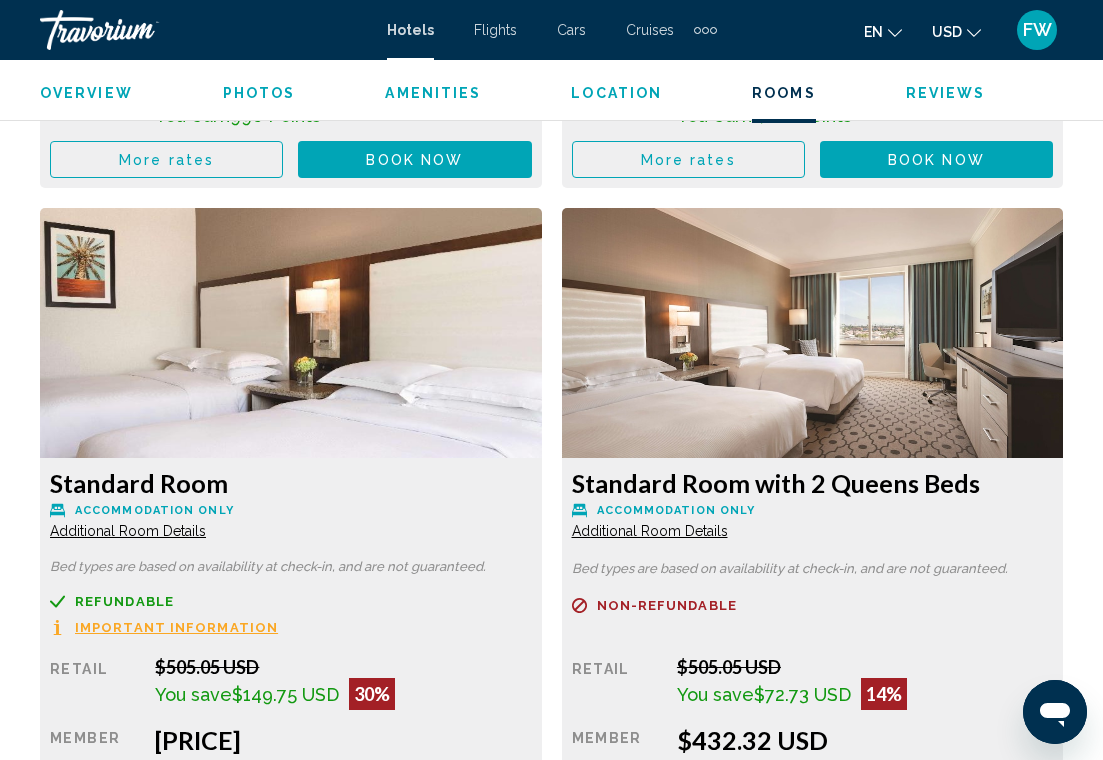 click on "Additional Room Details" at bounding box center [128, -186] 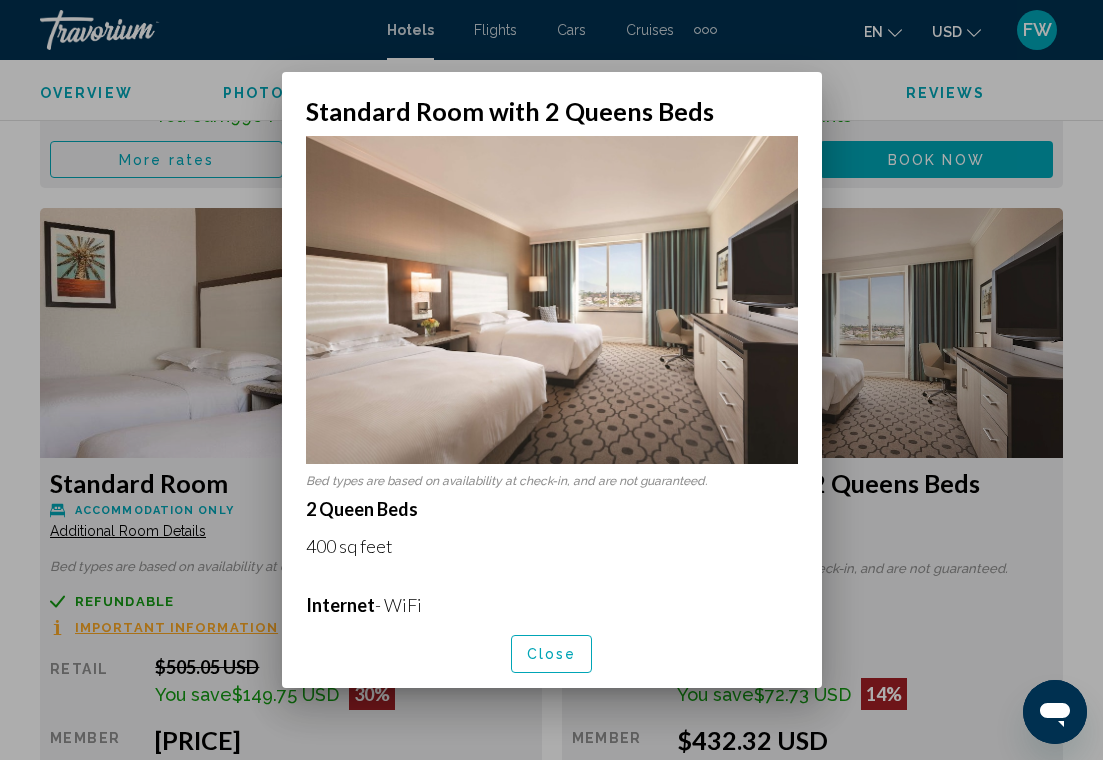 click at bounding box center (552, 300) 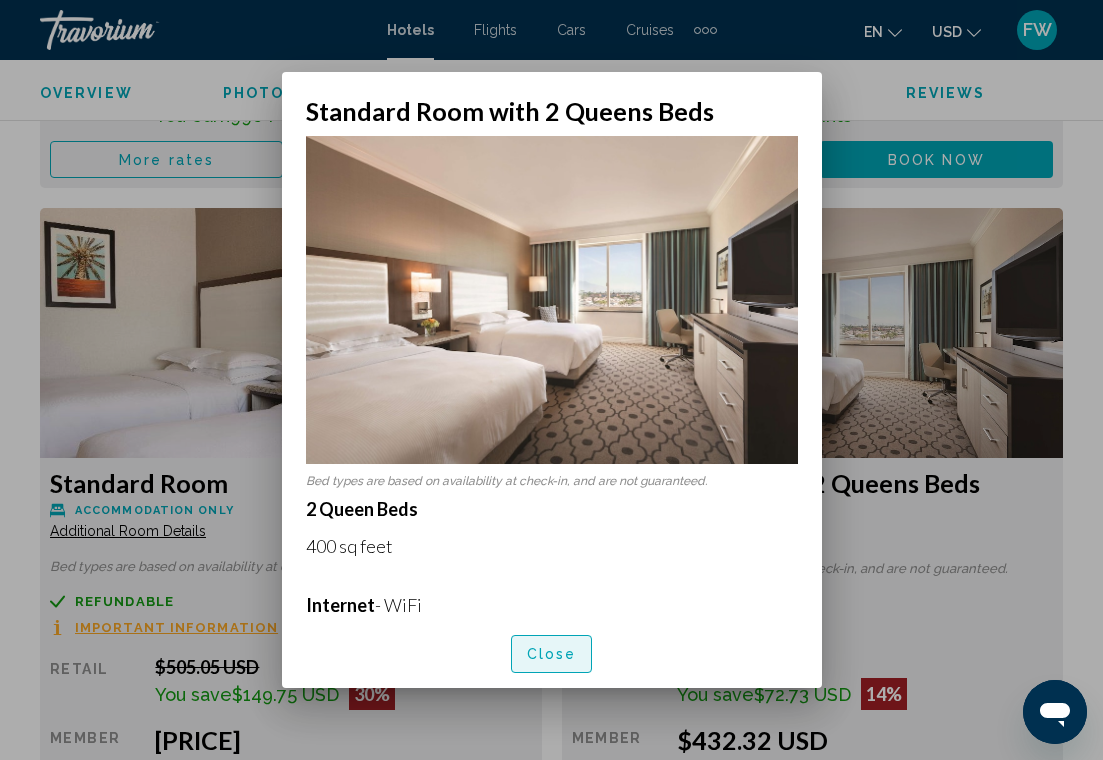 click on "Close" at bounding box center (552, 655) 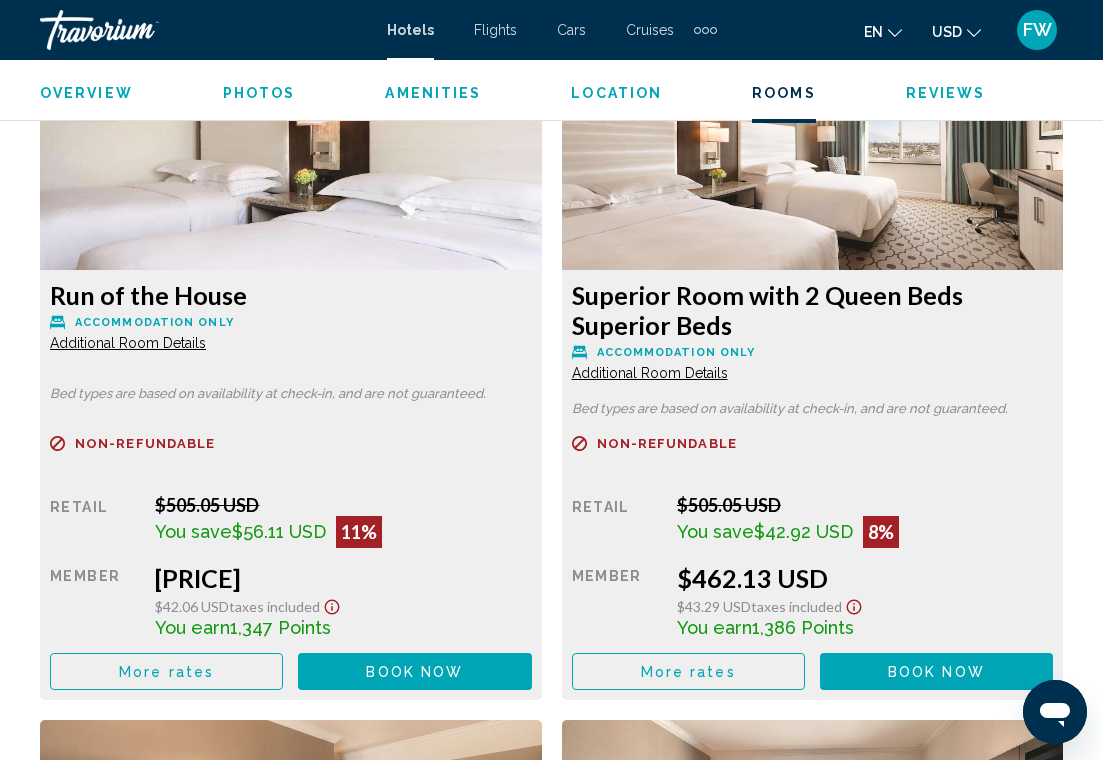 scroll, scrollTop: 4567, scrollLeft: 0, axis: vertical 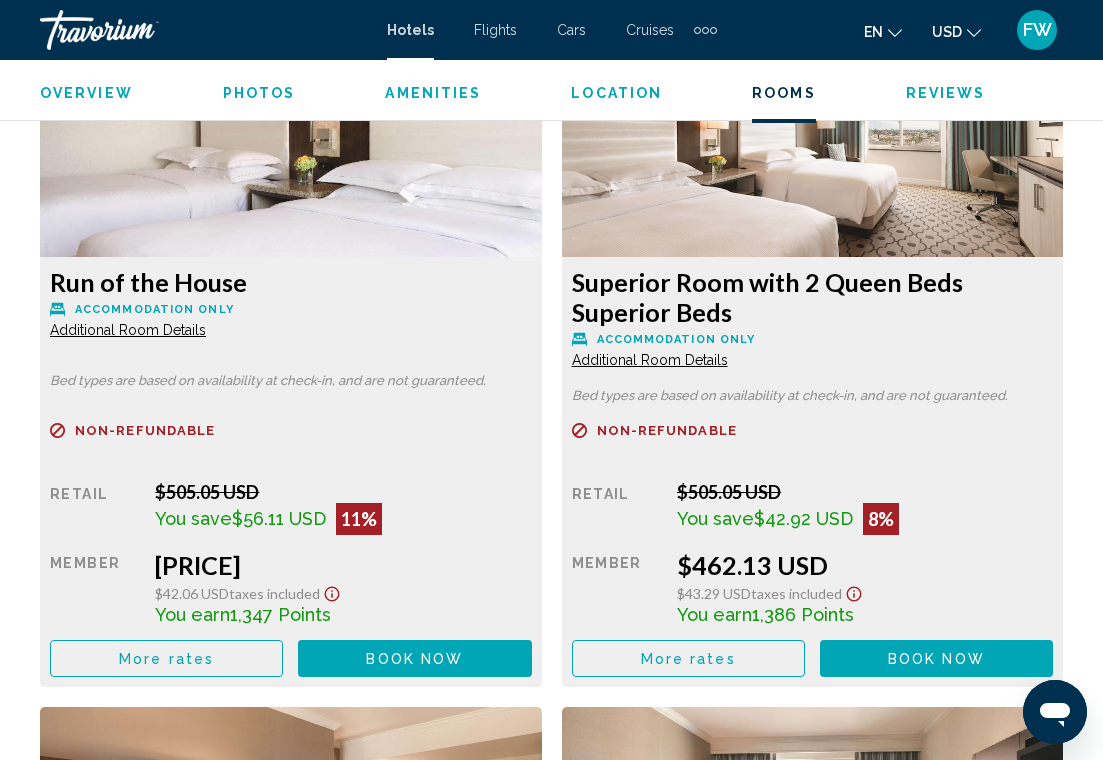 click on "Retail  [PRICE]  You save  [PRICE]  [PERCENTAGE]  when you redeem    Member  [PRICE]  [PRICE]  Taxes included
You earn  [NUMBER]  Points  More rates Book now No longer available" at bounding box center (291, -805) 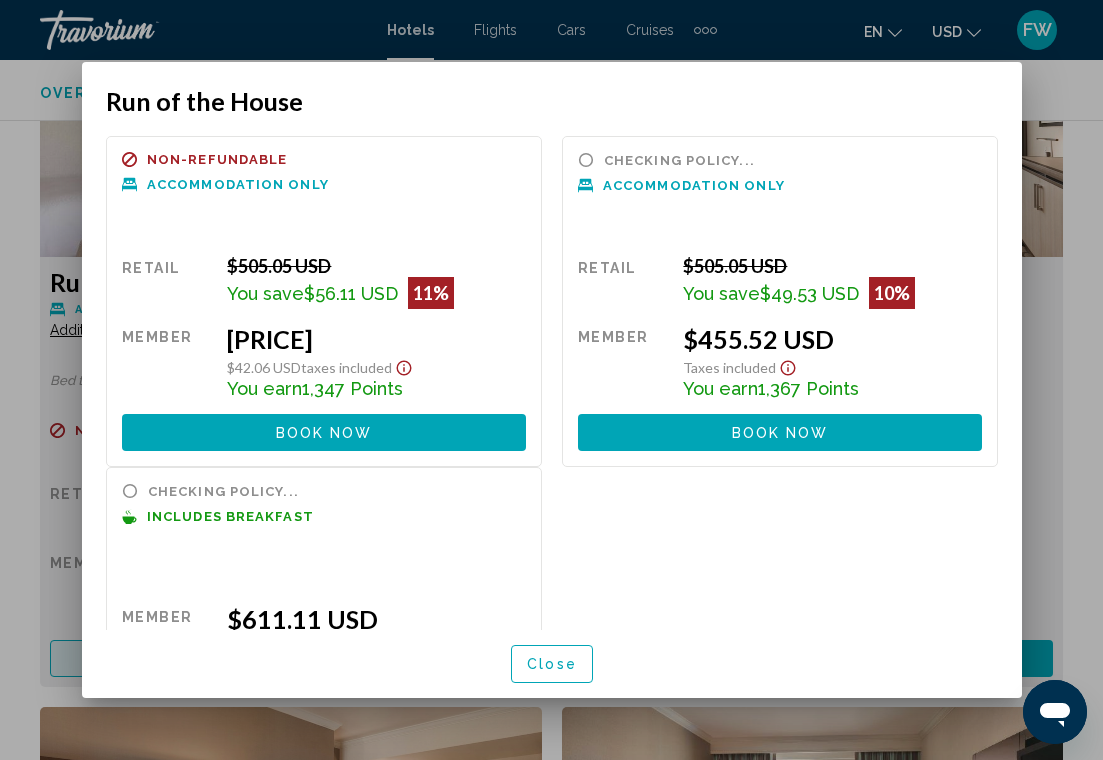 scroll, scrollTop: 0, scrollLeft: 0, axis: both 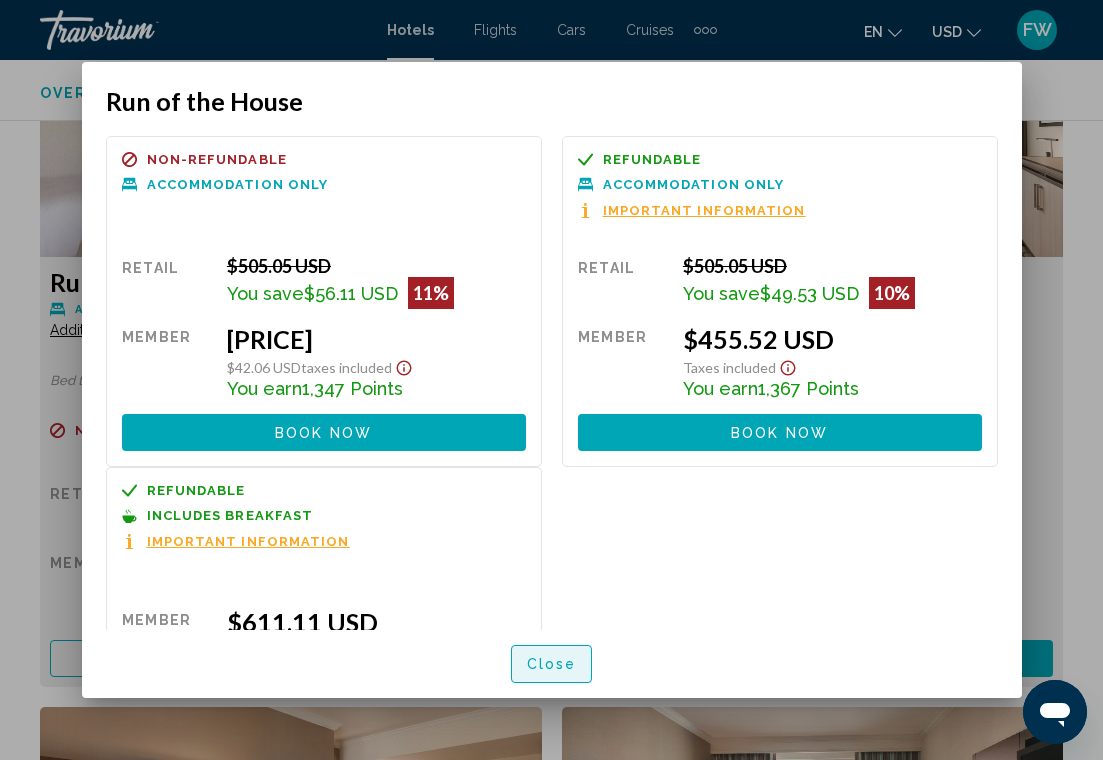 click on "Close" at bounding box center [552, 665] 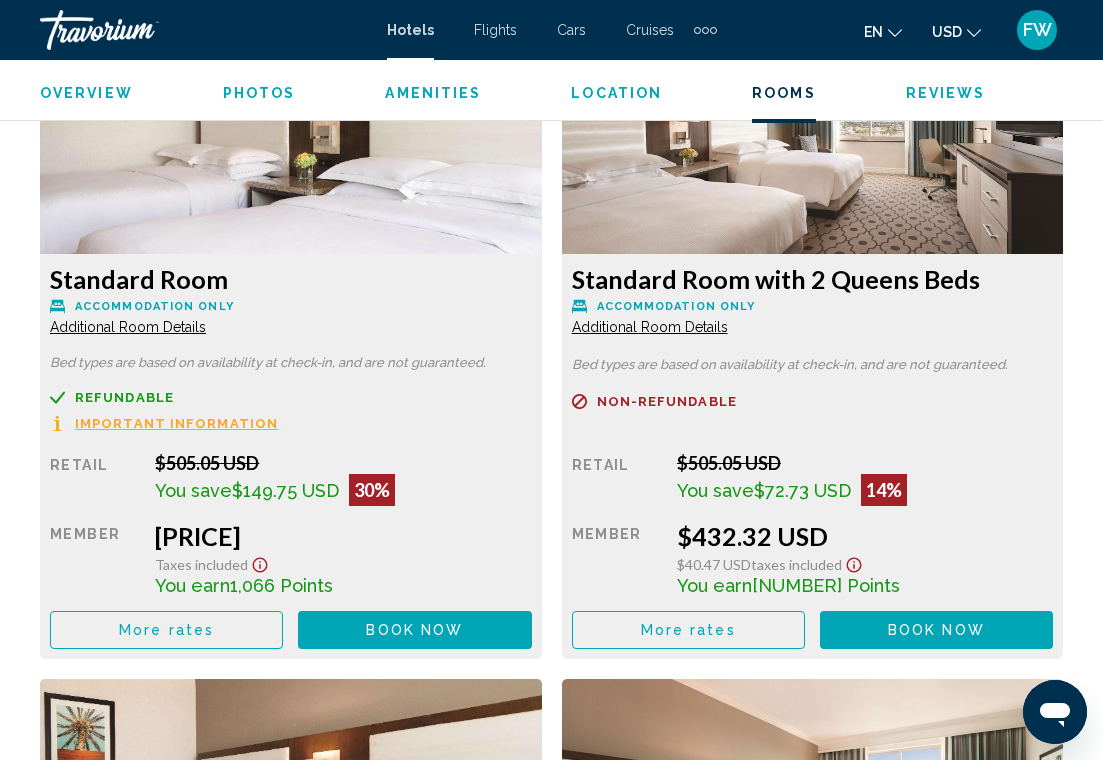 scroll, scrollTop: 3892, scrollLeft: 0, axis: vertical 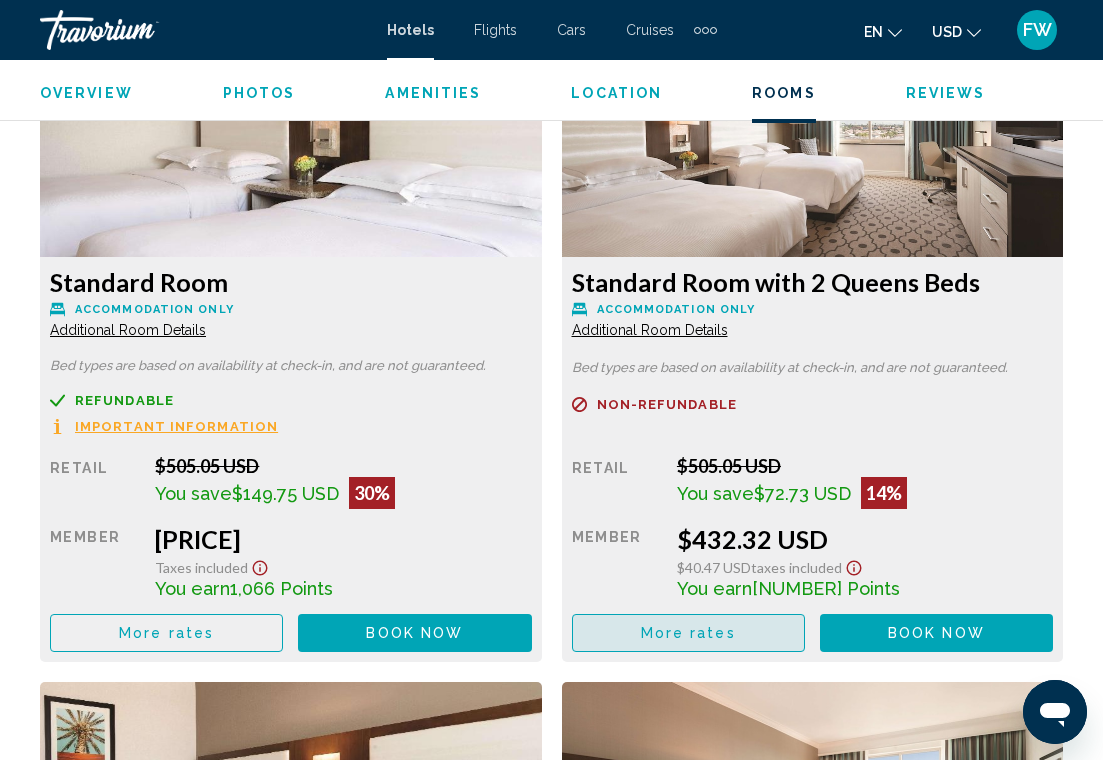click on "More rates" at bounding box center (166, -41) 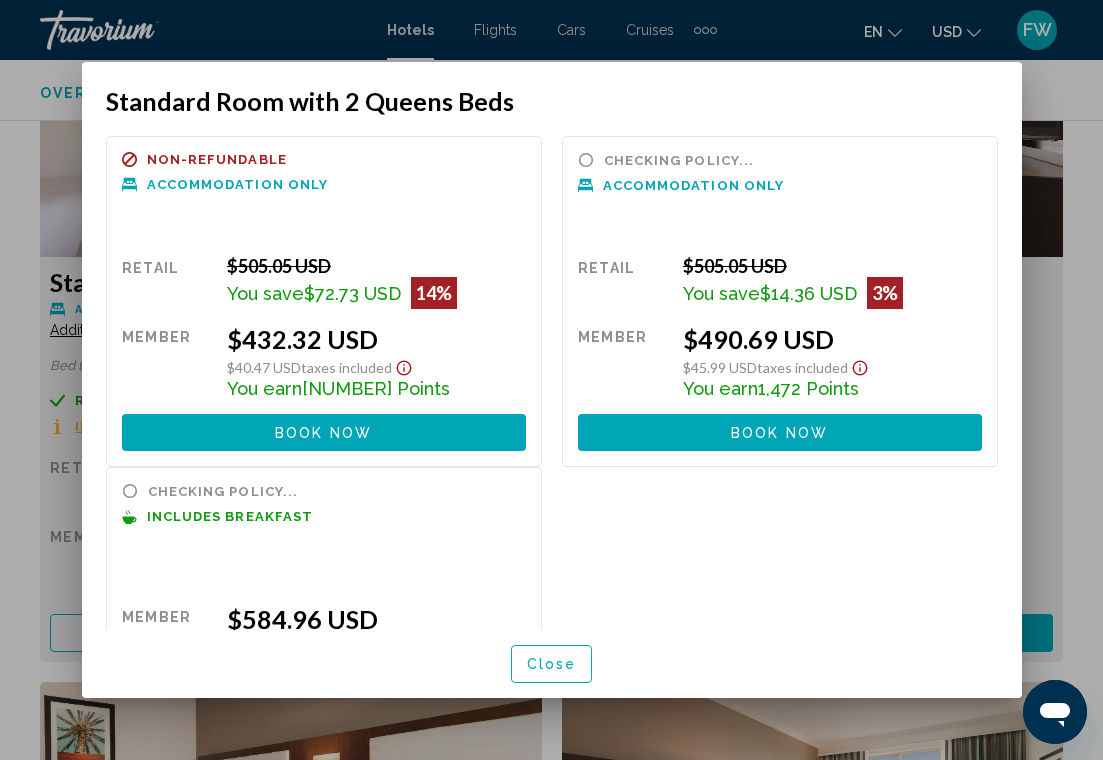 scroll, scrollTop: 0, scrollLeft: 0, axis: both 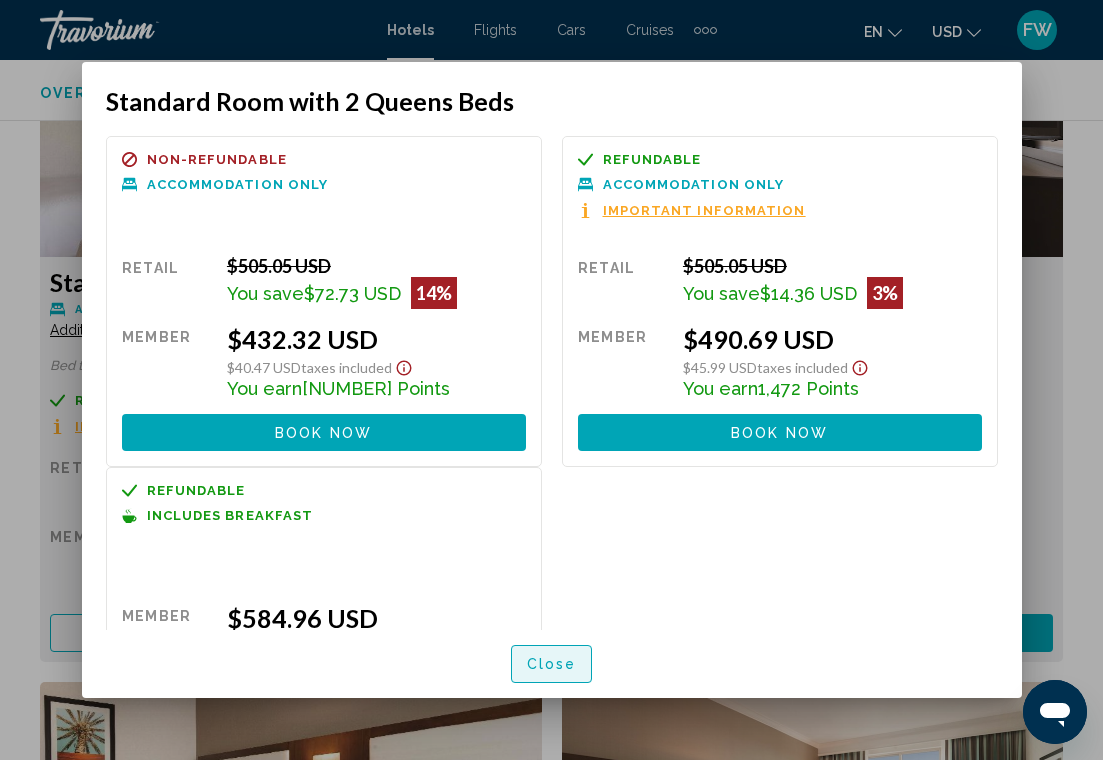 click on "Close" at bounding box center (552, 665) 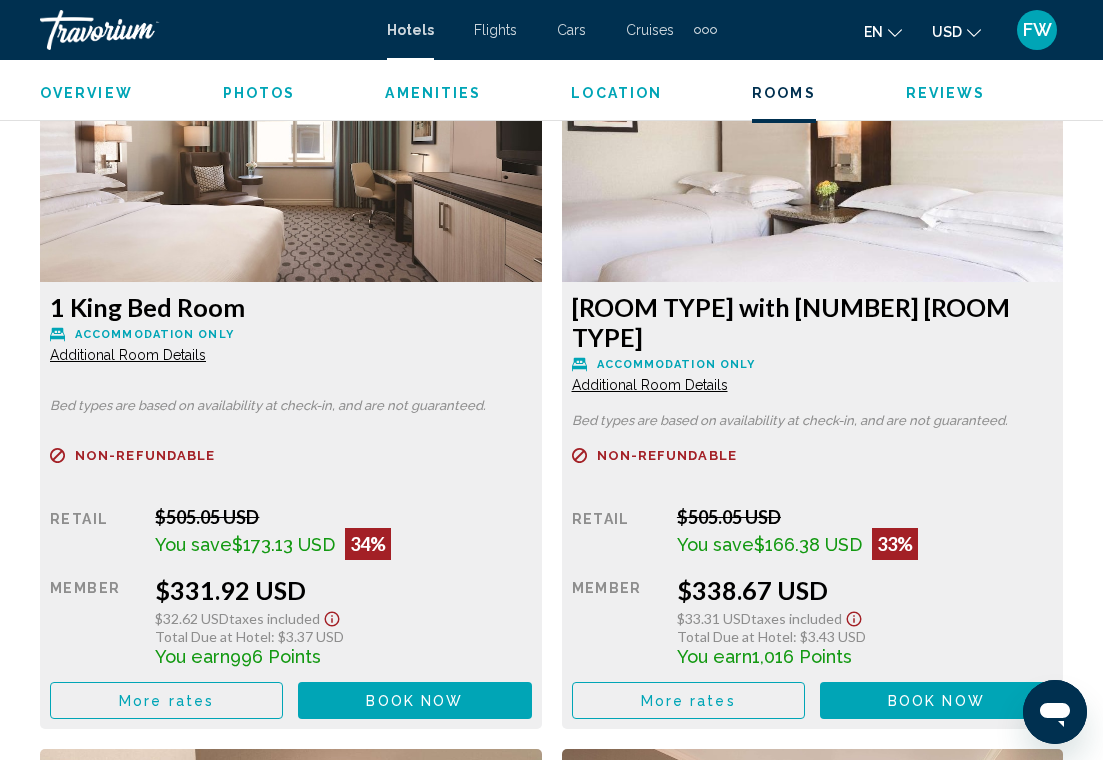 scroll, scrollTop: 3174, scrollLeft: 0, axis: vertical 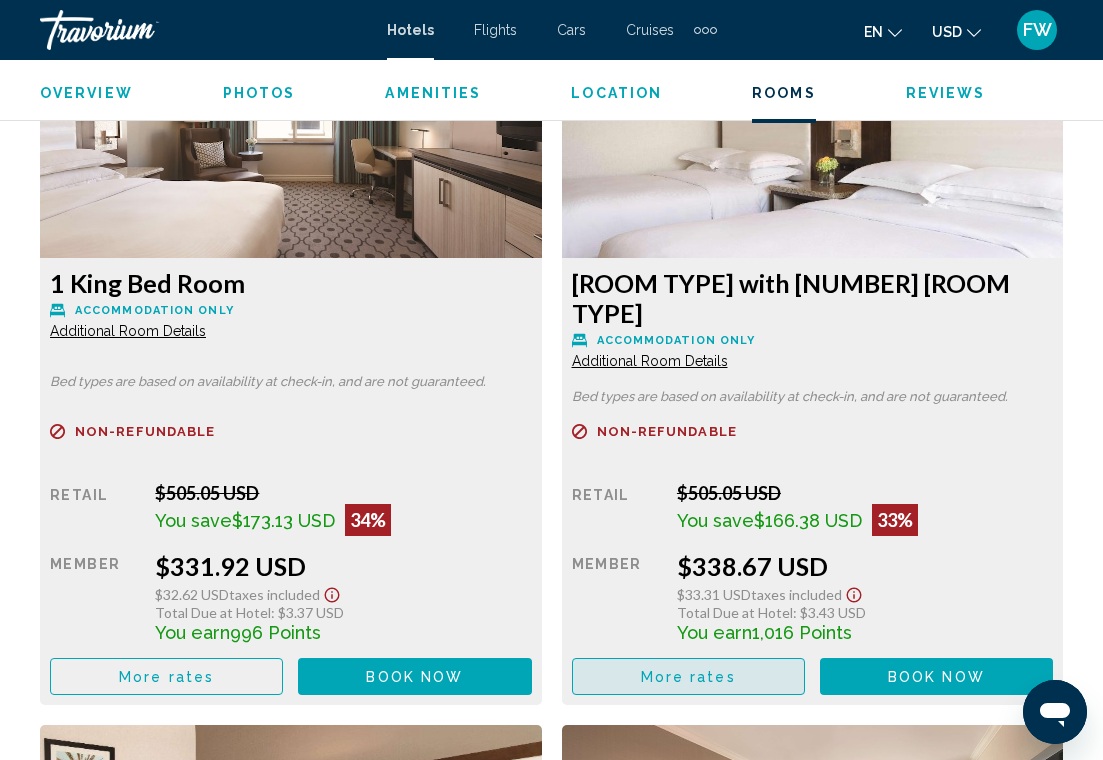 click on "More rates" at bounding box center [166, 677] 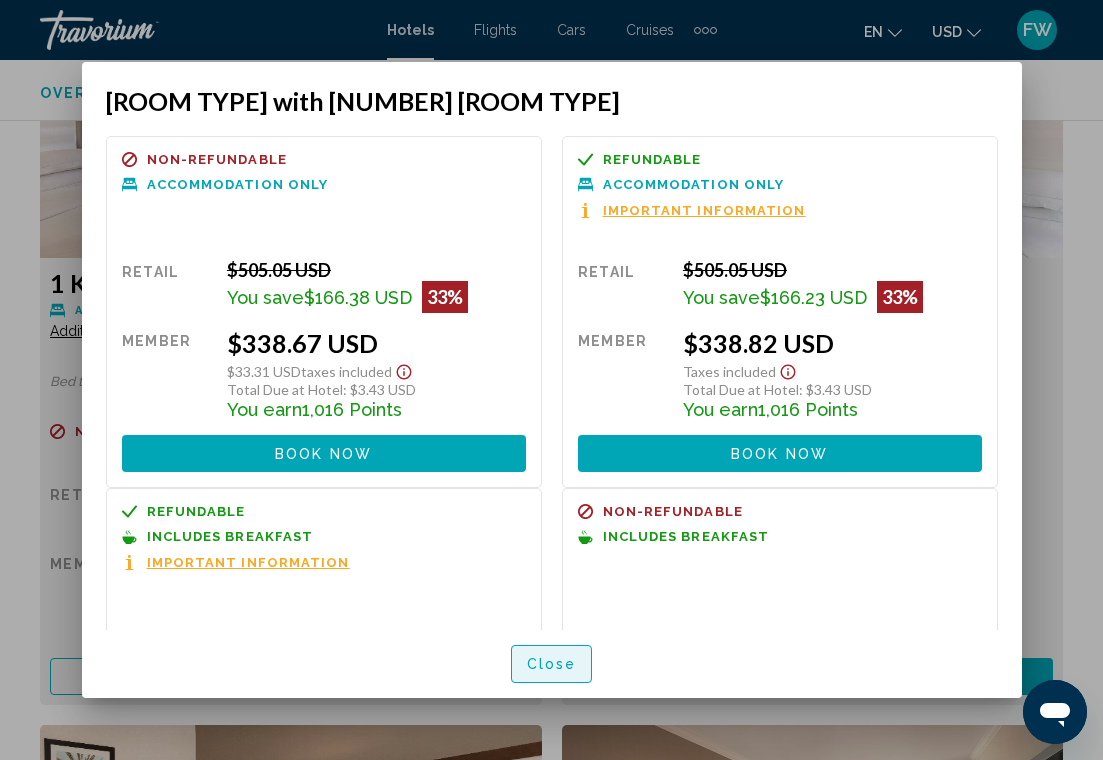 click on "Close" at bounding box center [552, 665] 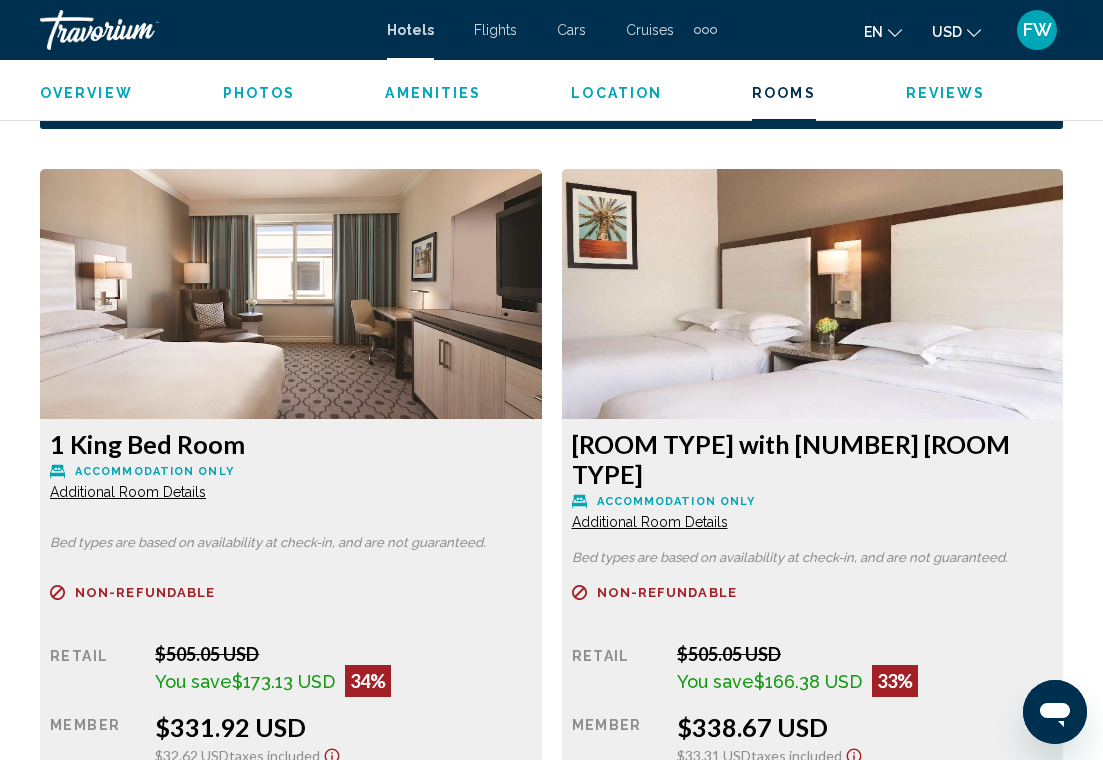 scroll, scrollTop: 2999, scrollLeft: 0, axis: vertical 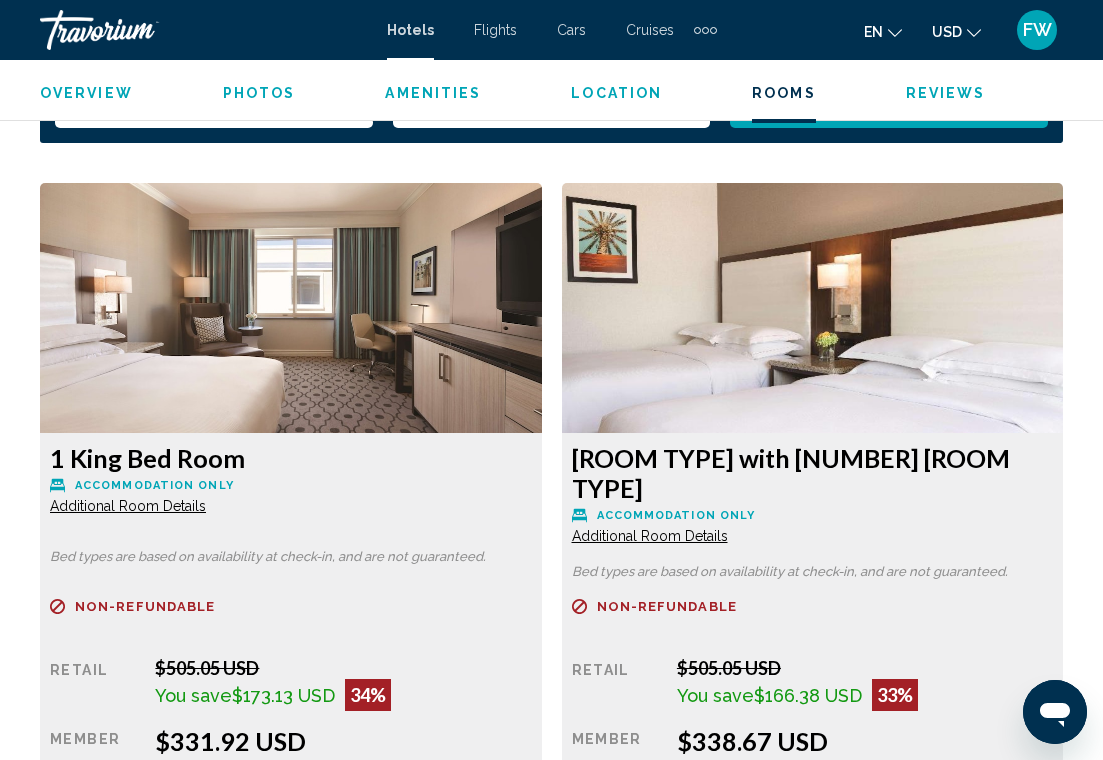 click on "Additional Room Details" at bounding box center [128, 506] 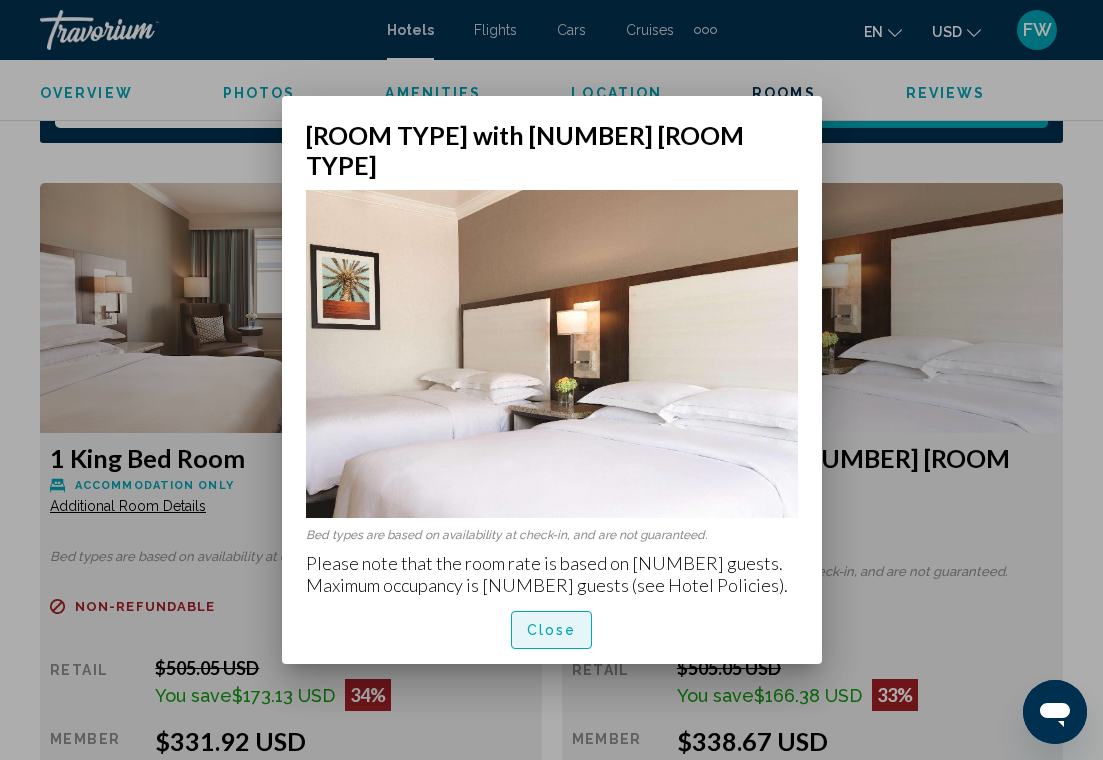 click on "Close" at bounding box center [552, 629] 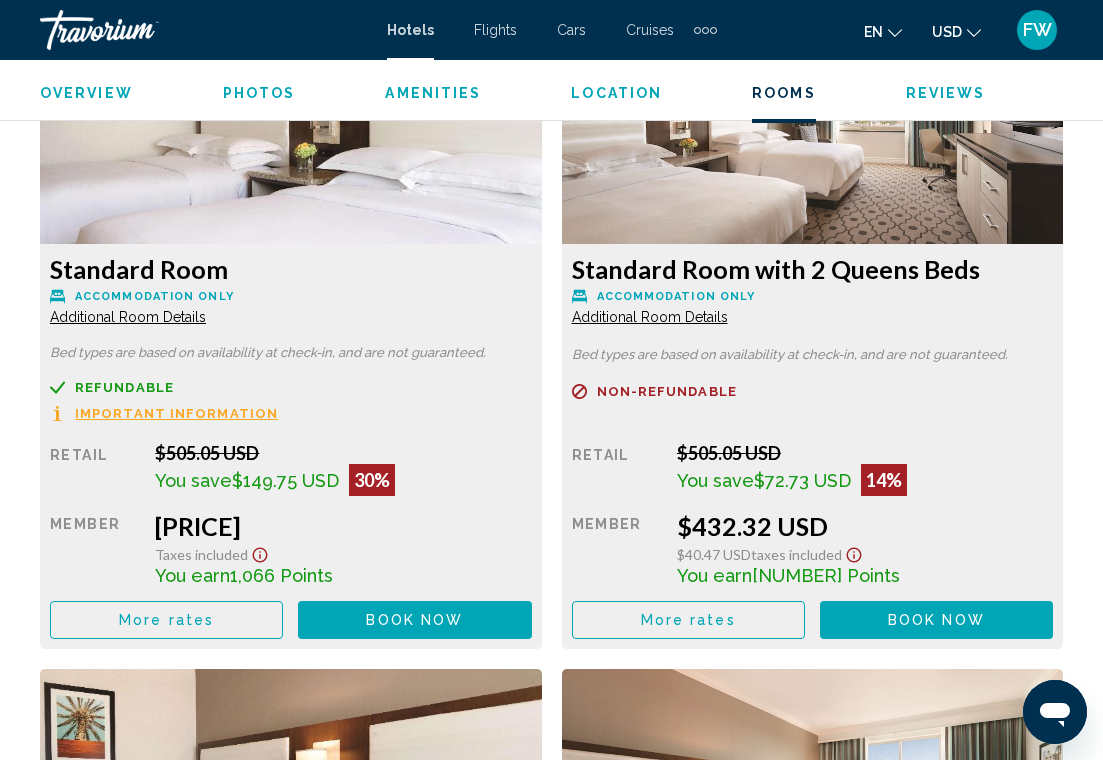 scroll, scrollTop: 3899, scrollLeft: 0, axis: vertical 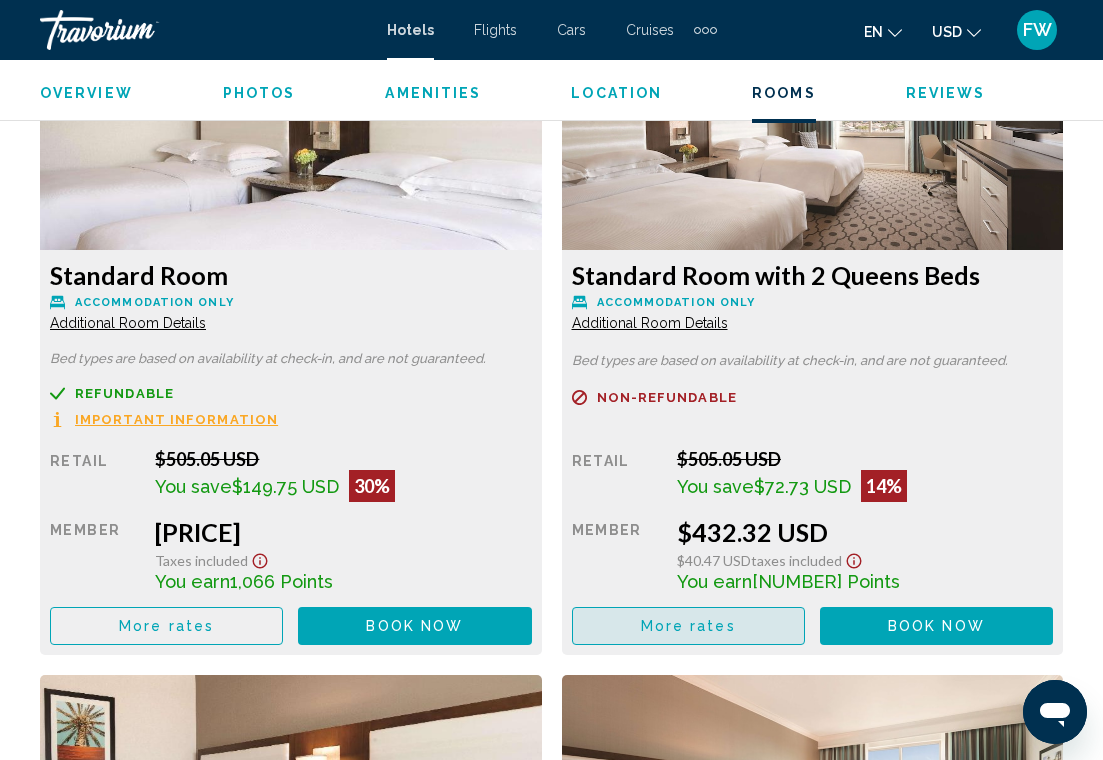 click on "More rates" at bounding box center (166, -48) 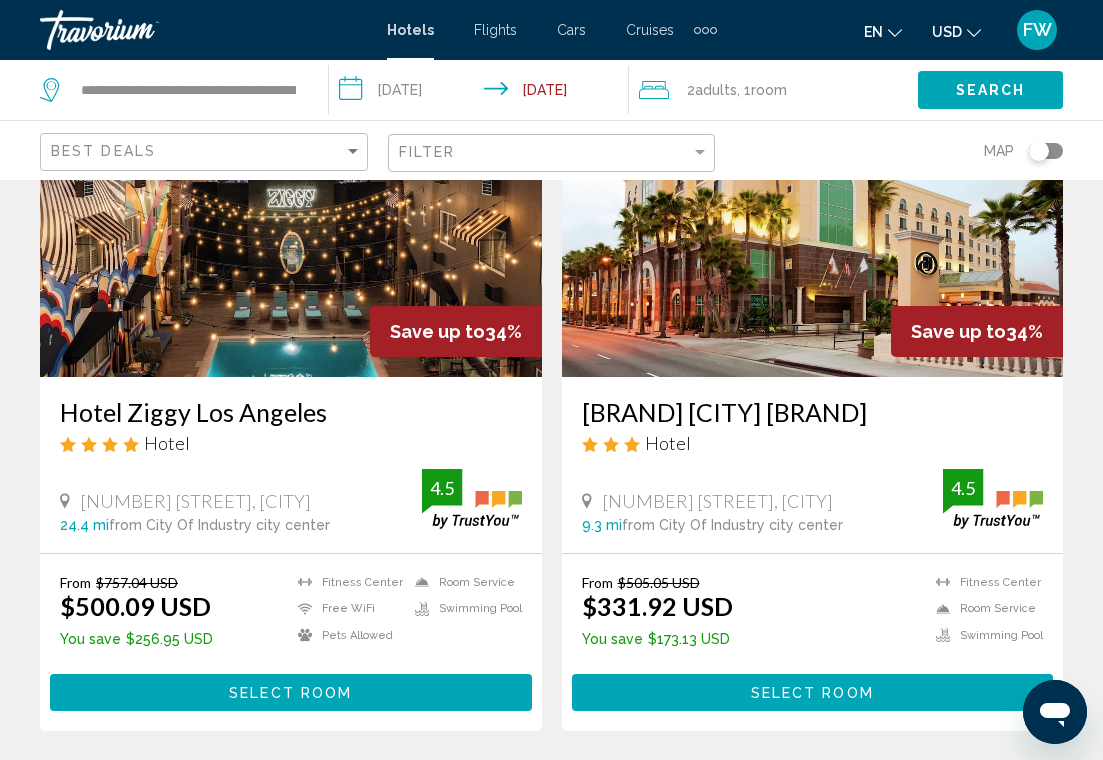 scroll, scrollTop: 2405, scrollLeft: 0, axis: vertical 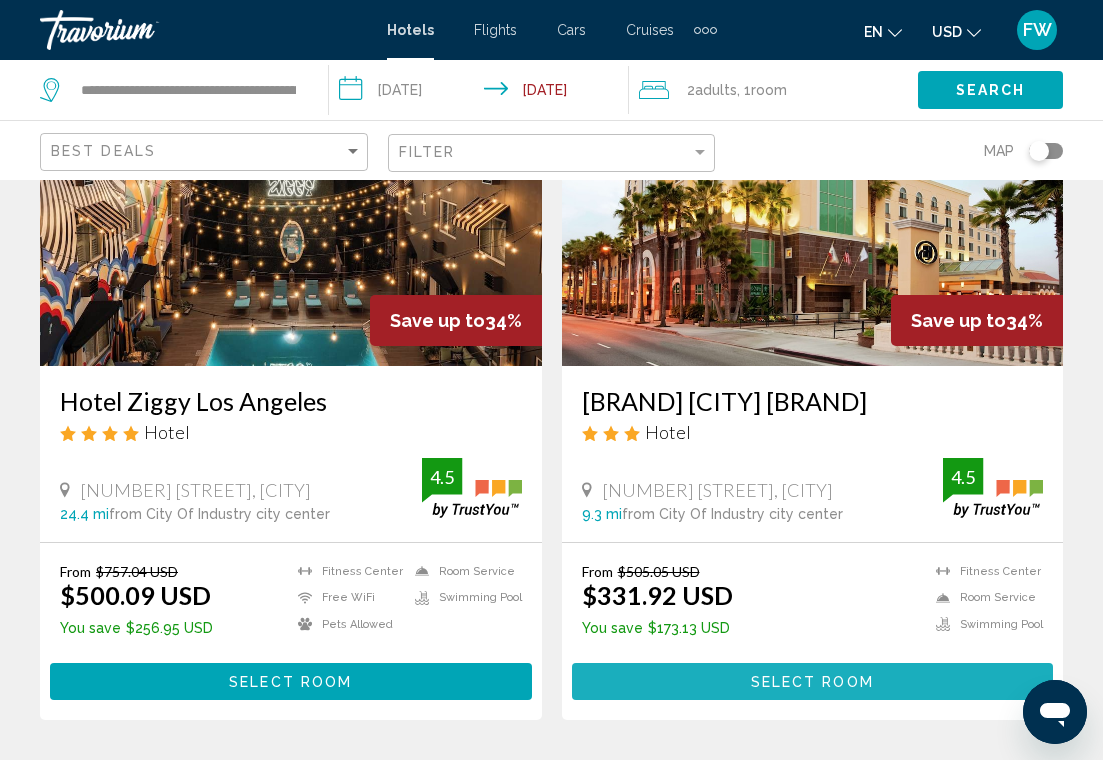 click on "Select Room" at bounding box center (812, 682) 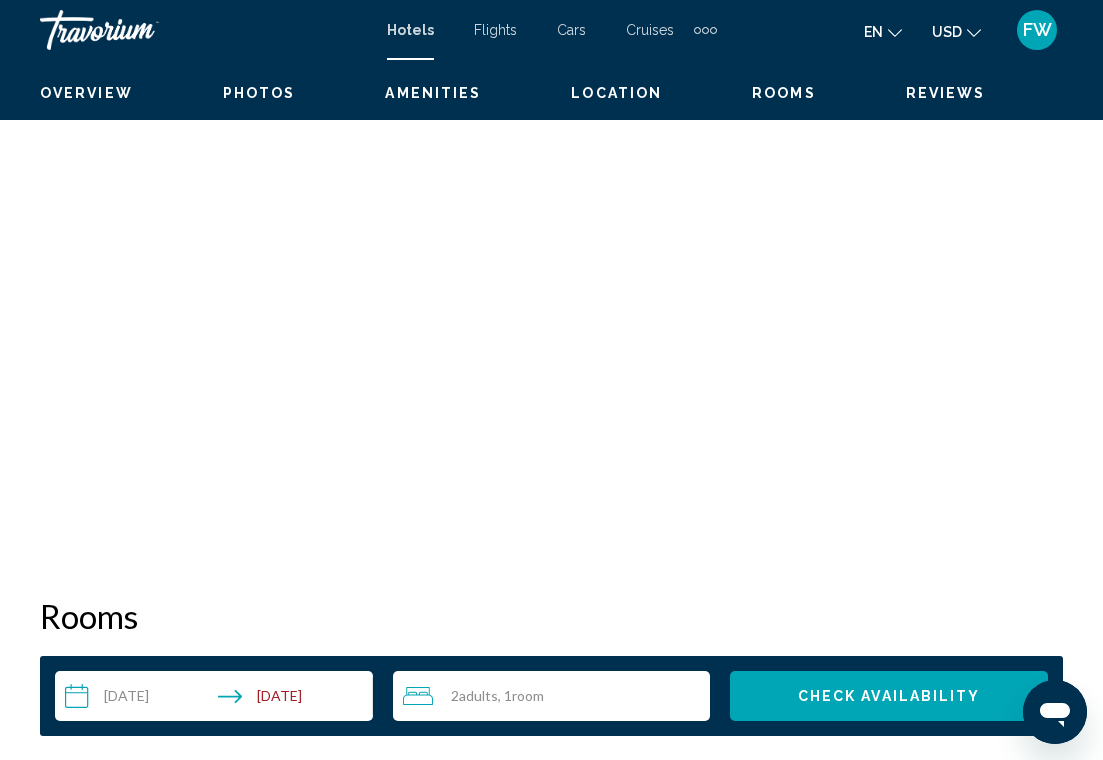 scroll, scrollTop: 0, scrollLeft: 0, axis: both 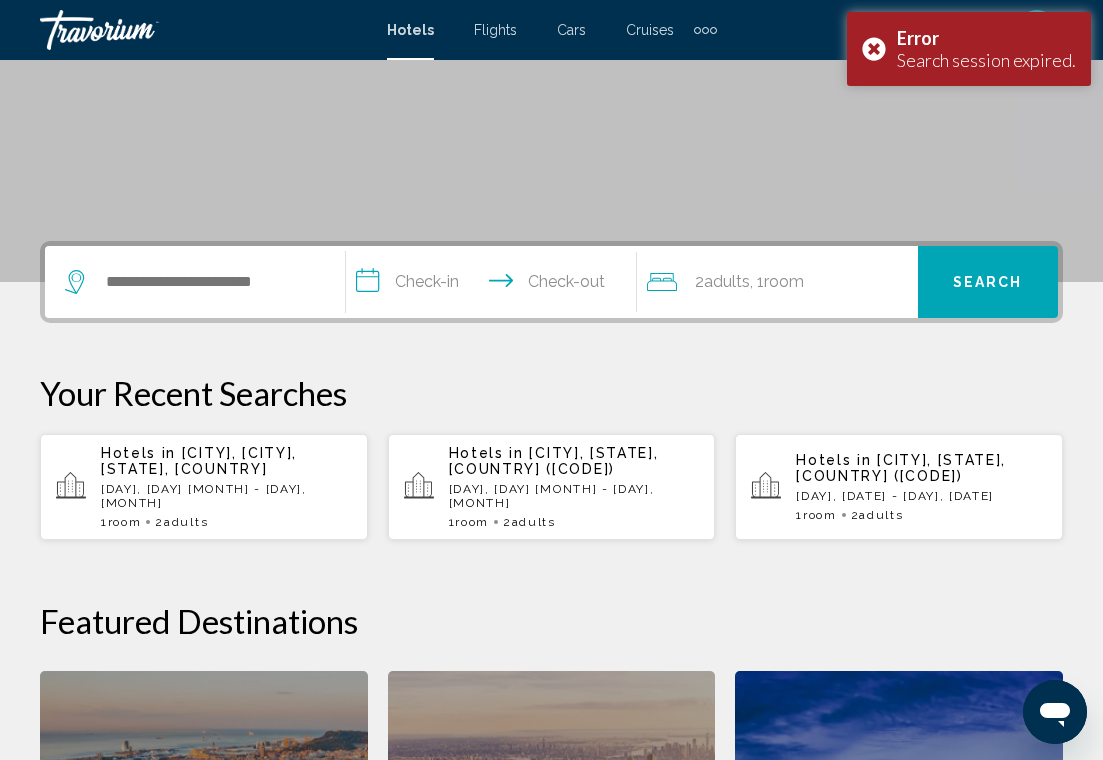click on "[CITY], [CITY], [STATE], [COUNTRY]" at bounding box center (199, 461) 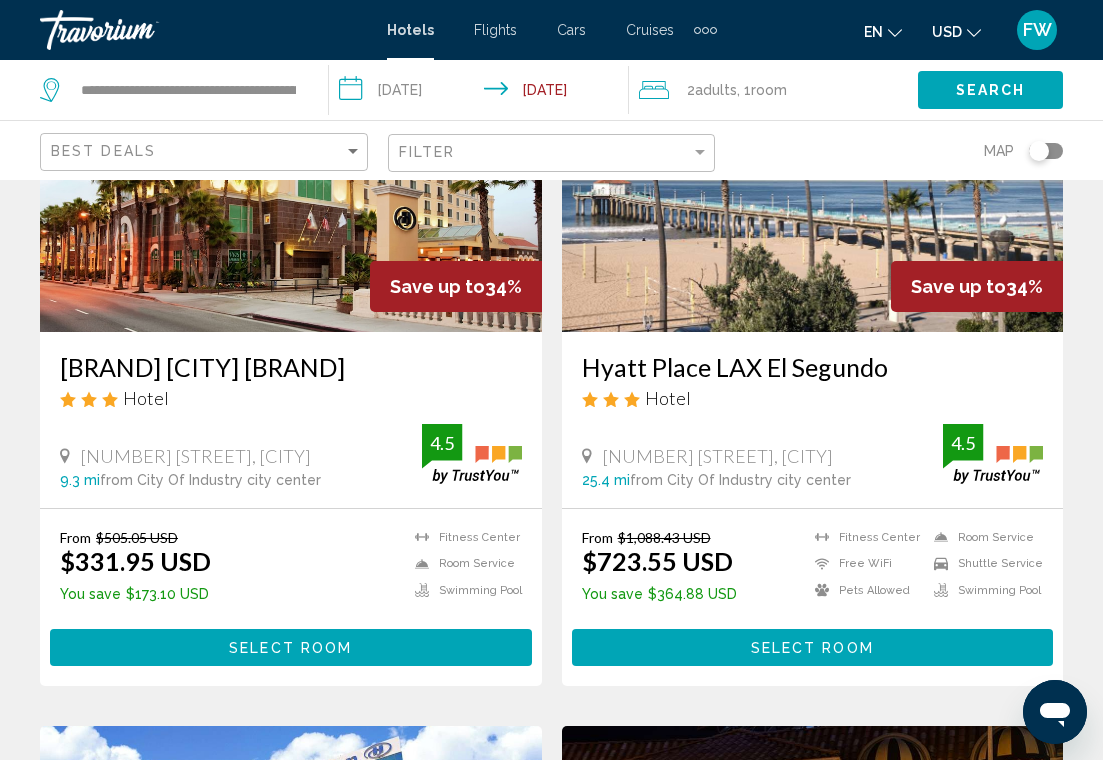 scroll, scrollTop: 2451, scrollLeft: 0, axis: vertical 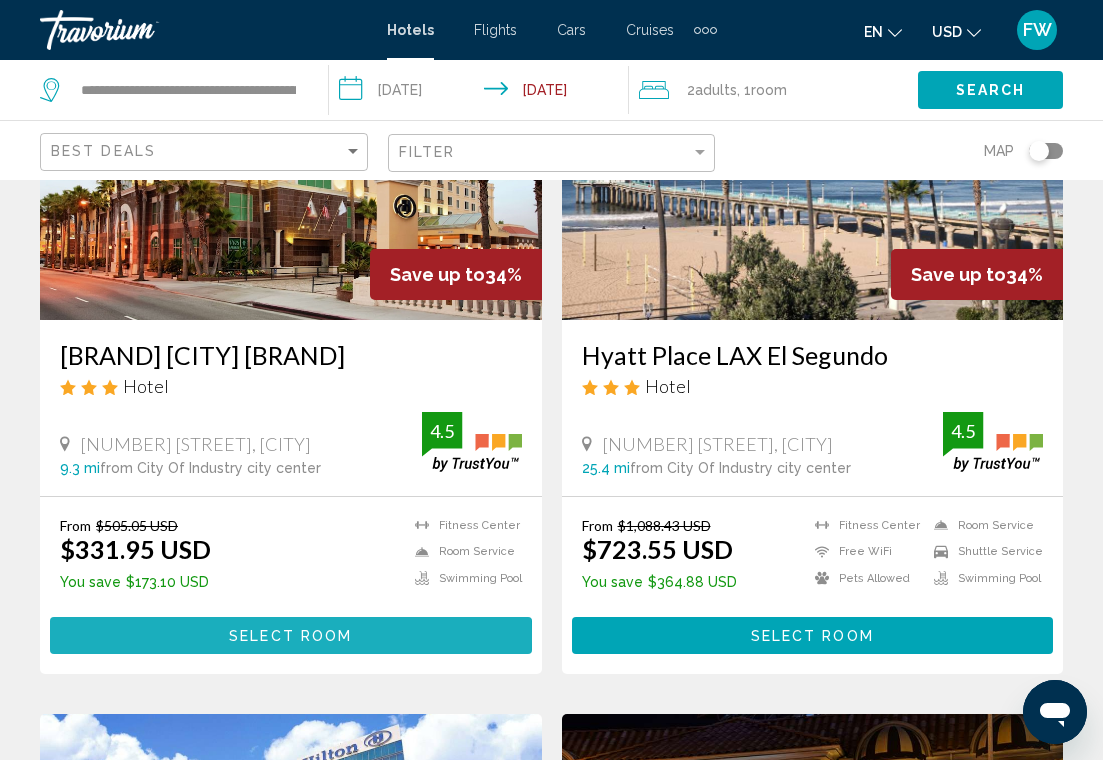 click on "Select Room" at bounding box center [290, 636] 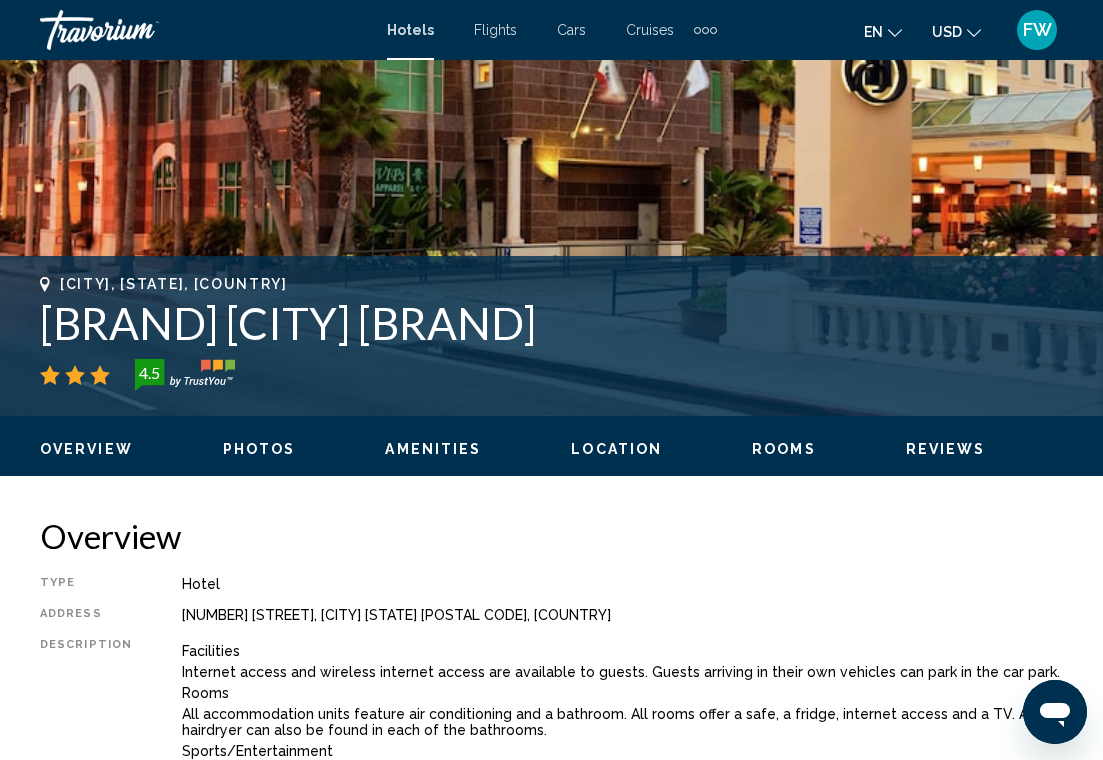scroll, scrollTop: 597, scrollLeft: 0, axis: vertical 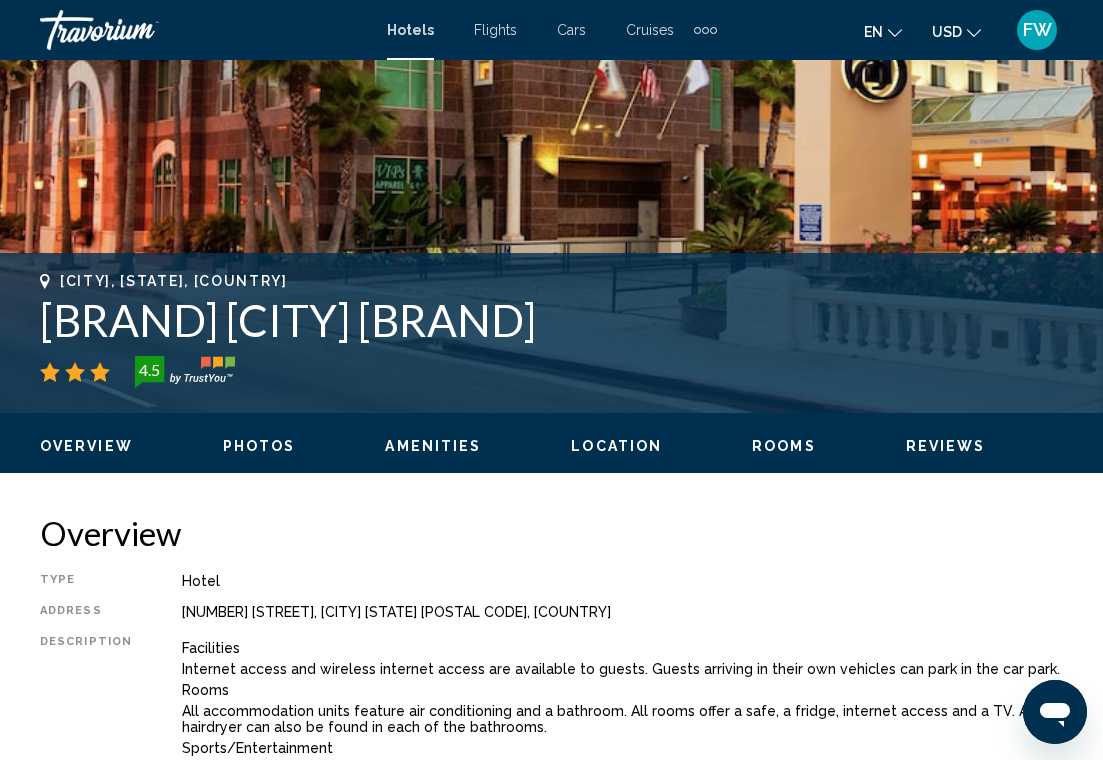 click on "Photos" at bounding box center [259, 446] 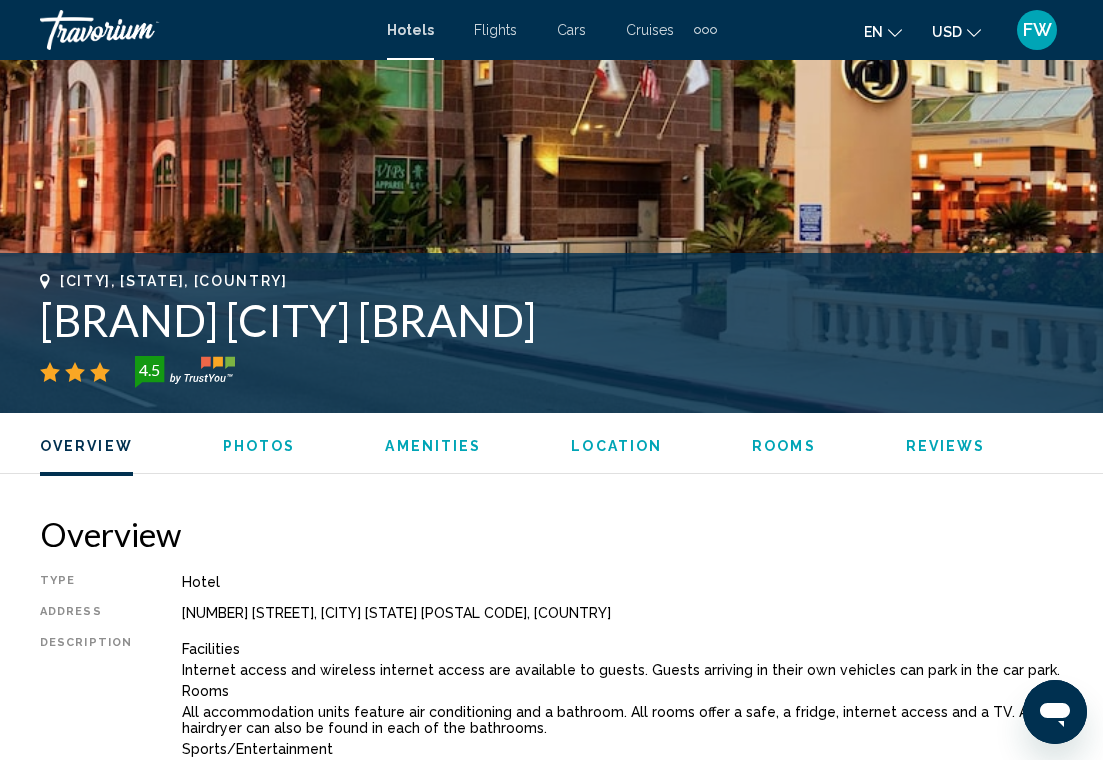 scroll, scrollTop: 1327, scrollLeft: 0, axis: vertical 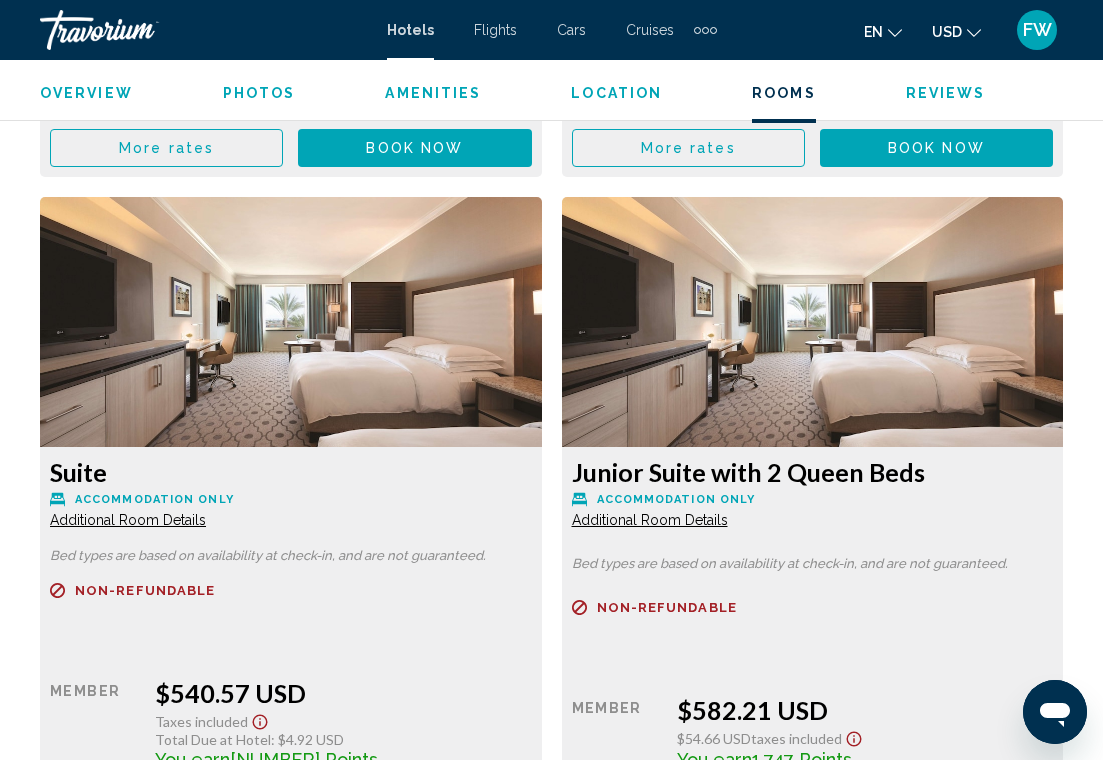 click at bounding box center (291, -3083) 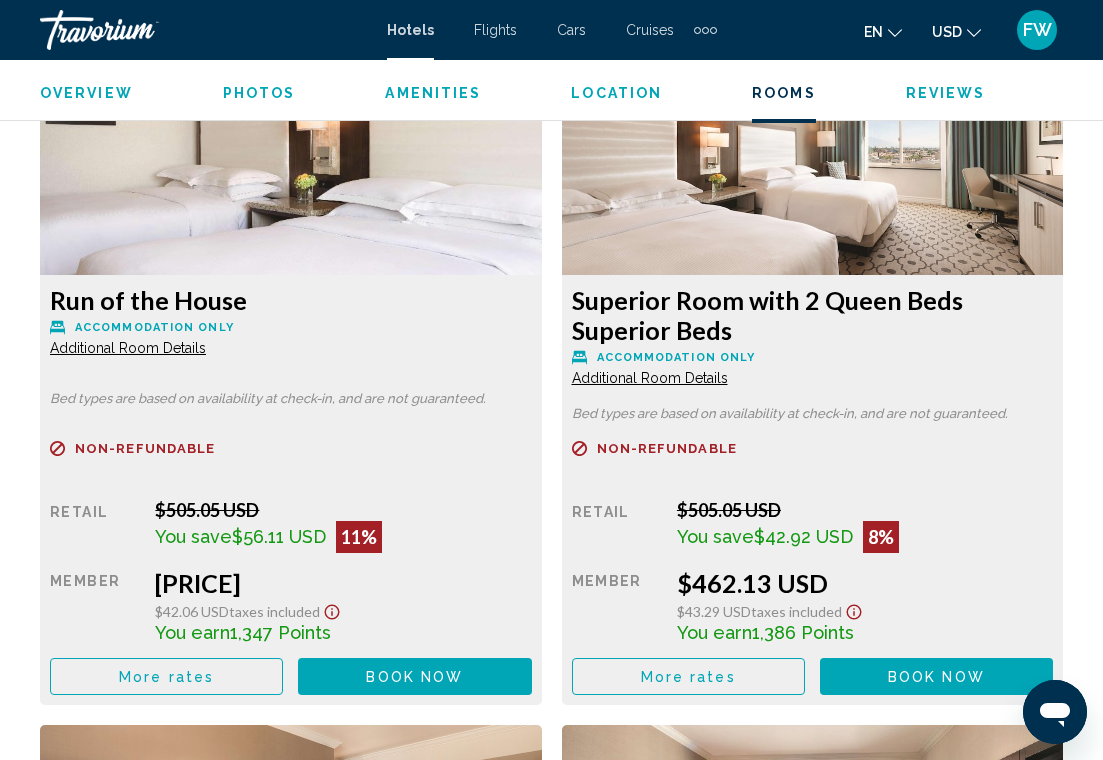 scroll, scrollTop: 4555, scrollLeft: 0, axis: vertical 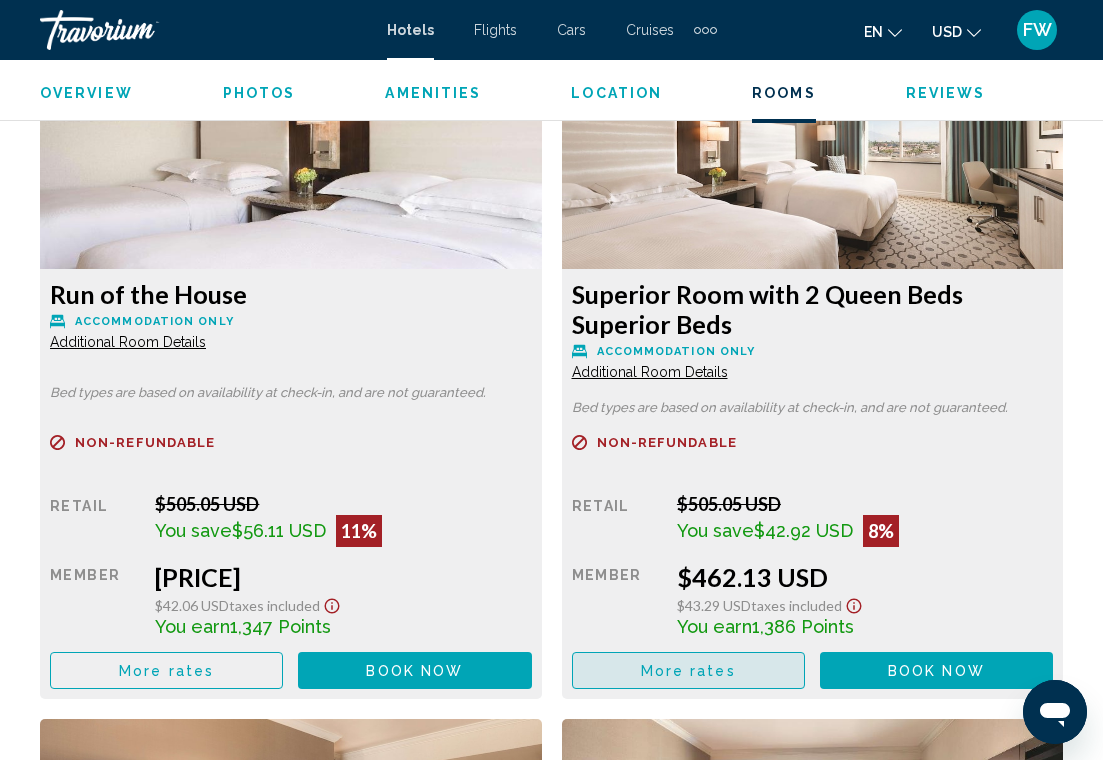 click on "More rates" at bounding box center [166, -705] 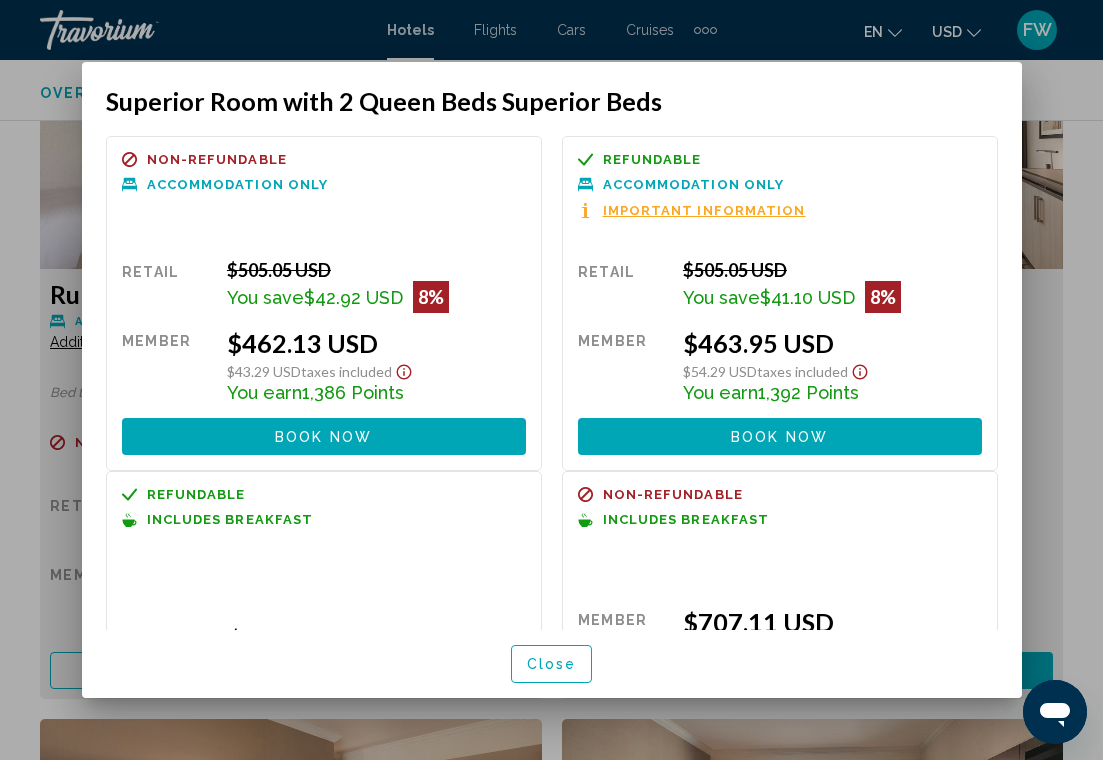 scroll, scrollTop: 0, scrollLeft: 0, axis: both 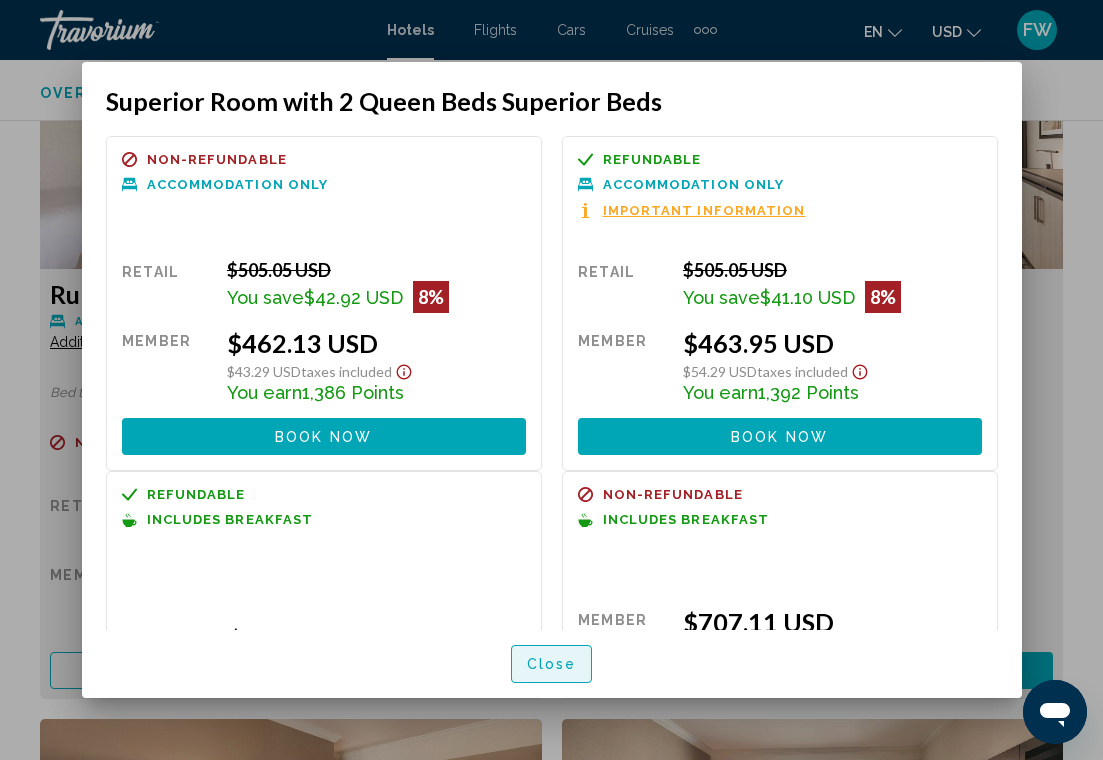 click on "Close" at bounding box center [552, 663] 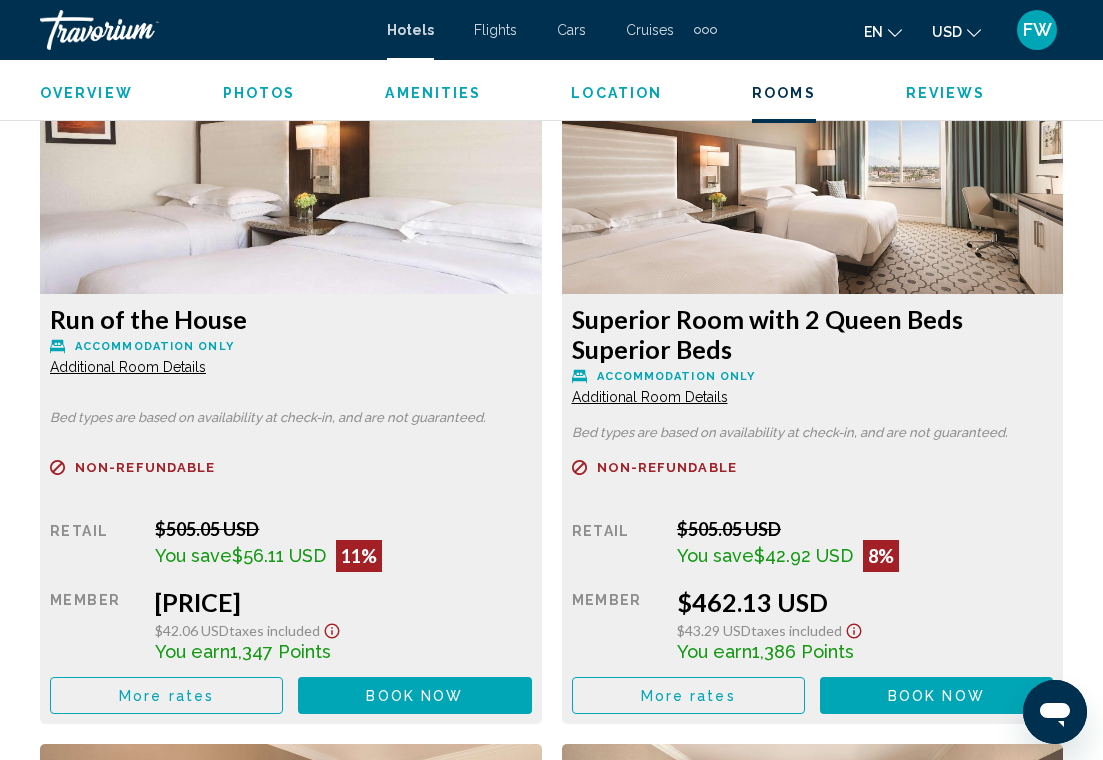 scroll, scrollTop: 4534, scrollLeft: 0, axis: vertical 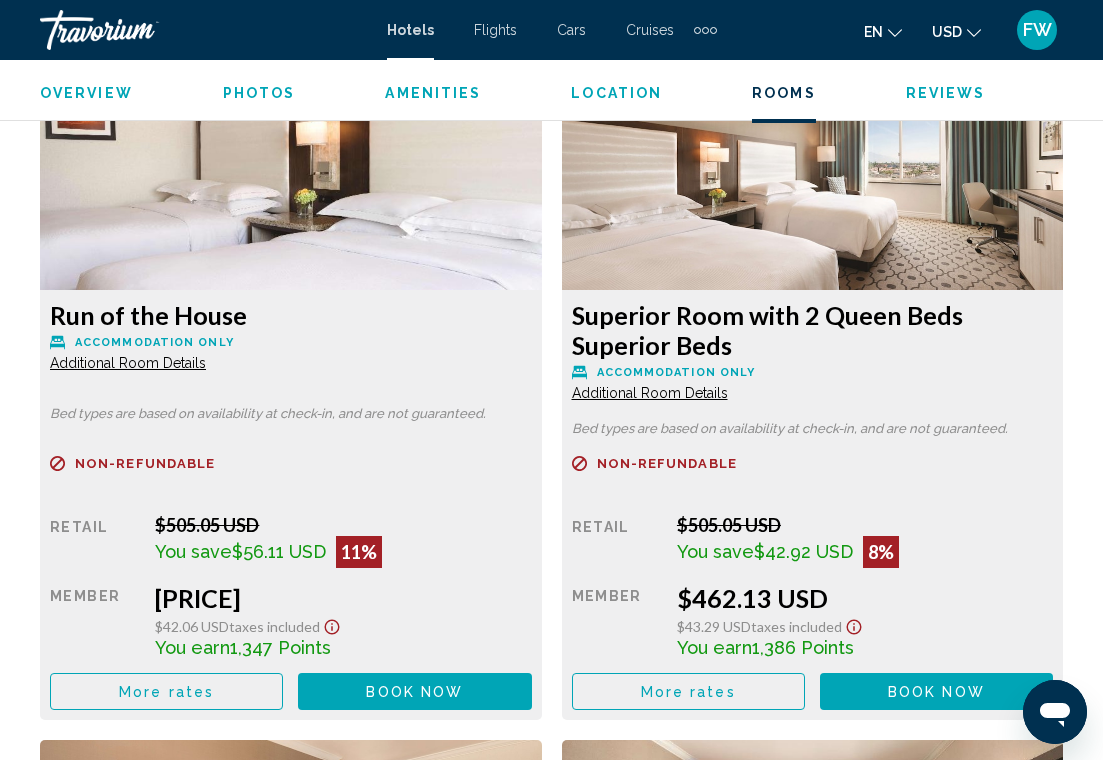 click on "Amenities" at bounding box center (433, 93) 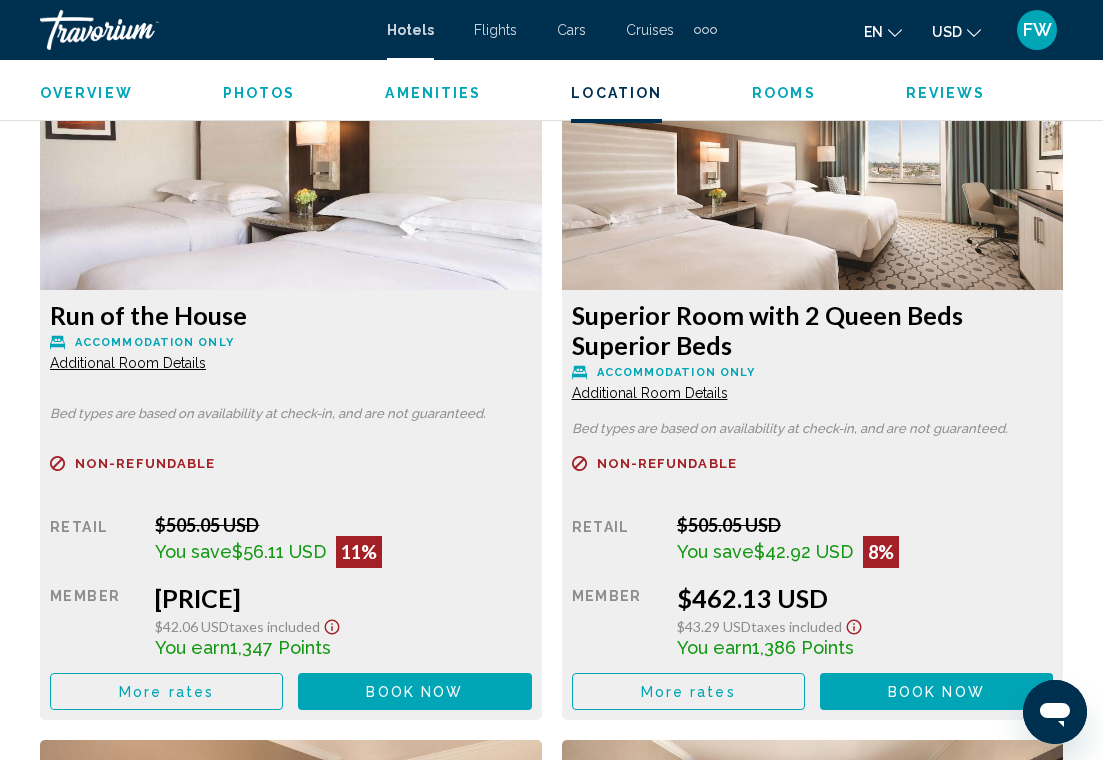 scroll, scrollTop: 1944, scrollLeft: 0, axis: vertical 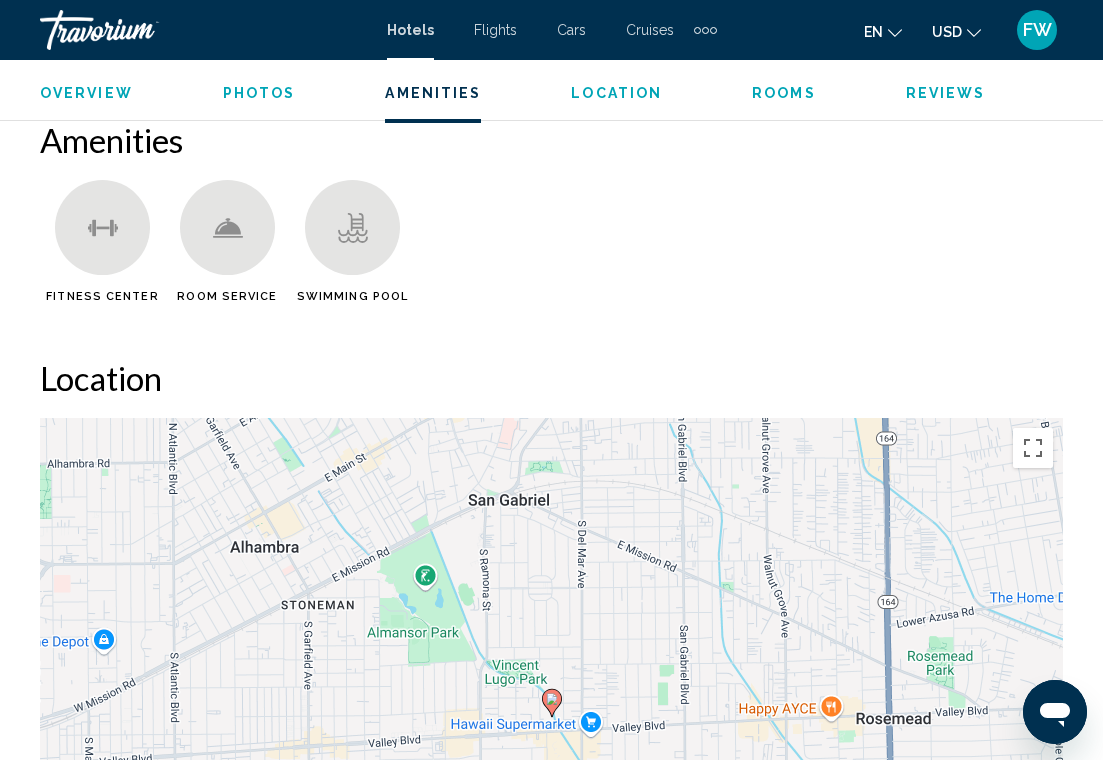 click on "Overview
Photos
Amenities
Location
Rooms
Reviews
Check Availability" 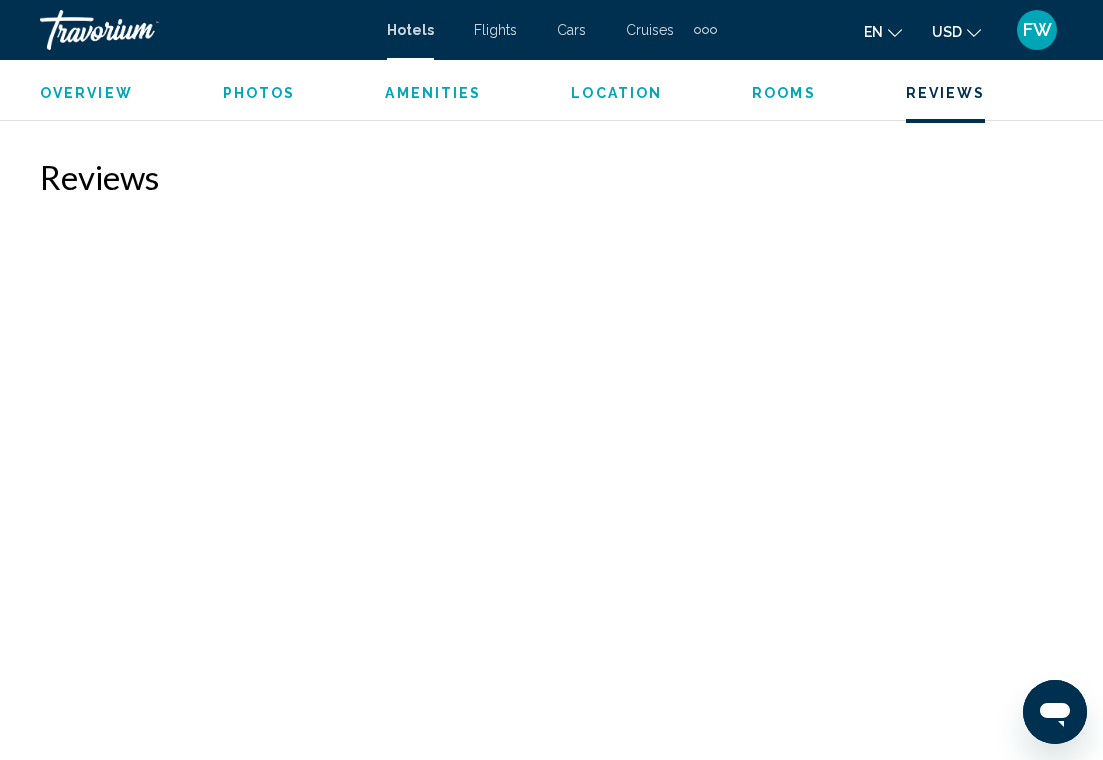 scroll, scrollTop: 9077, scrollLeft: 0, axis: vertical 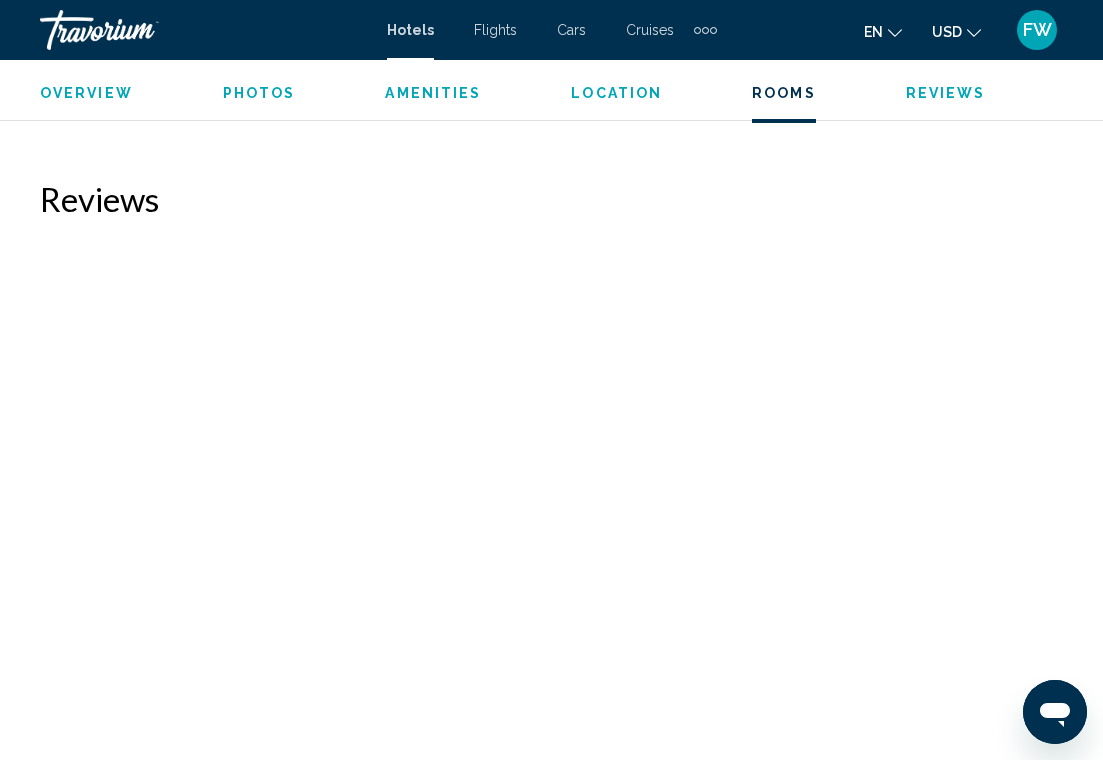 click on "Overview" at bounding box center (86, 93) 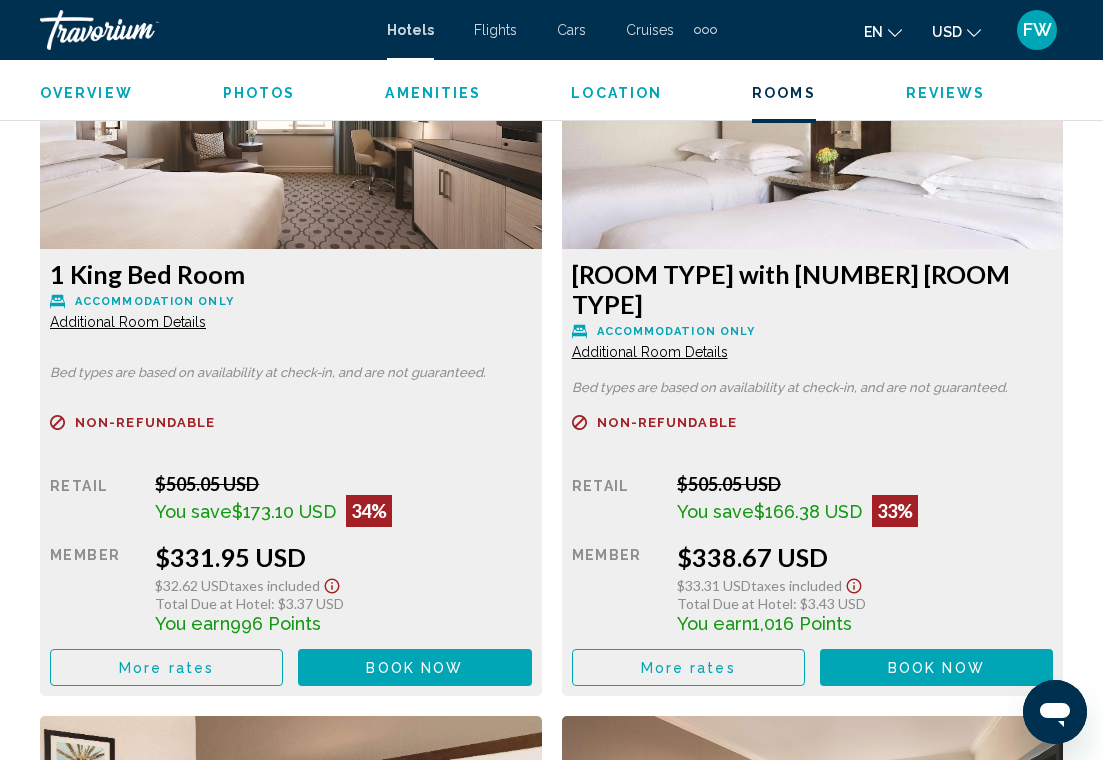 scroll, scrollTop: 3154, scrollLeft: 0, axis: vertical 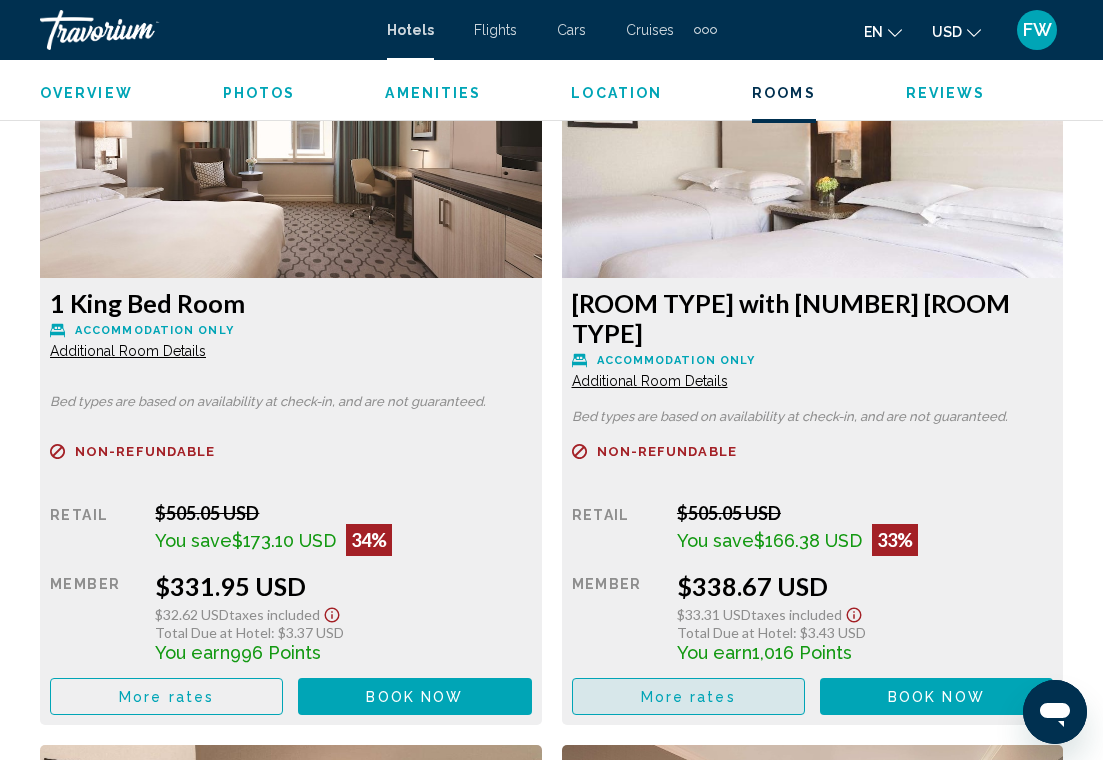 click on "More rates" at bounding box center (166, 697) 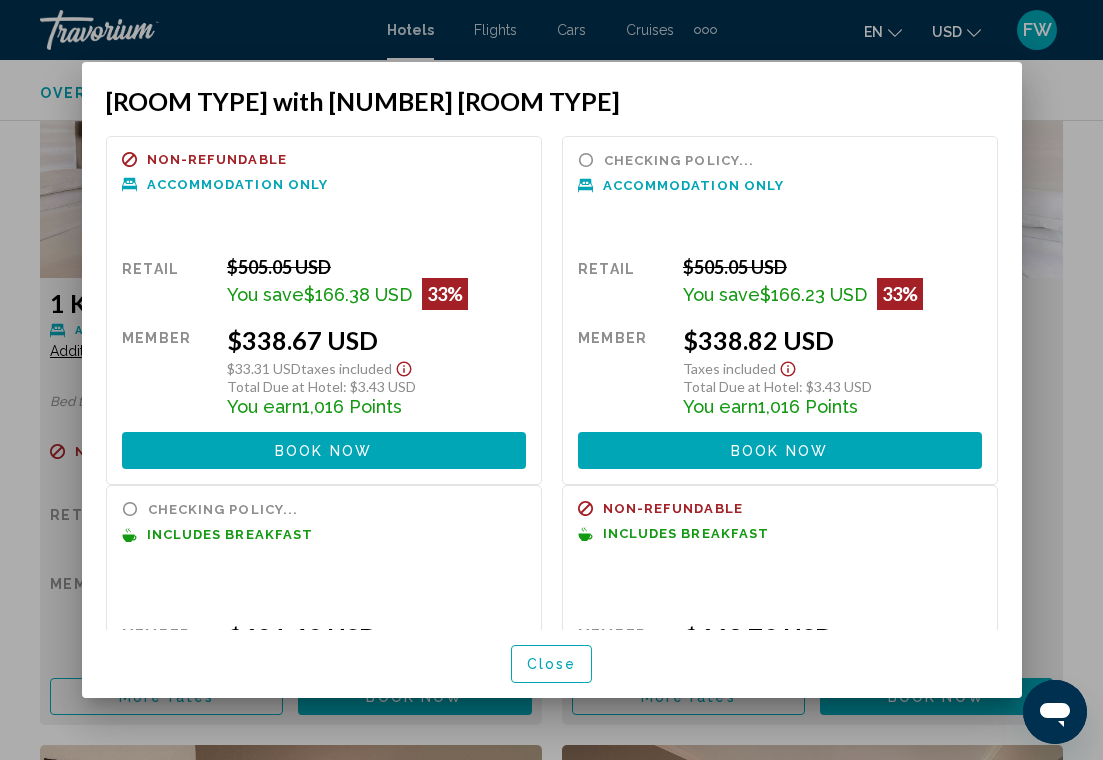 scroll, scrollTop: 0, scrollLeft: 0, axis: both 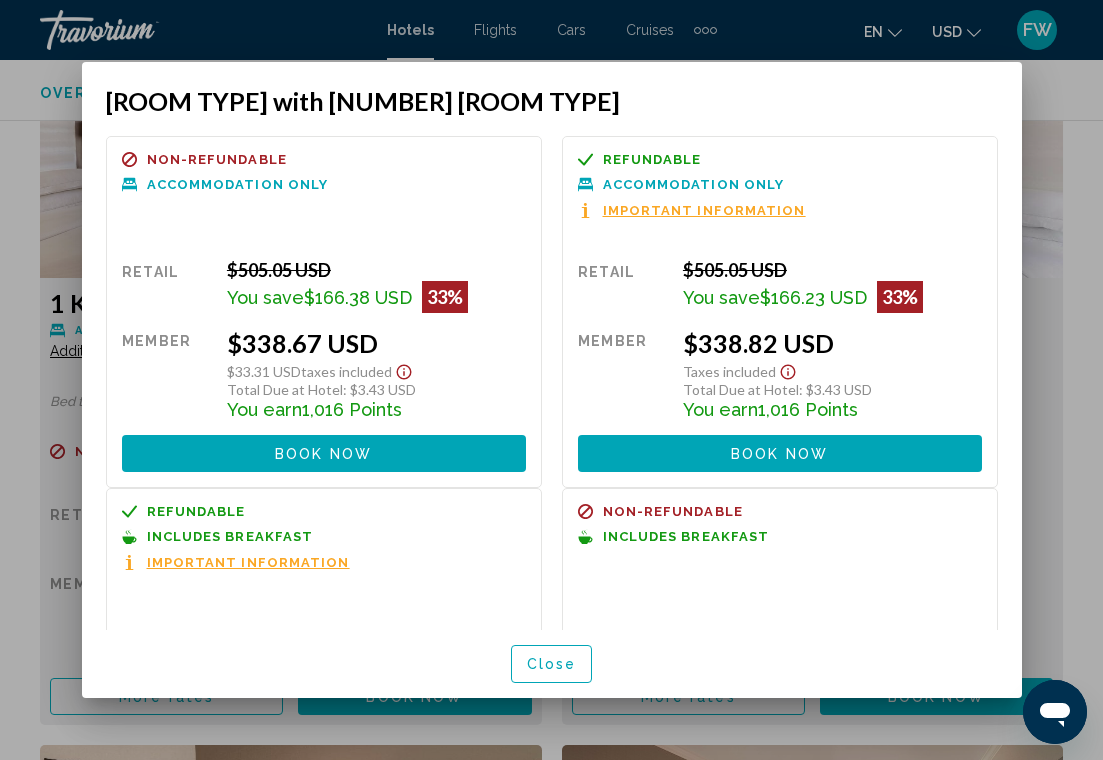 click on "Important Information" at bounding box center [248, 562] 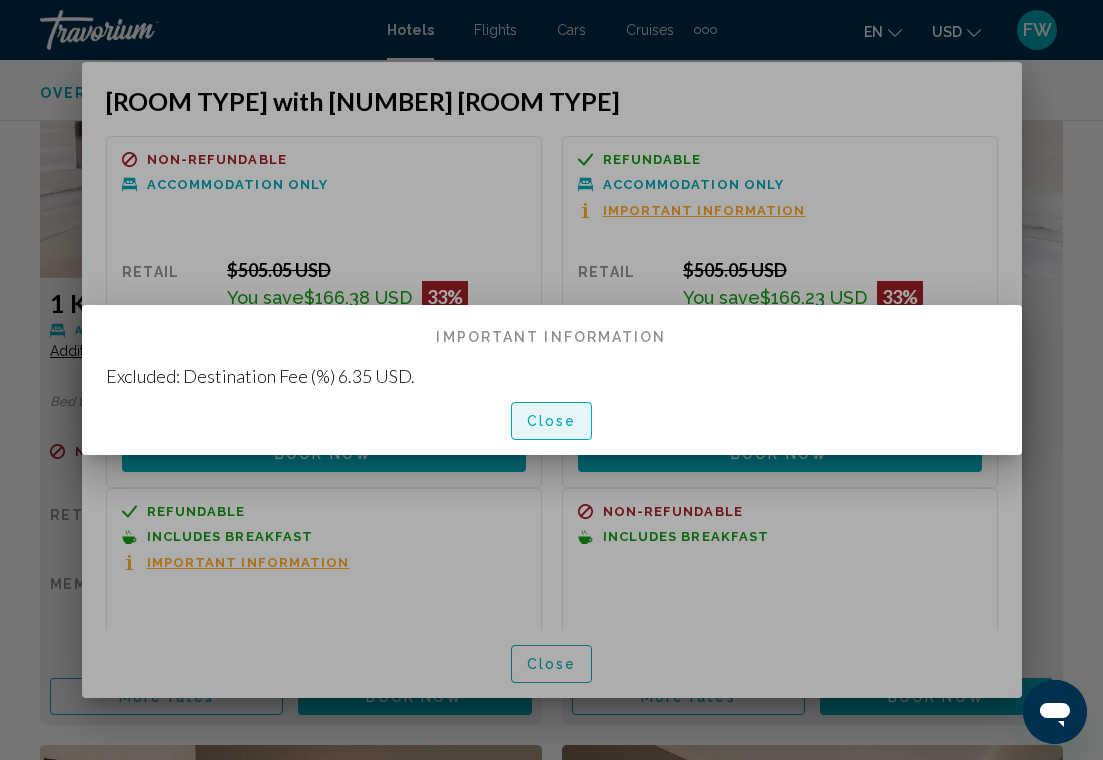 click on "Close" at bounding box center [552, 420] 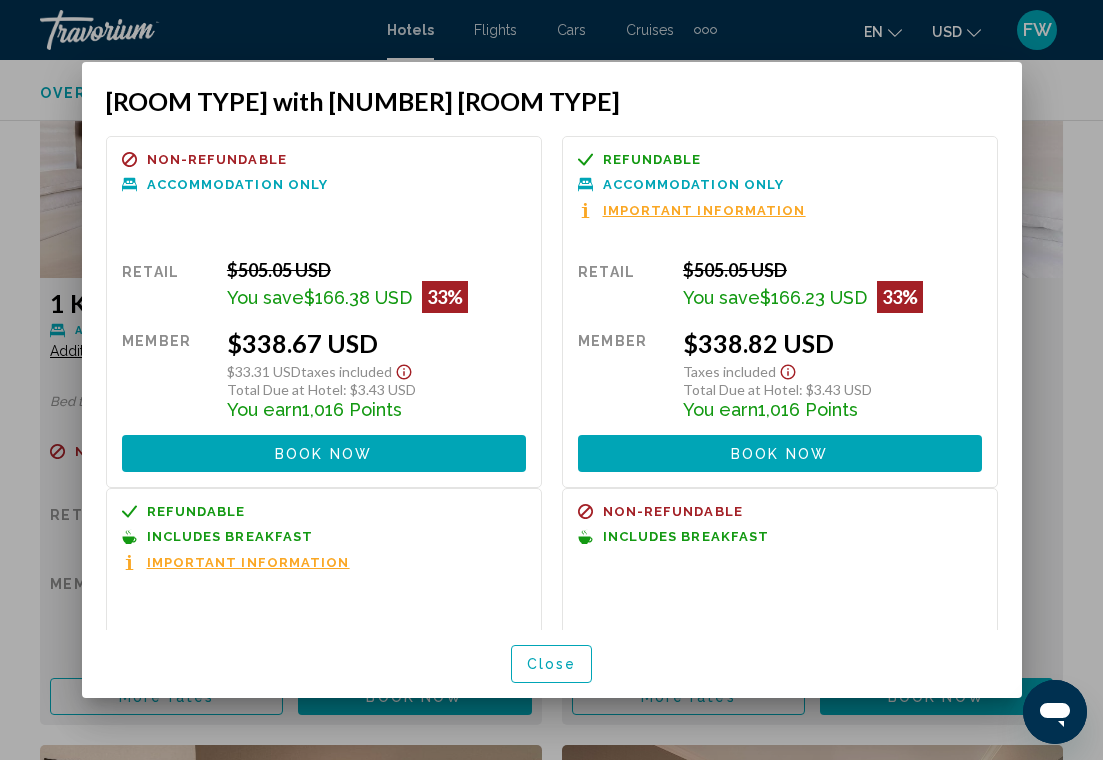 click on "Important Information" at bounding box center (704, 210) 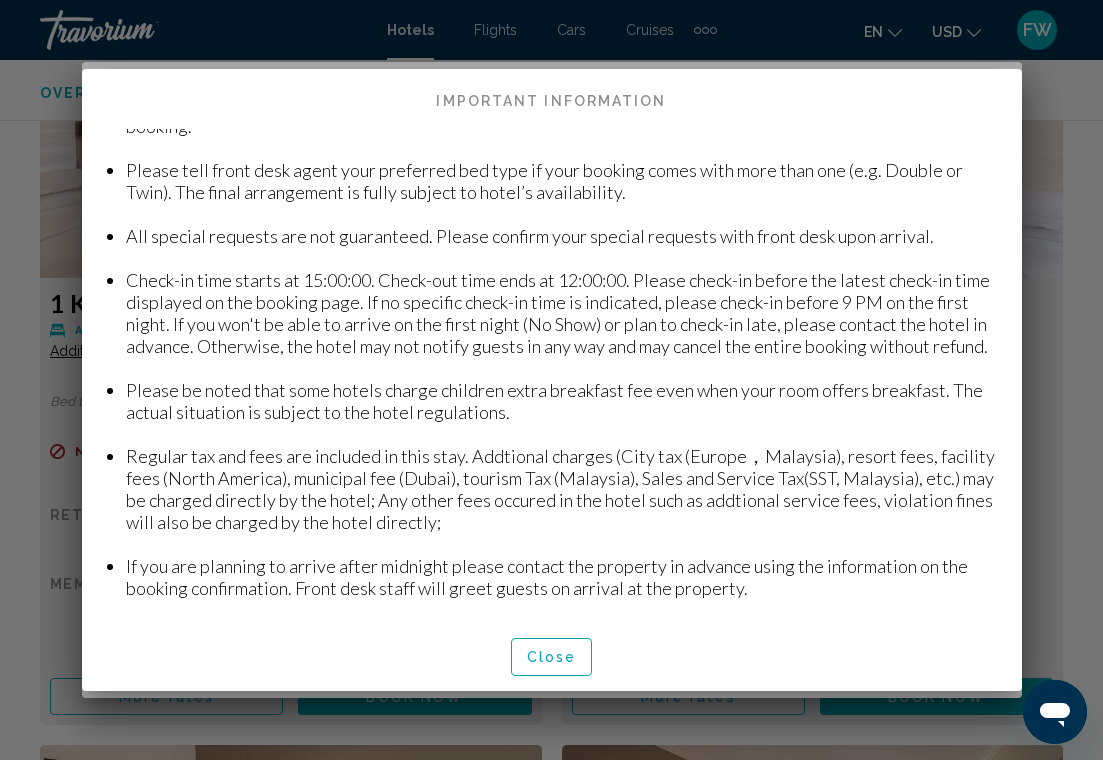 scroll, scrollTop: 78, scrollLeft: 0, axis: vertical 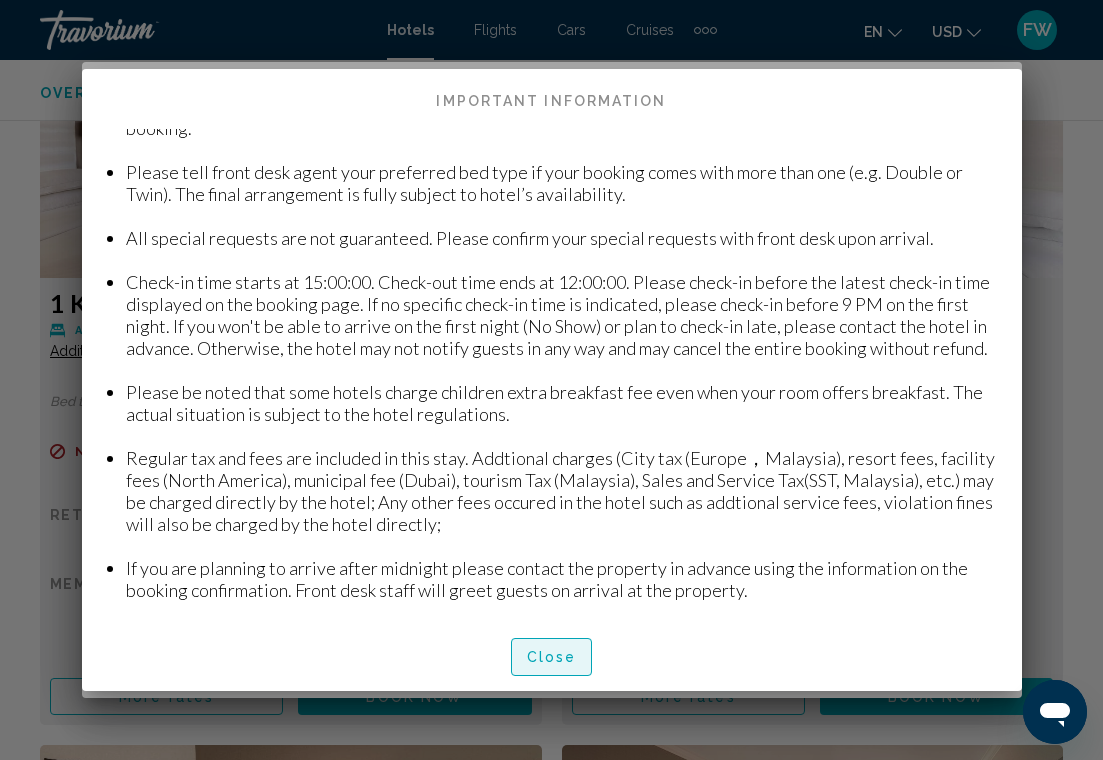 click on "Close" at bounding box center [552, 658] 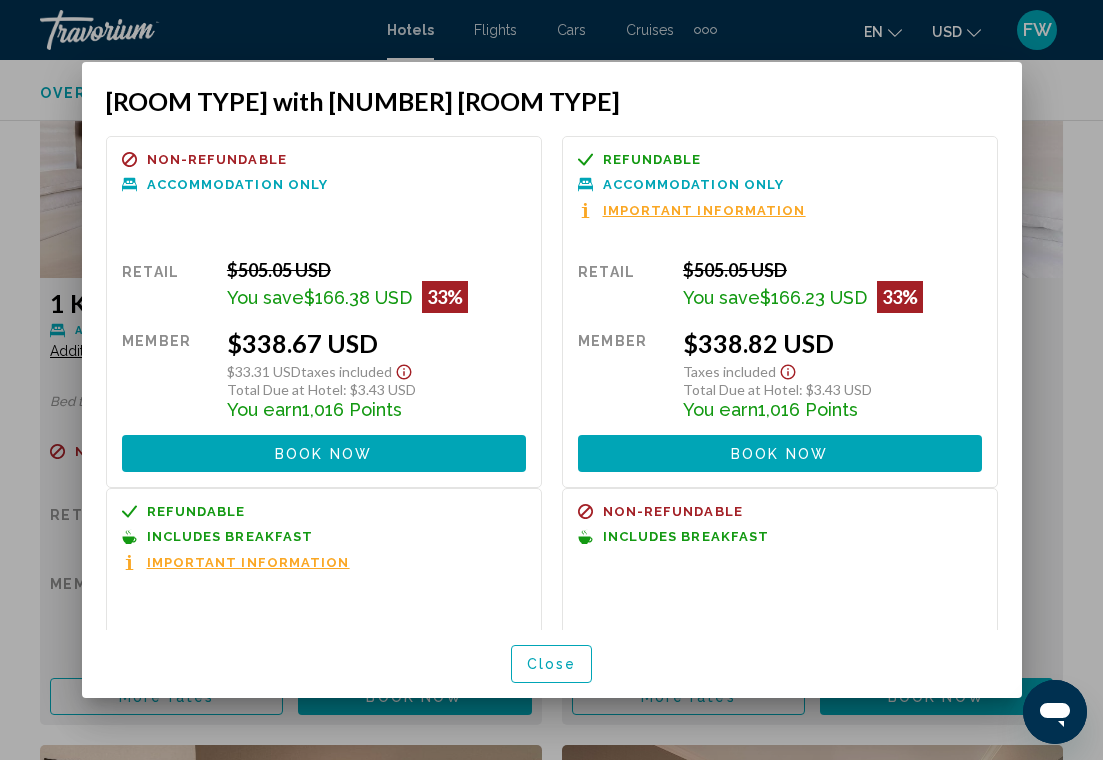 click on "Close" at bounding box center (552, 664) 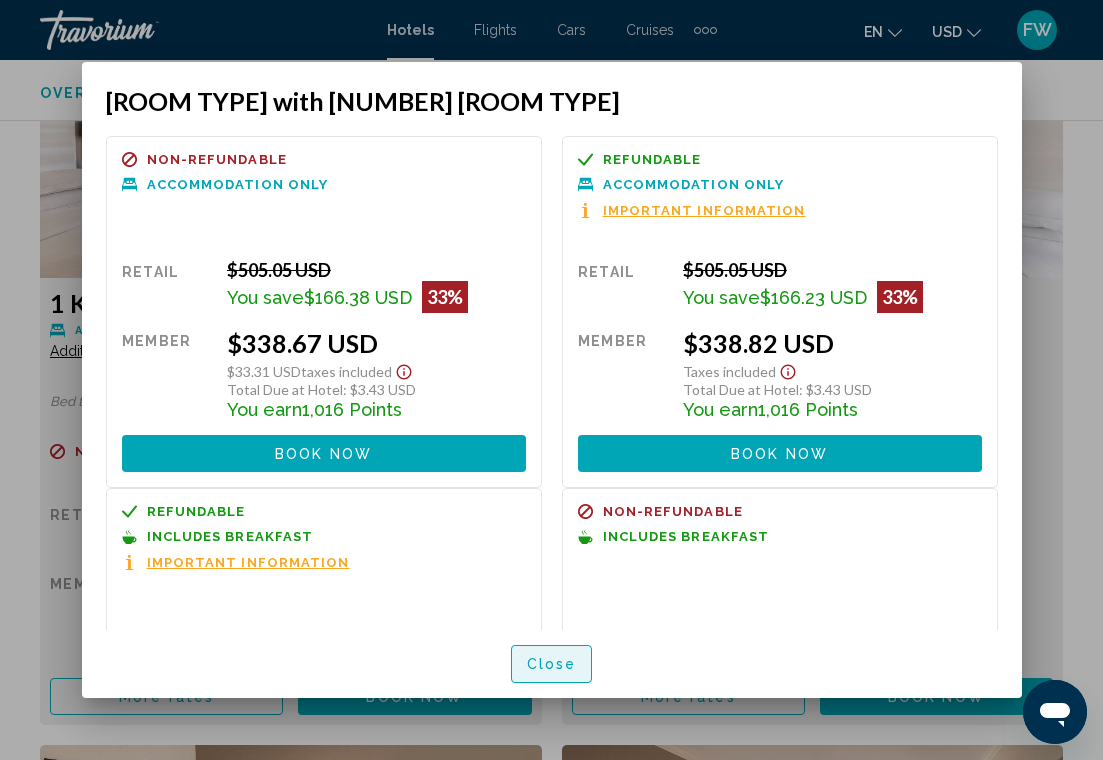 click on "Close" at bounding box center [552, 665] 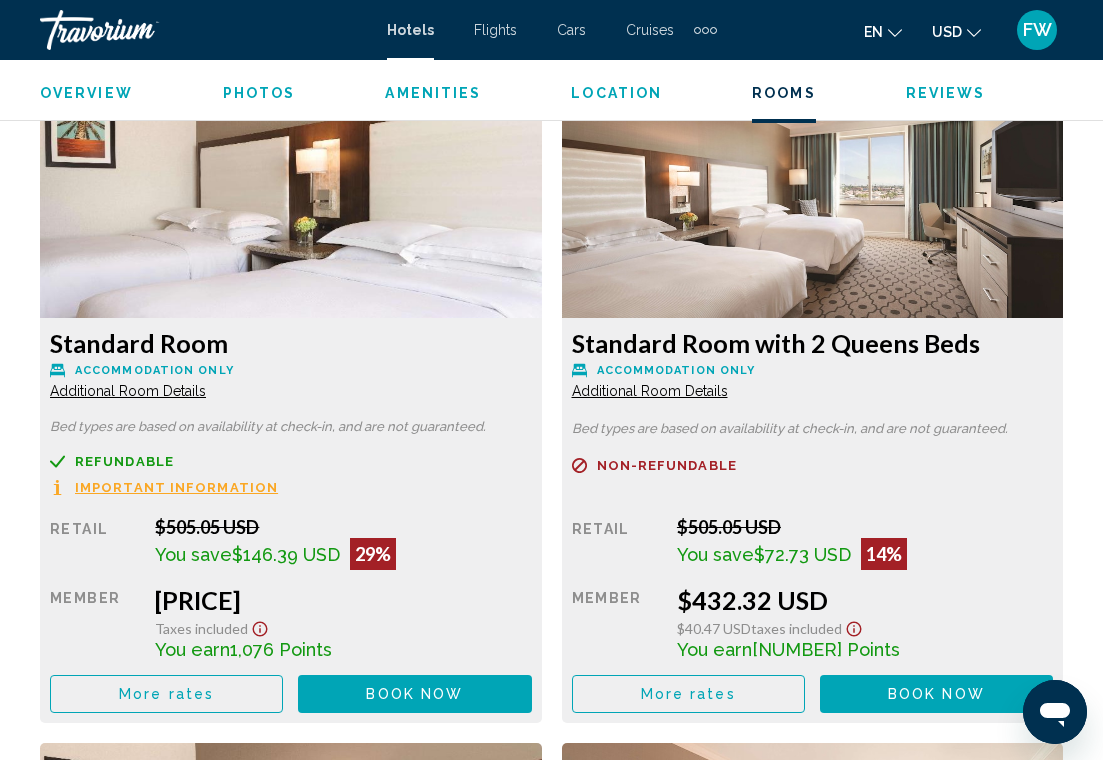 scroll, scrollTop: 3831, scrollLeft: 0, axis: vertical 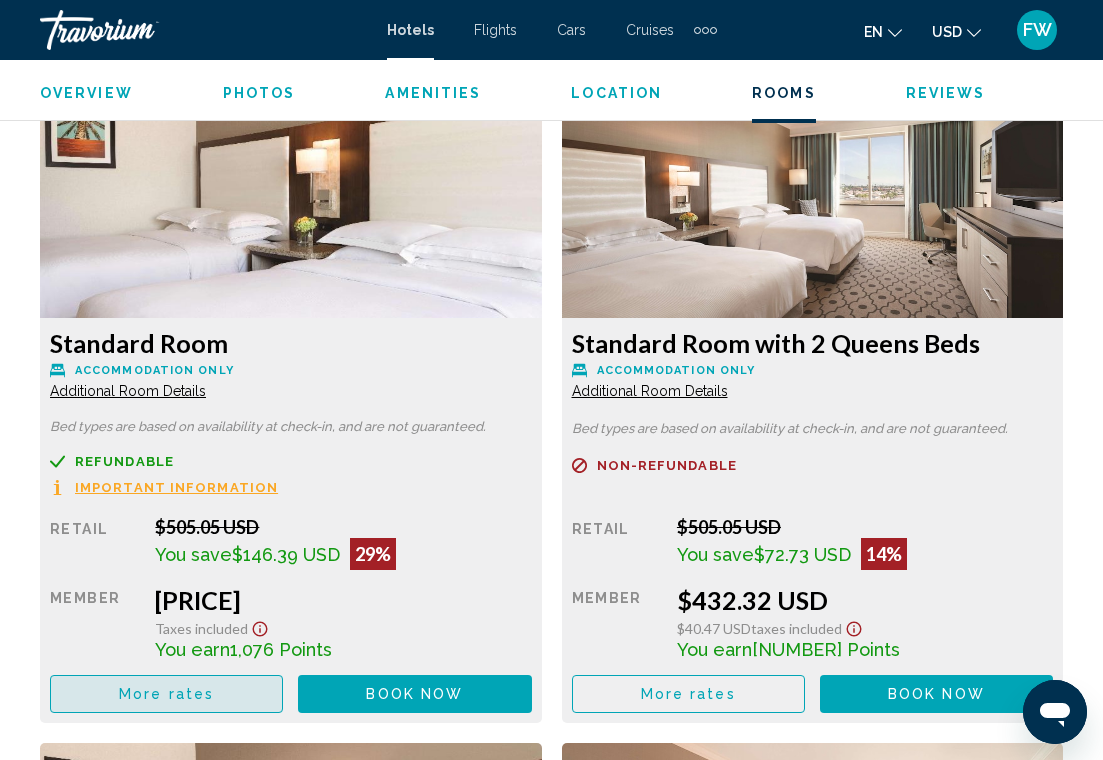 click on "More rates" at bounding box center [166, 20] 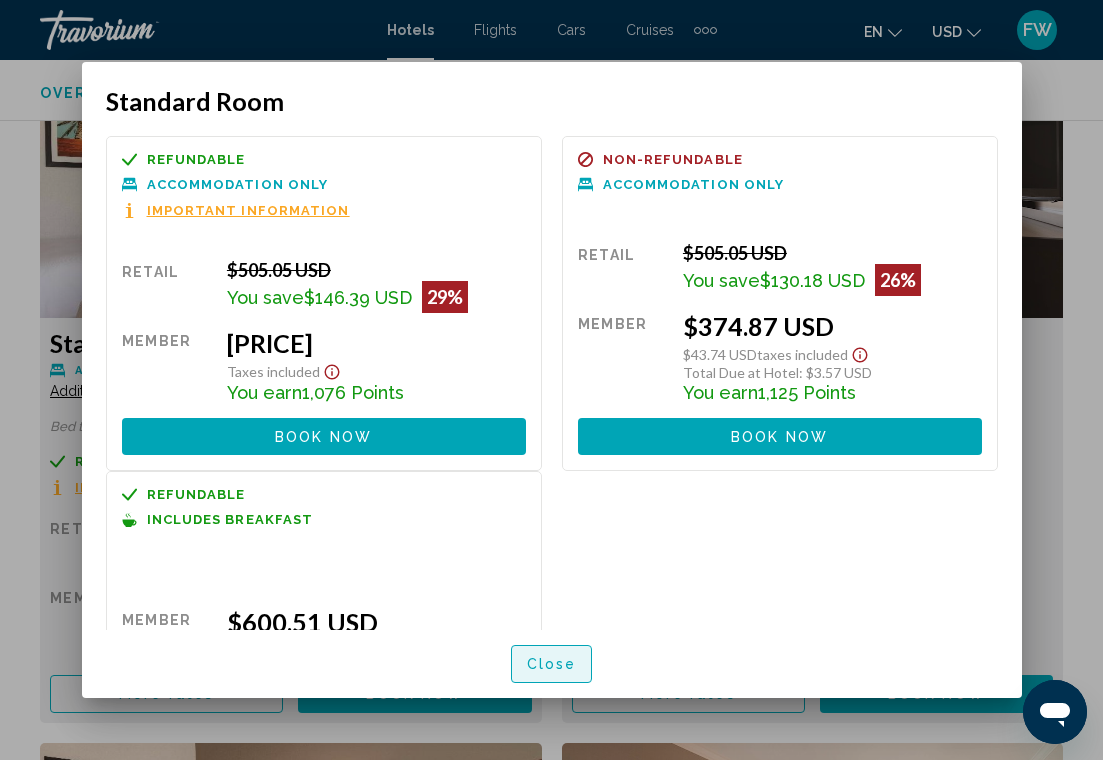click on "Close" at bounding box center (552, 665) 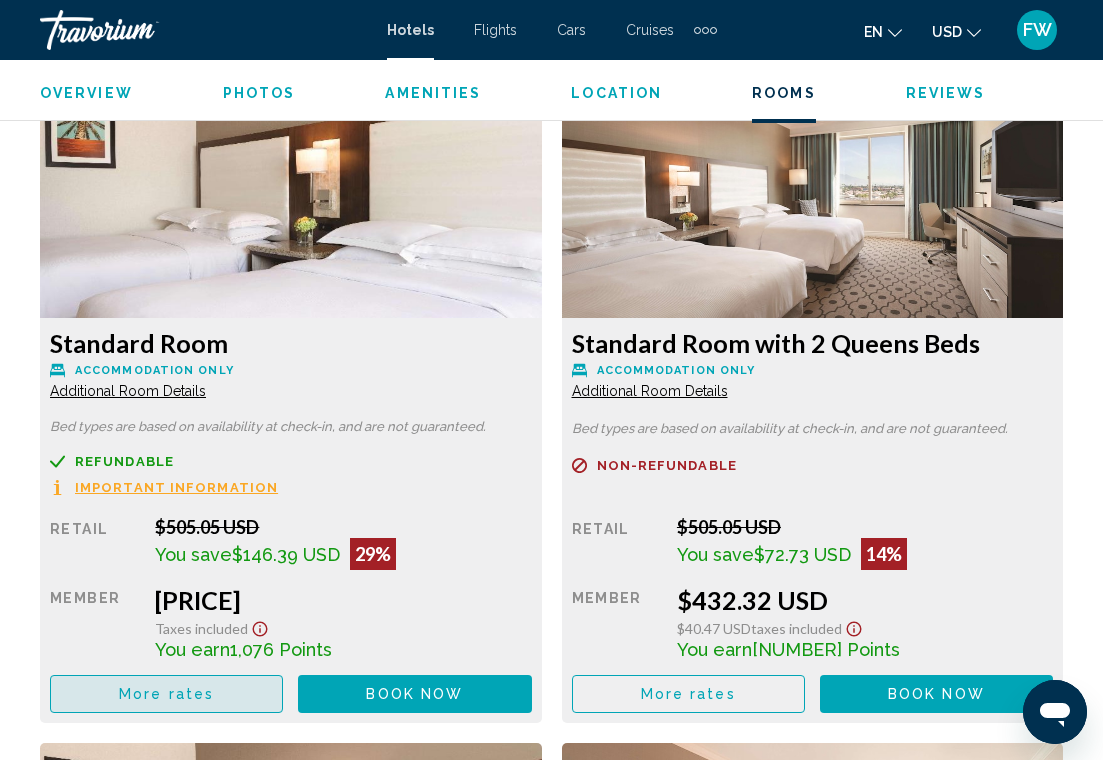 click on "More rates" at bounding box center [166, 19] 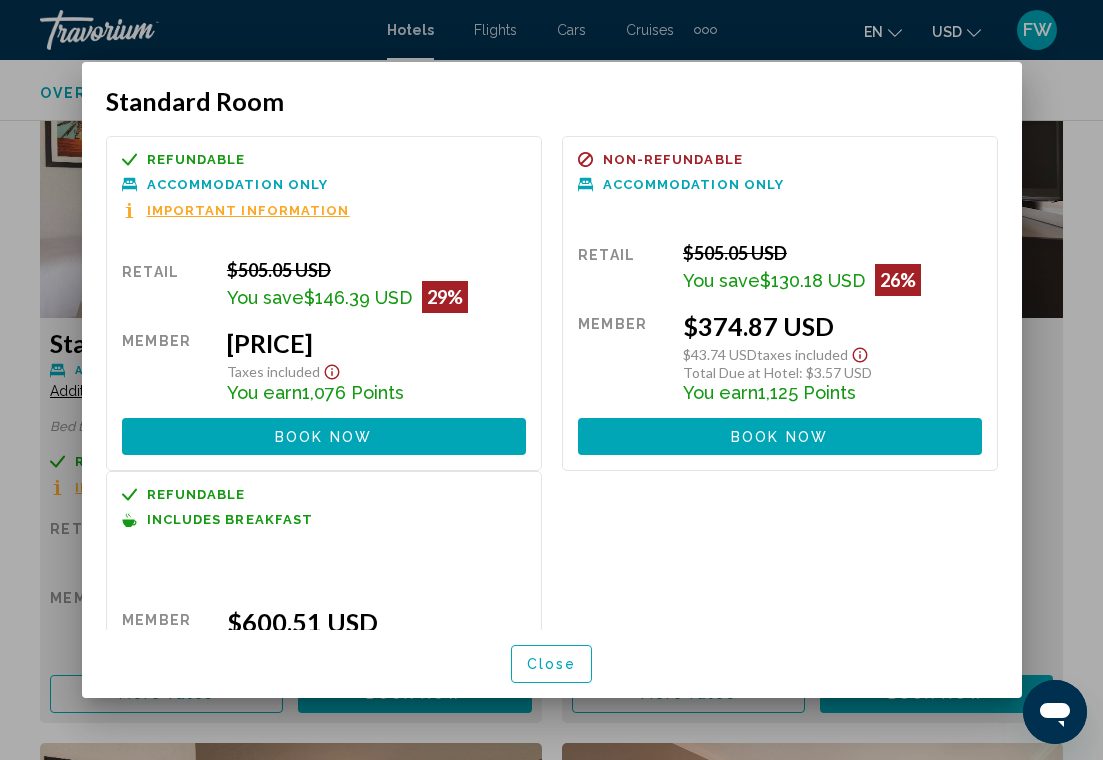 scroll, scrollTop: 0, scrollLeft: 0, axis: both 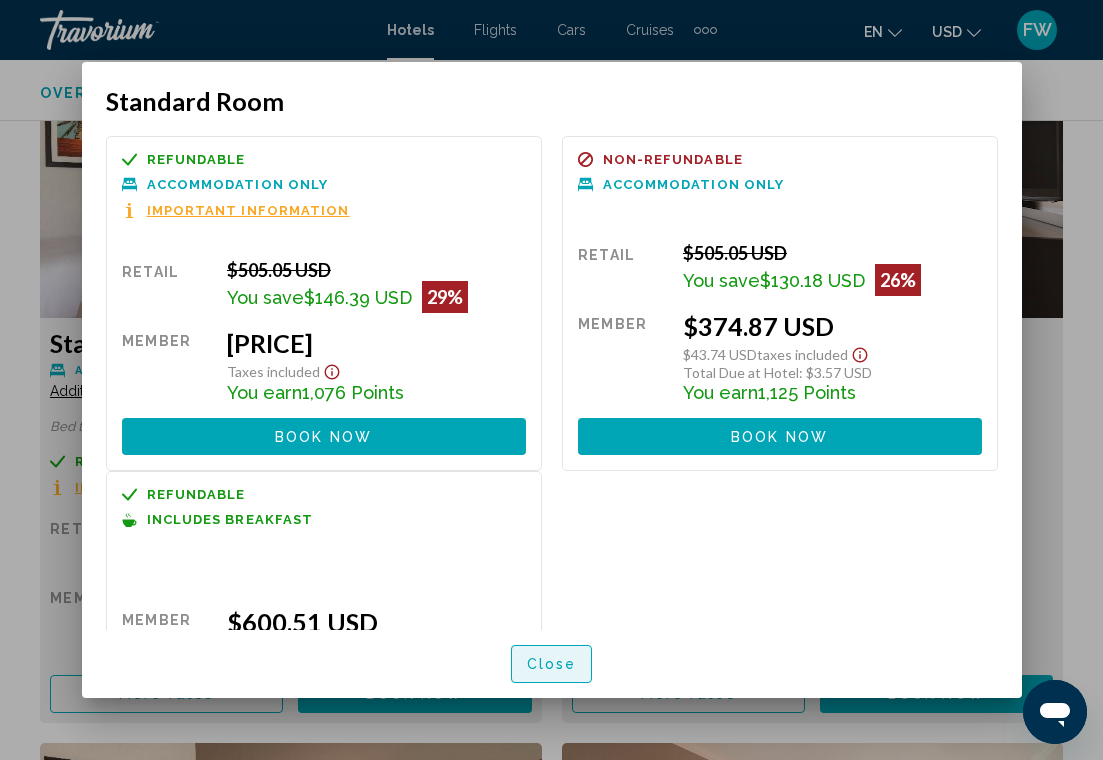 click on "Close" at bounding box center (552, 663) 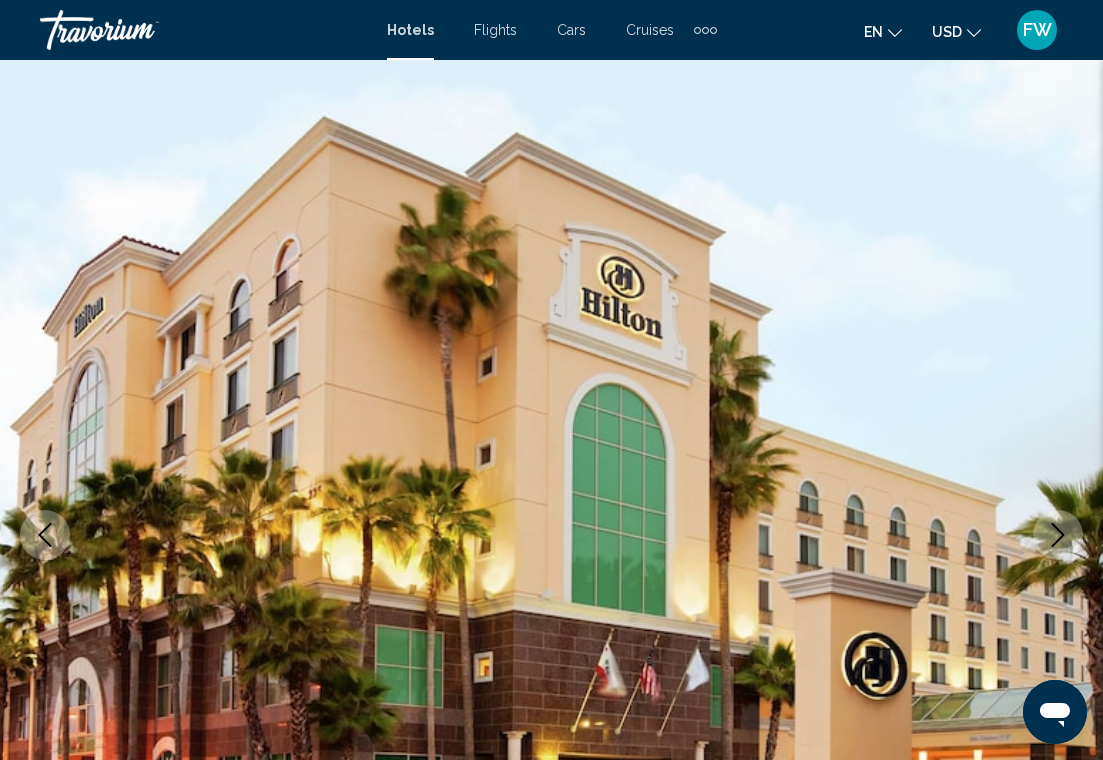 scroll, scrollTop: 3831, scrollLeft: 0, axis: vertical 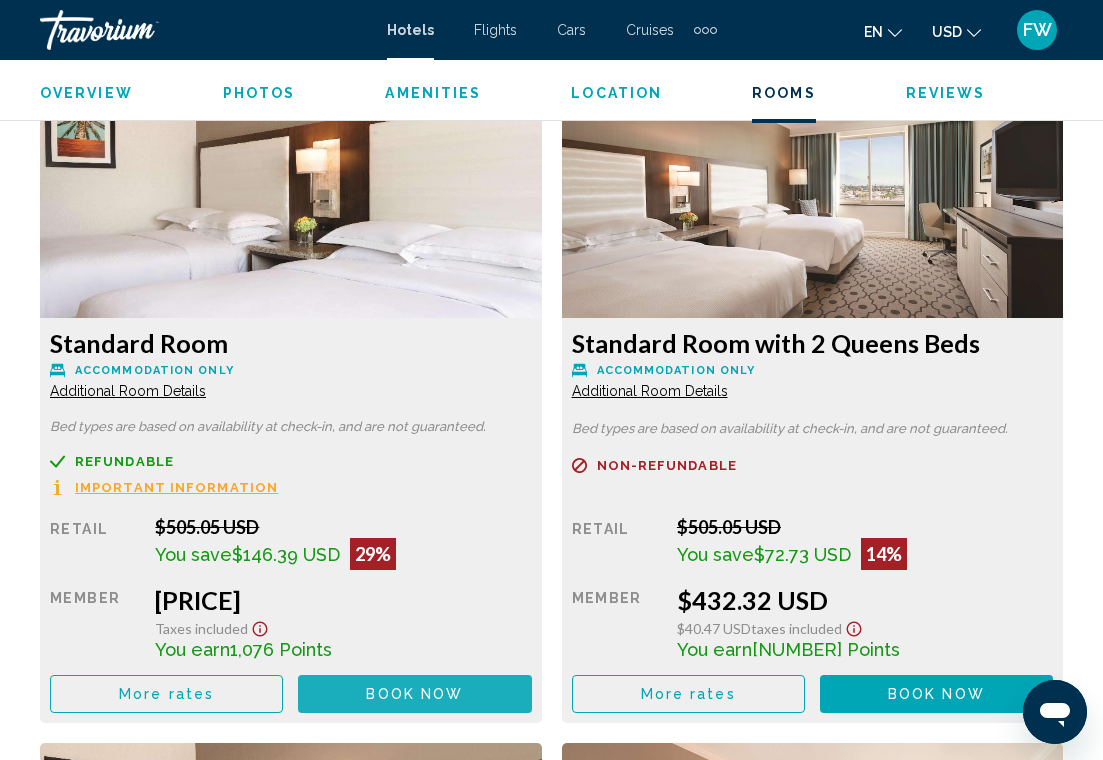 click on "Book now" at bounding box center (414, 695) 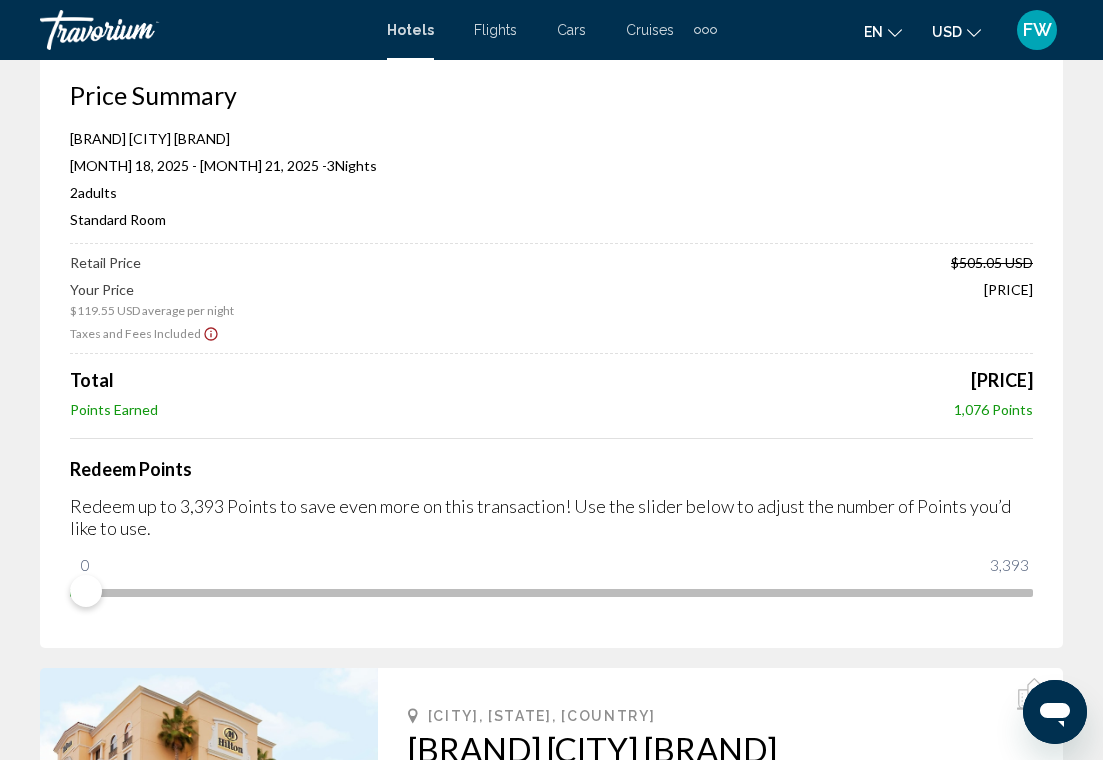 scroll, scrollTop: 112, scrollLeft: 0, axis: vertical 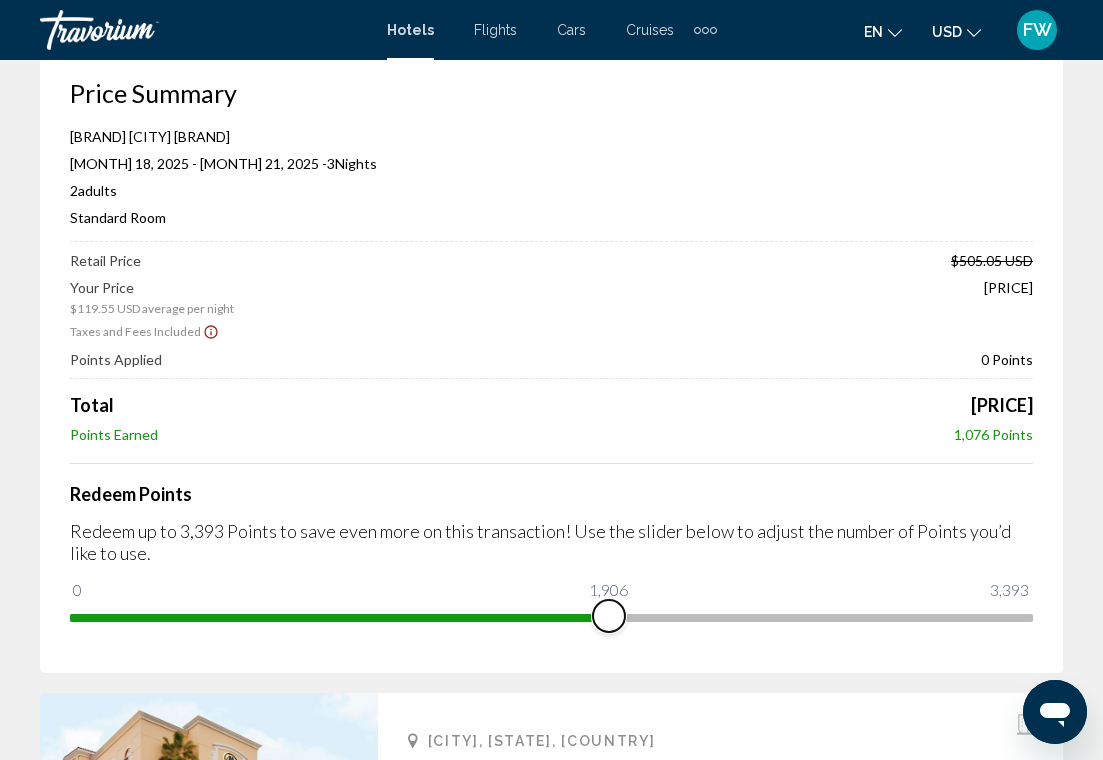 drag, startPoint x: 89, startPoint y: 602, endPoint x: 617, endPoint y: 607, distance: 528.0237 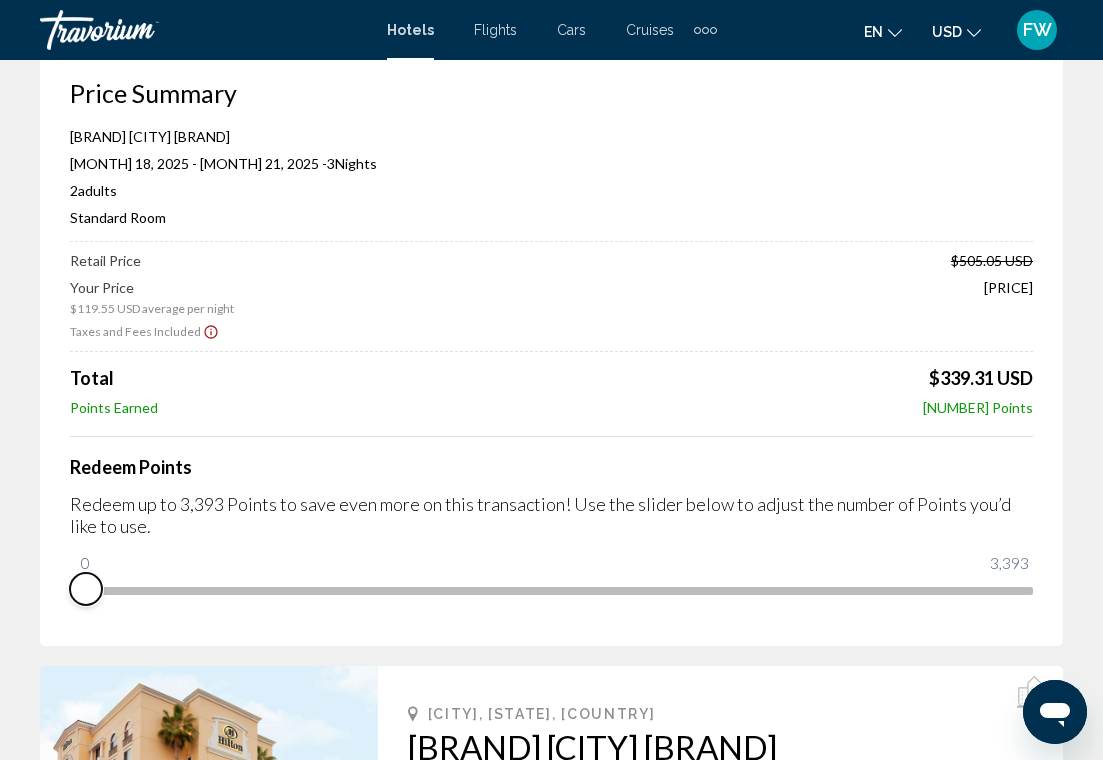 drag, startPoint x: 617, startPoint y: 608, endPoint x: -7, endPoint y: 642, distance: 624.9256 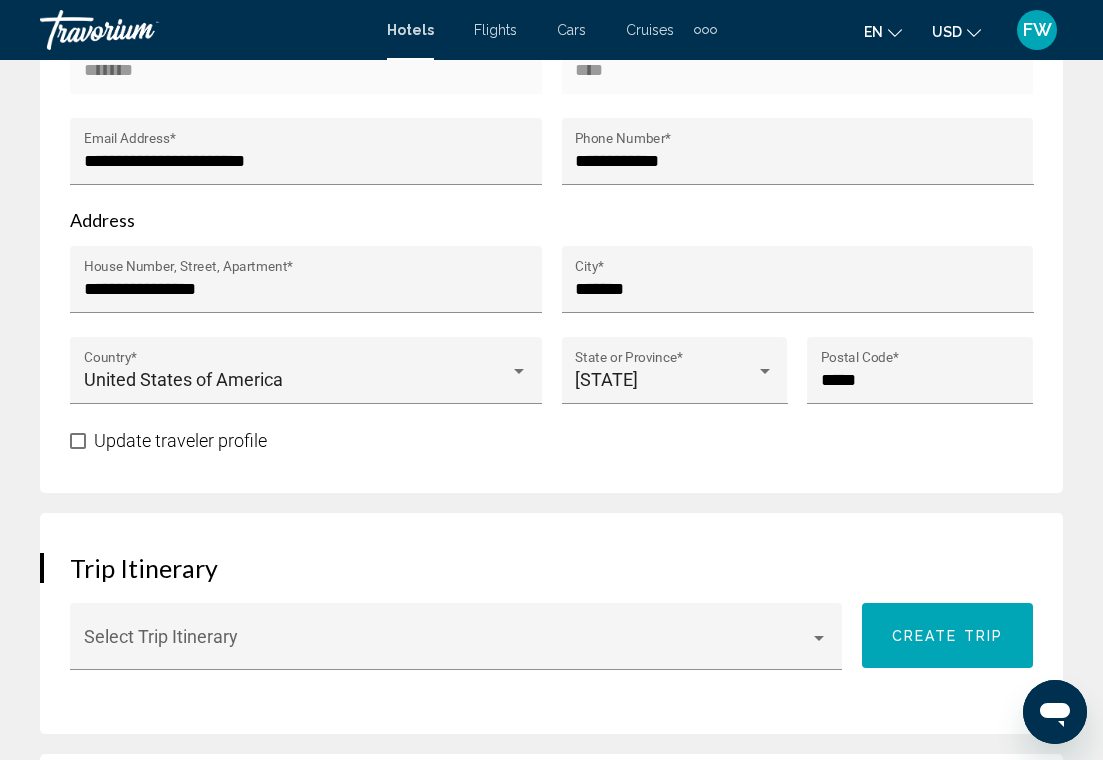 scroll, scrollTop: 1439, scrollLeft: 0, axis: vertical 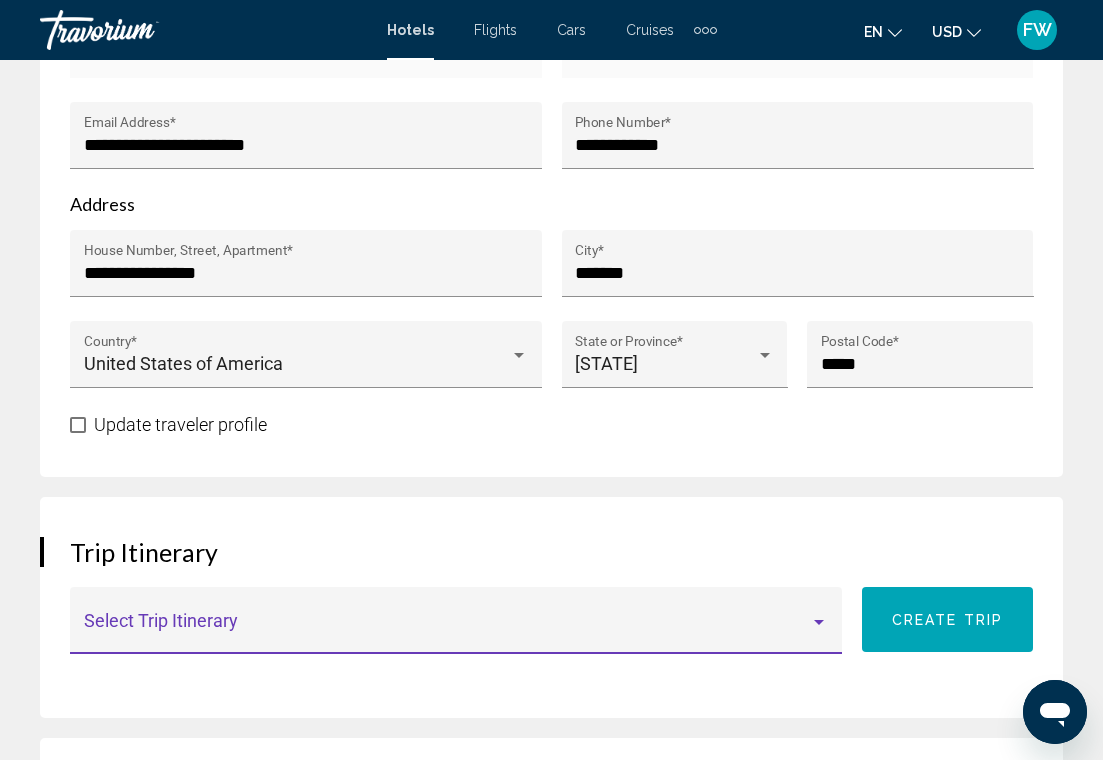 click at bounding box center (447, 630) 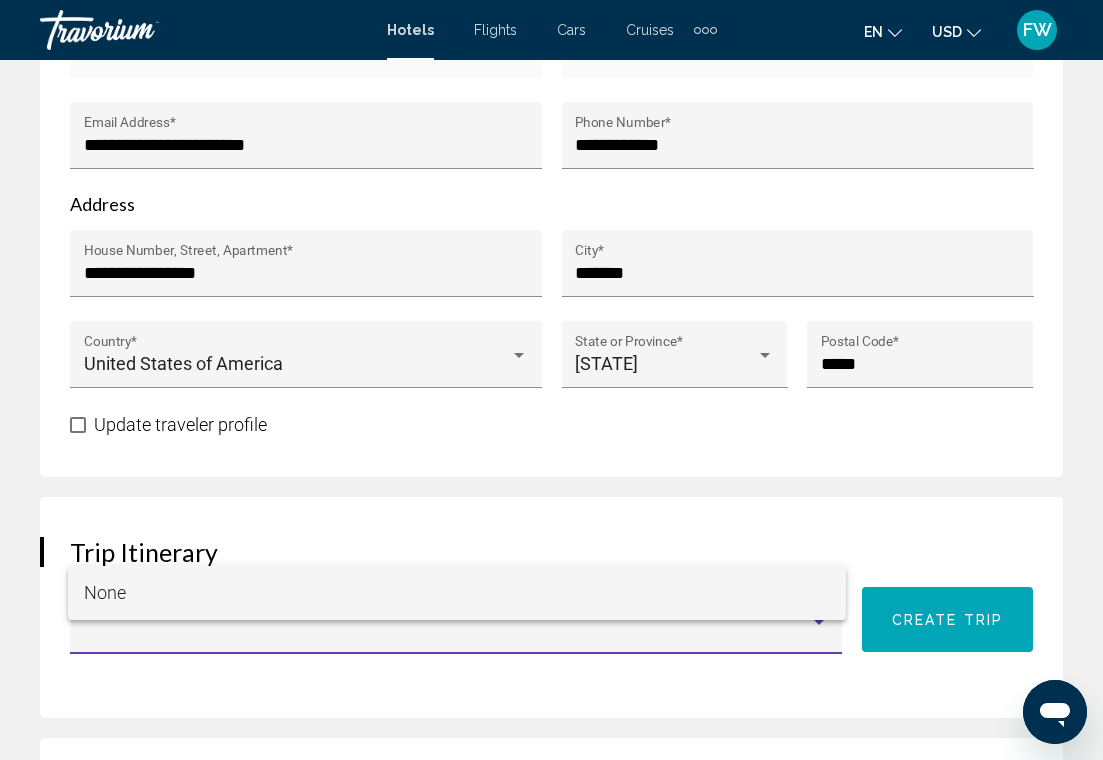 click on "None" at bounding box center (457, 593) 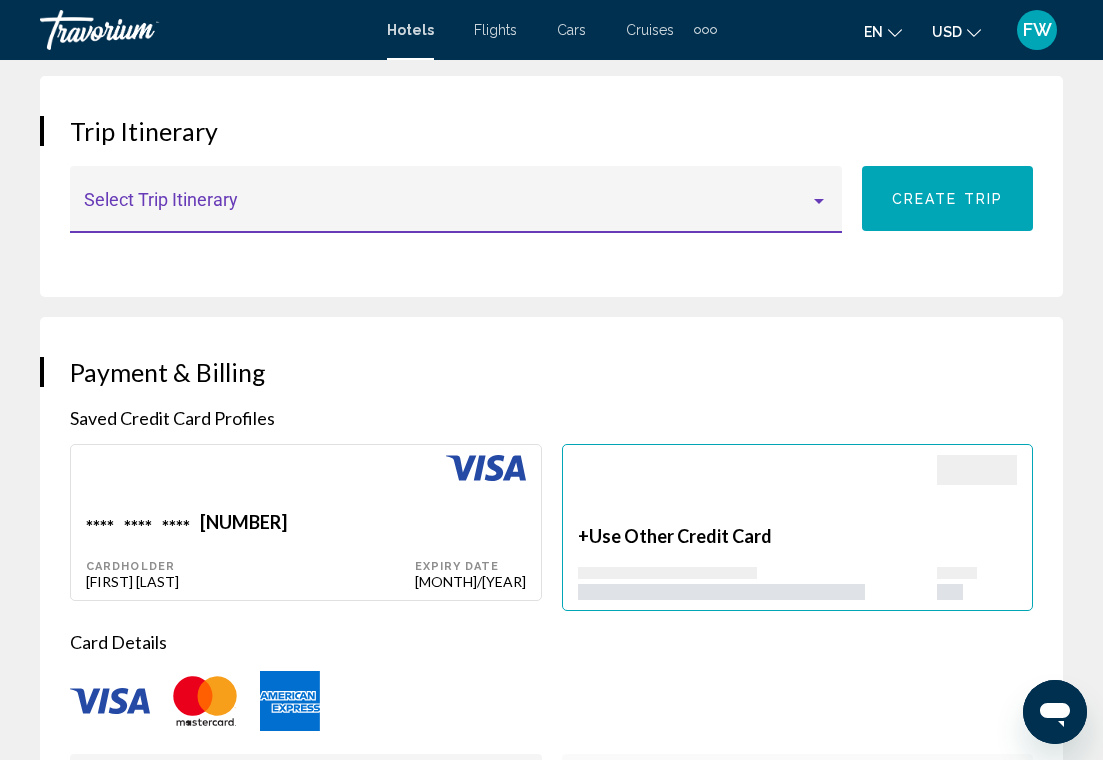 scroll, scrollTop: 1876, scrollLeft: 0, axis: vertical 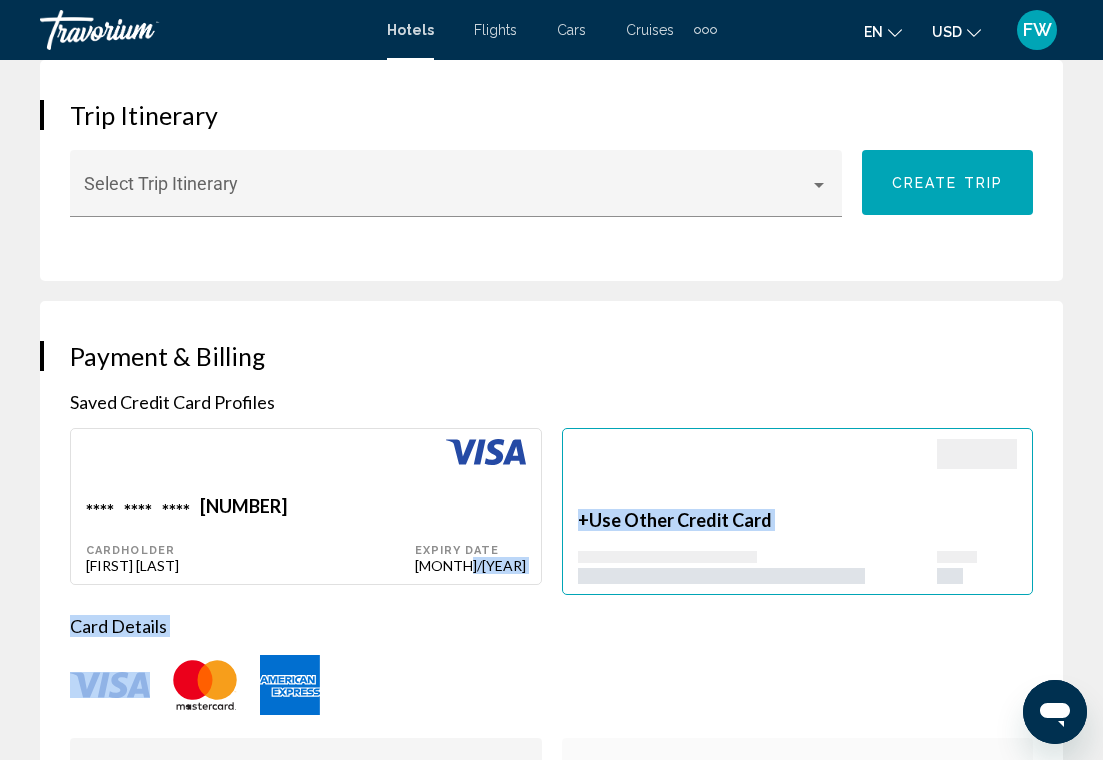 drag, startPoint x: 516, startPoint y: 633, endPoint x: 530, endPoint y: 543, distance: 91.08238 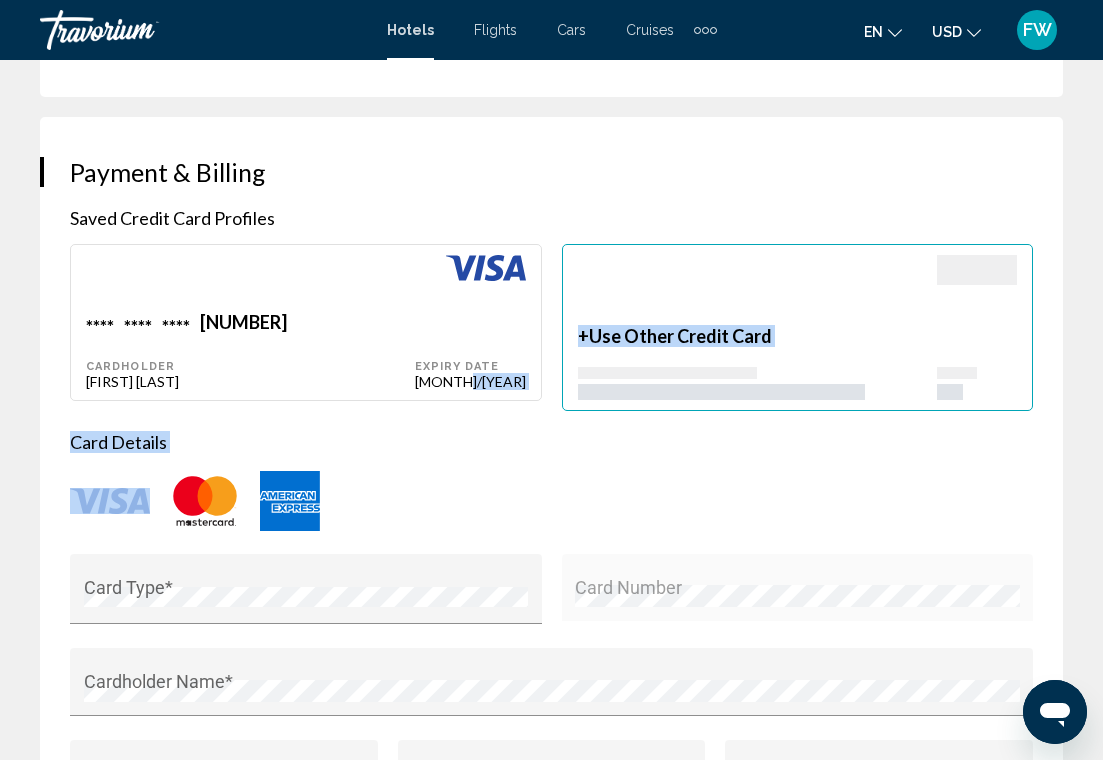 scroll, scrollTop: 2065, scrollLeft: 0, axis: vertical 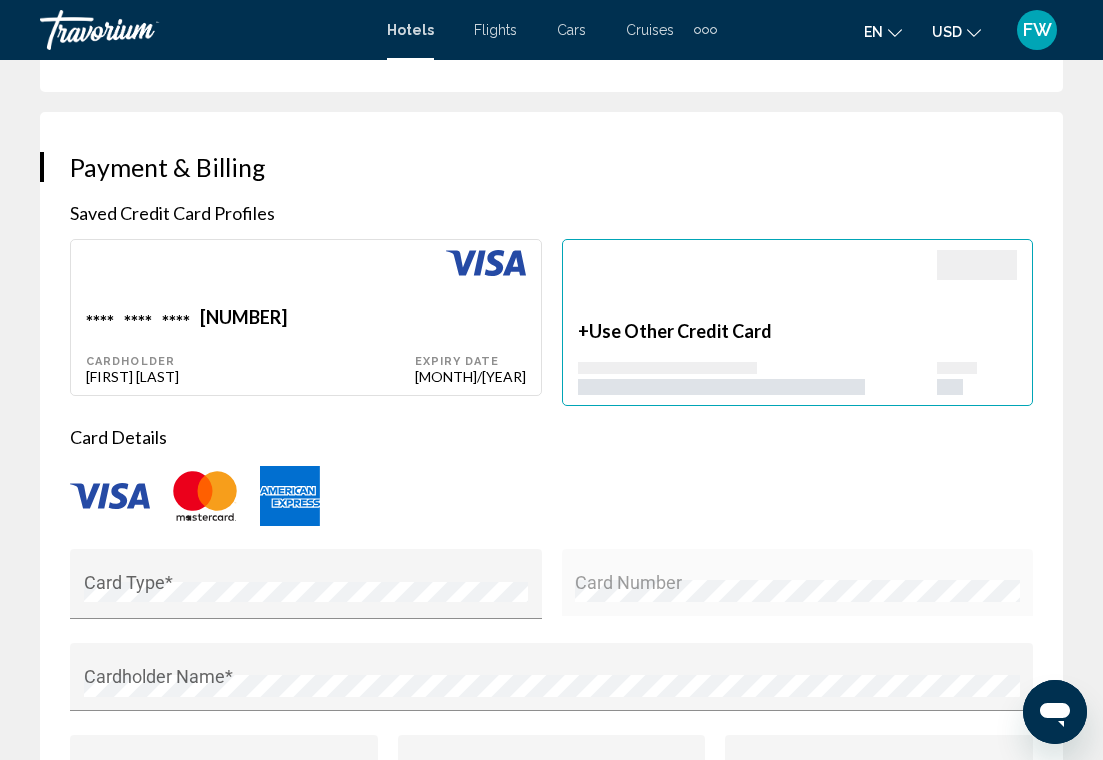click on "Card Number" at bounding box center [798, 582] 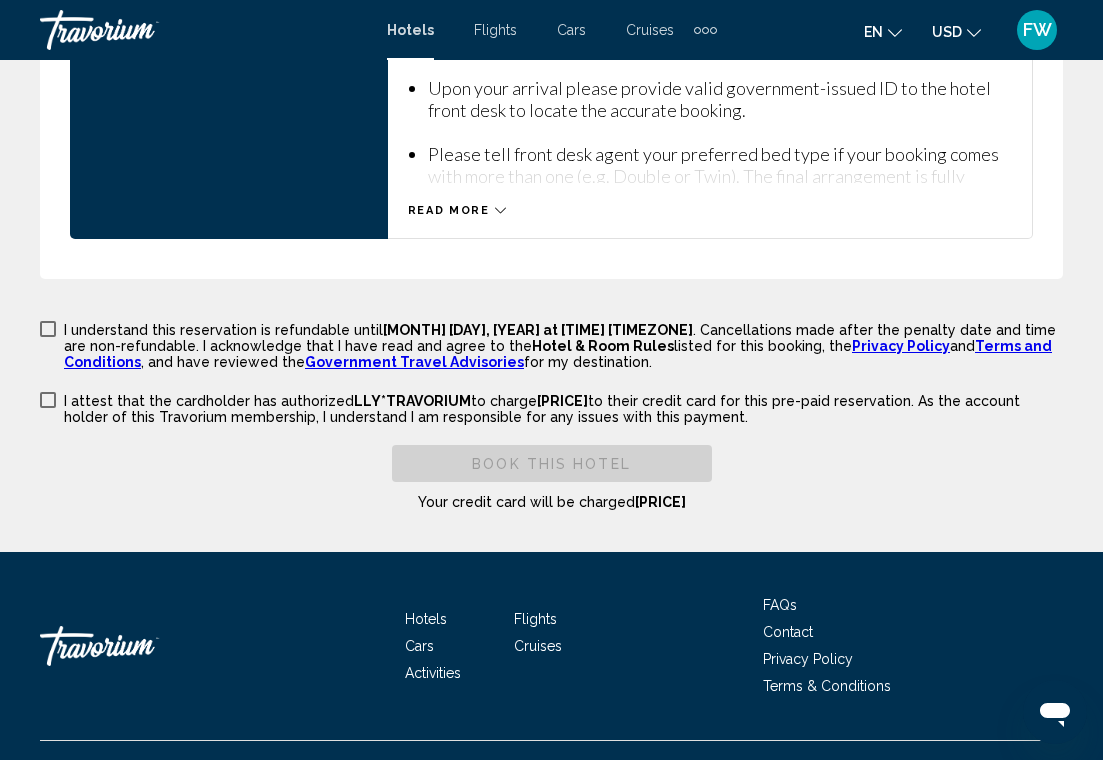 scroll, scrollTop: 3635, scrollLeft: 0, axis: vertical 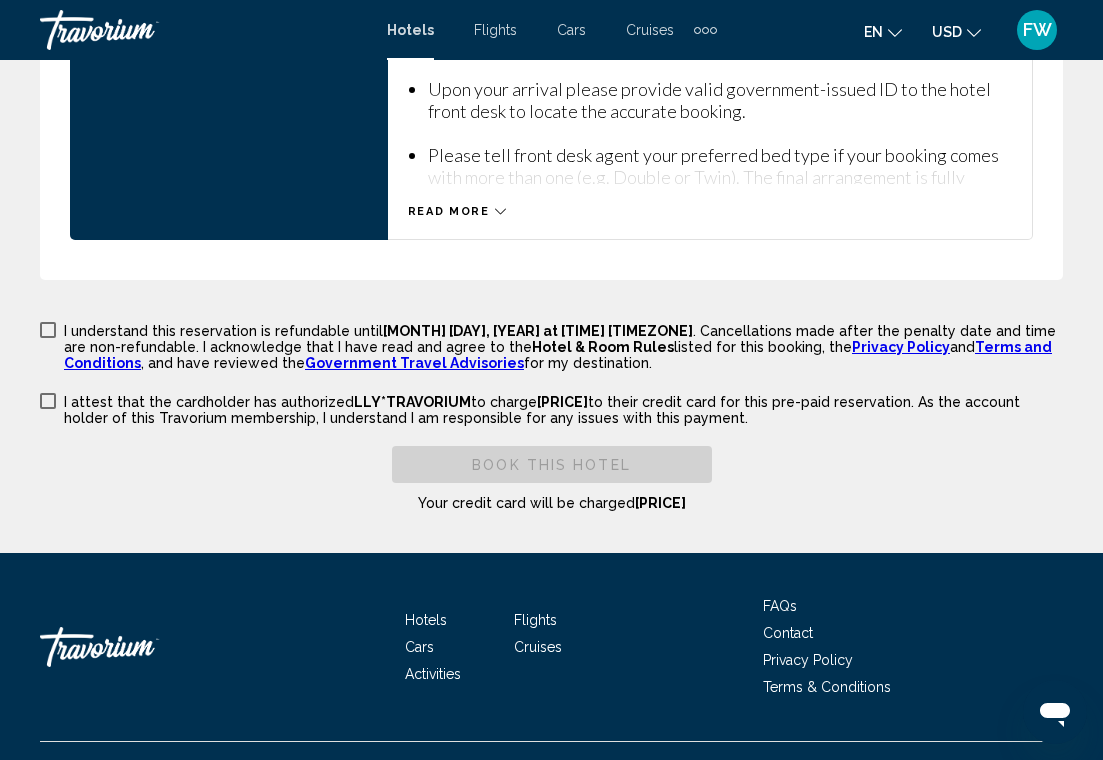 click at bounding box center (48, 330) 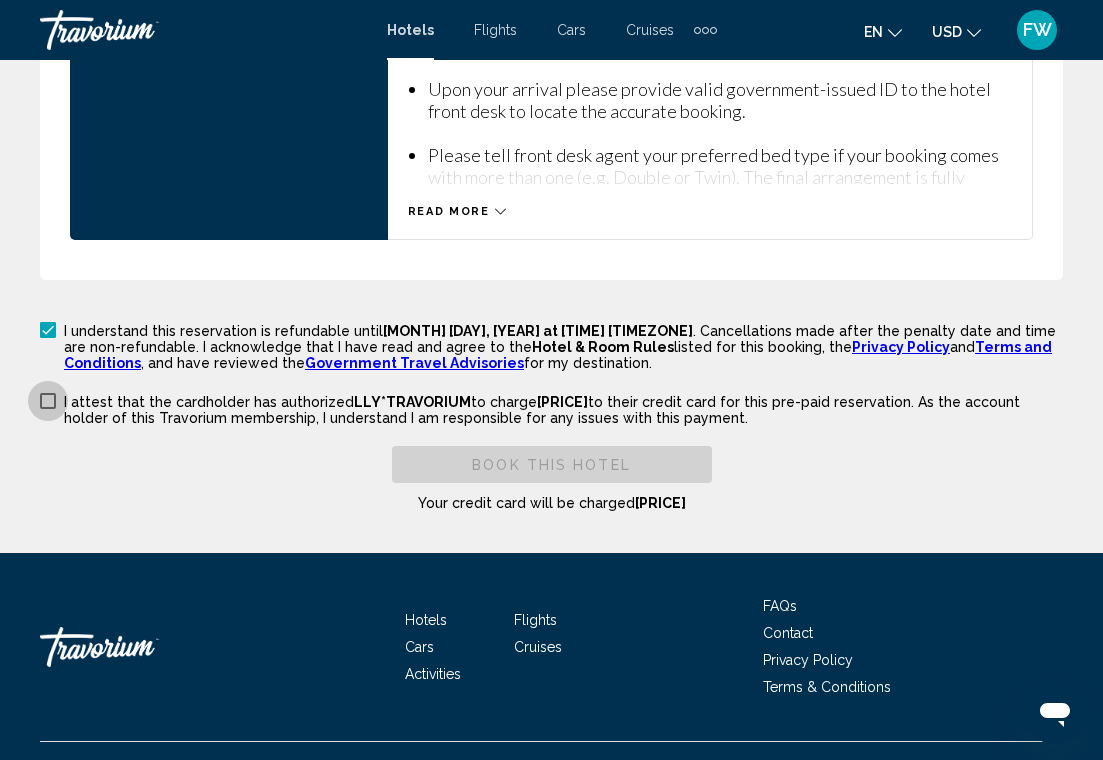 click at bounding box center [48, 401] 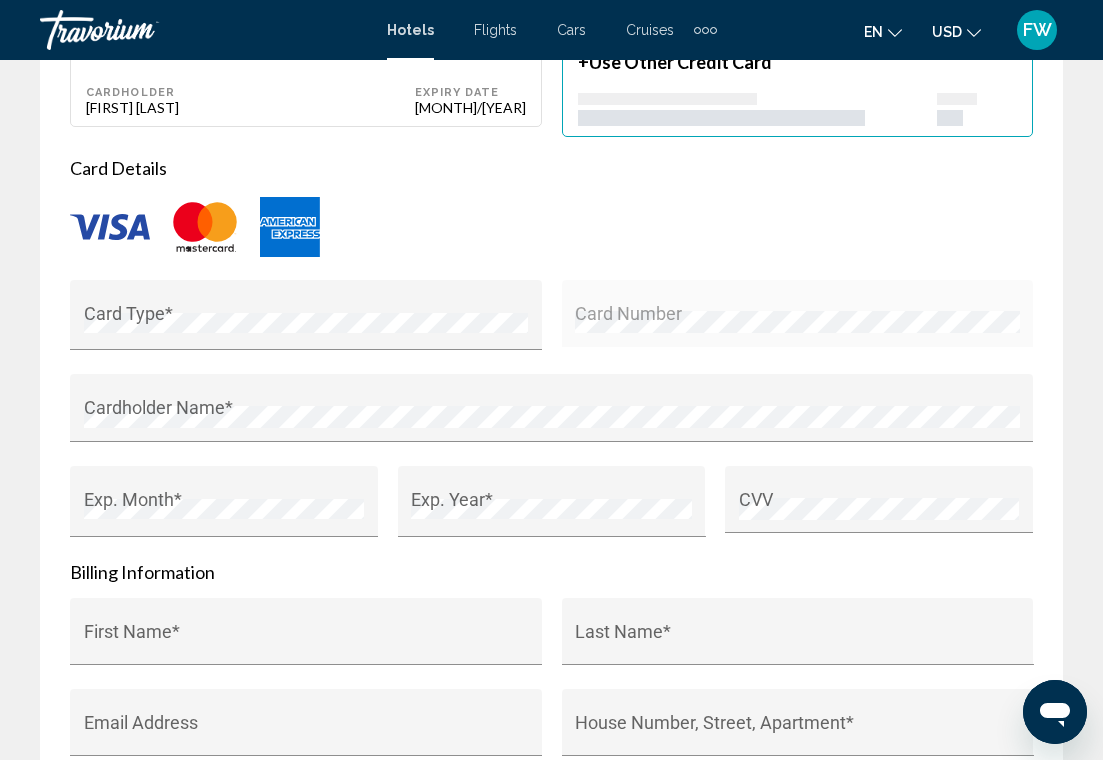 scroll, scrollTop: 2335, scrollLeft: 0, axis: vertical 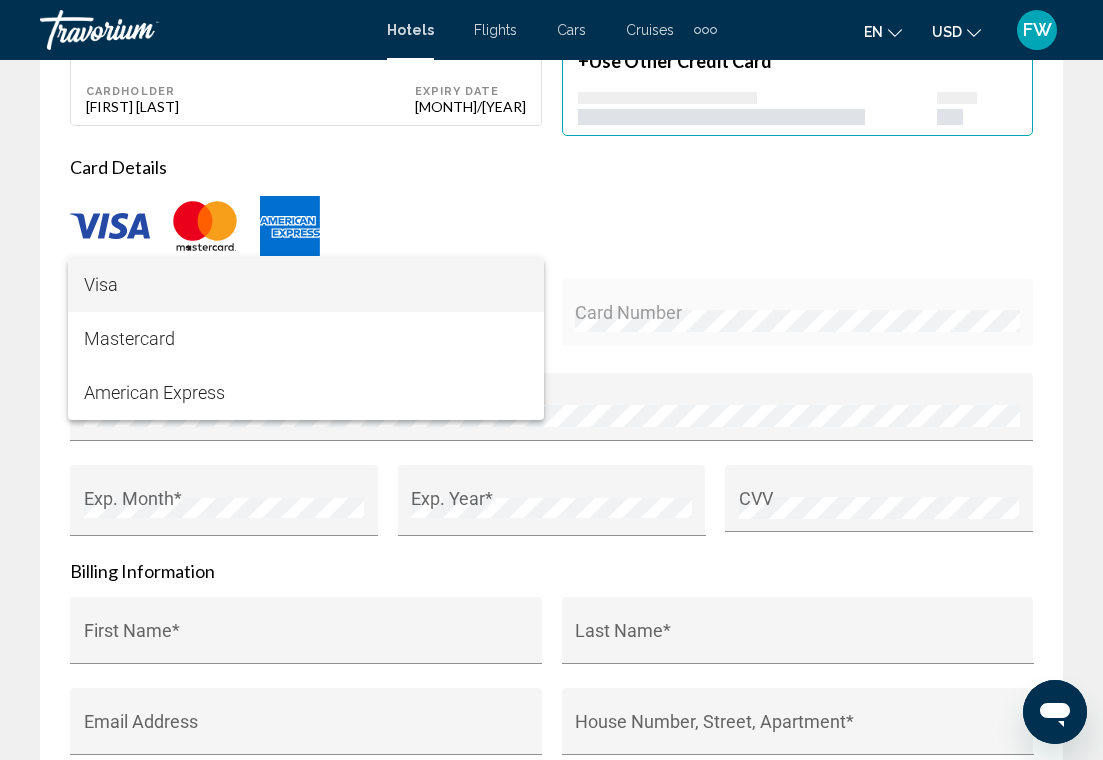 click on "Visa" at bounding box center (306, 285) 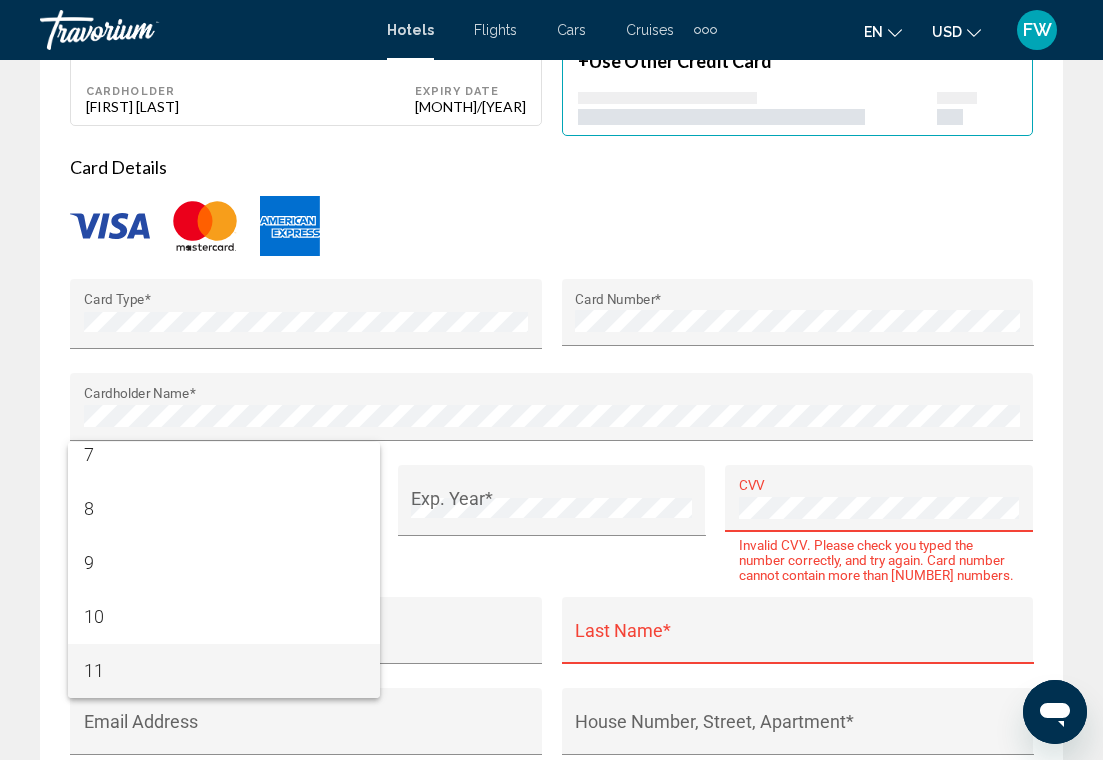 scroll, scrollTop: 392, scrollLeft: 0, axis: vertical 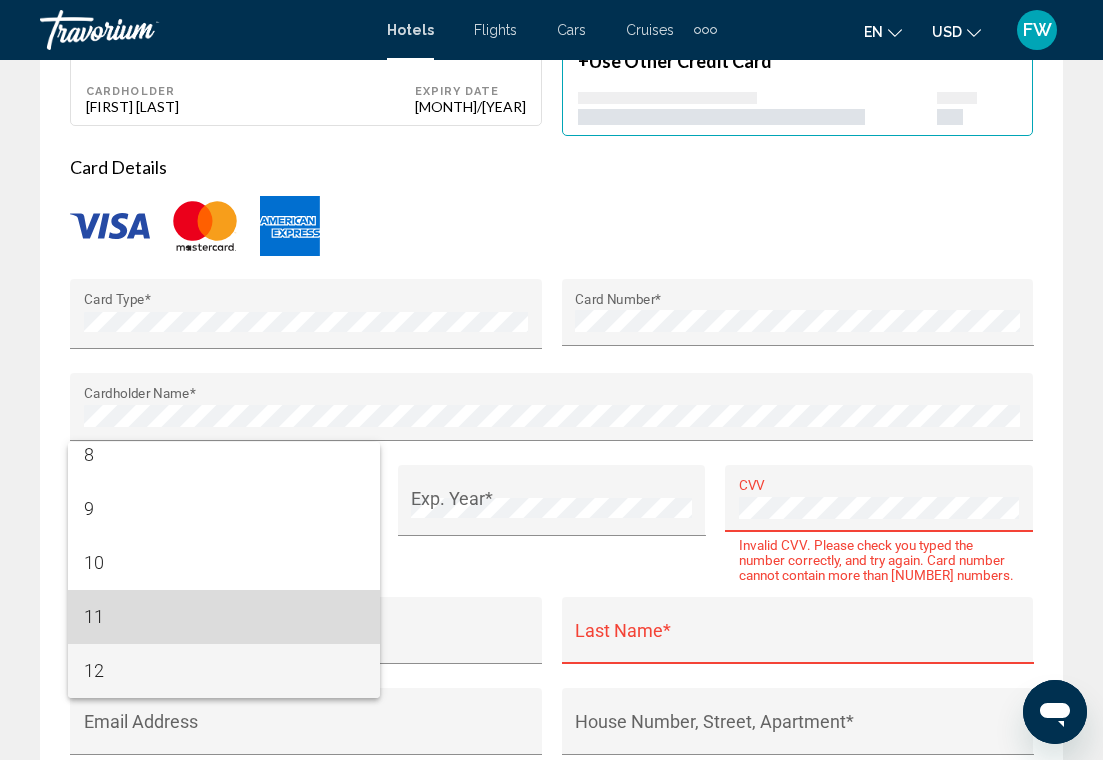click on "11" at bounding box center [224, 617] 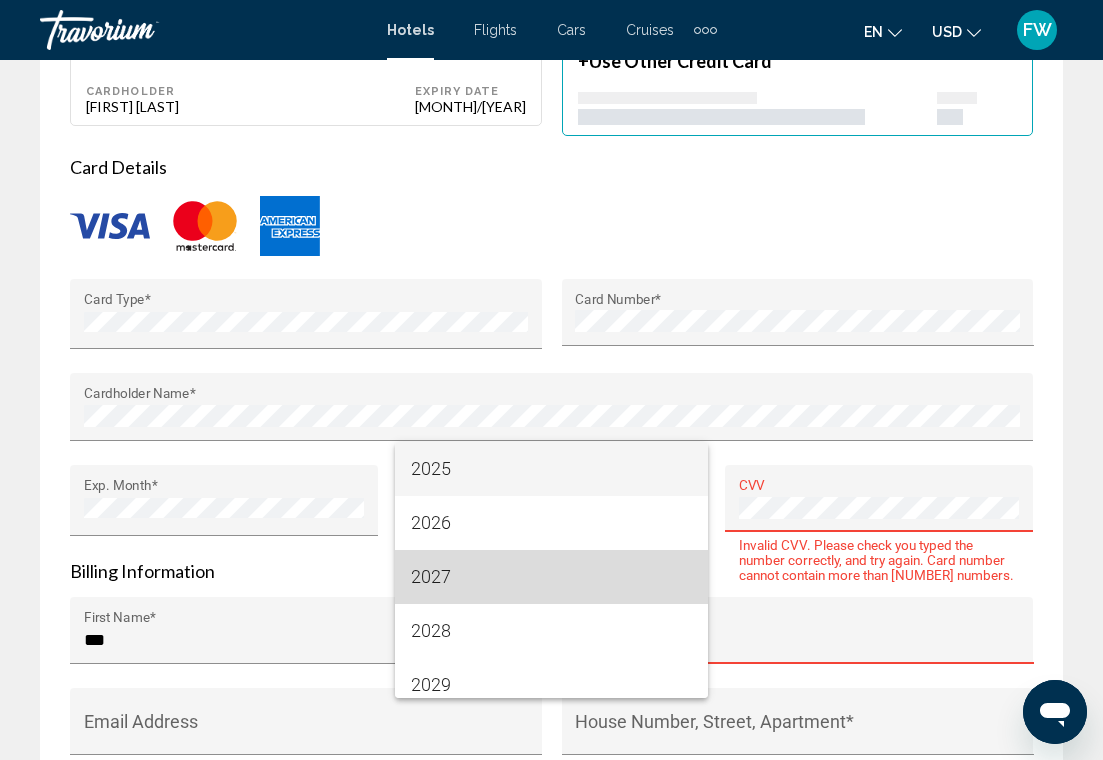 click on "2027" at bounding box center [551, 577] 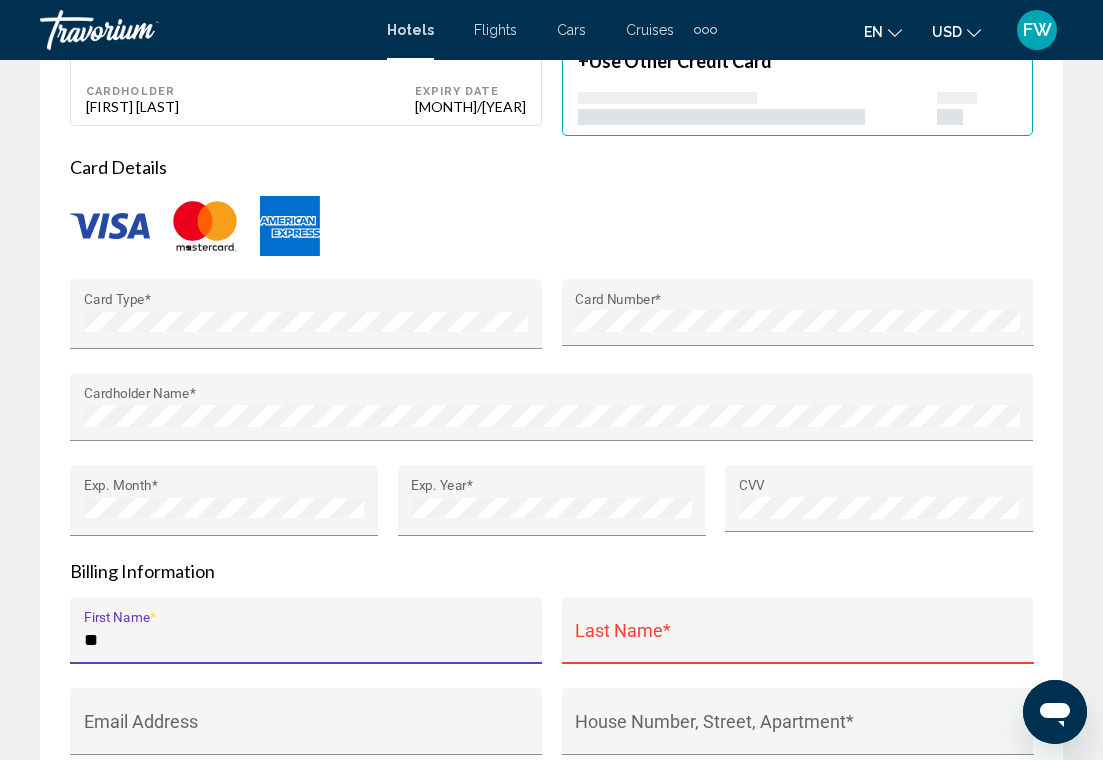 type on "*" 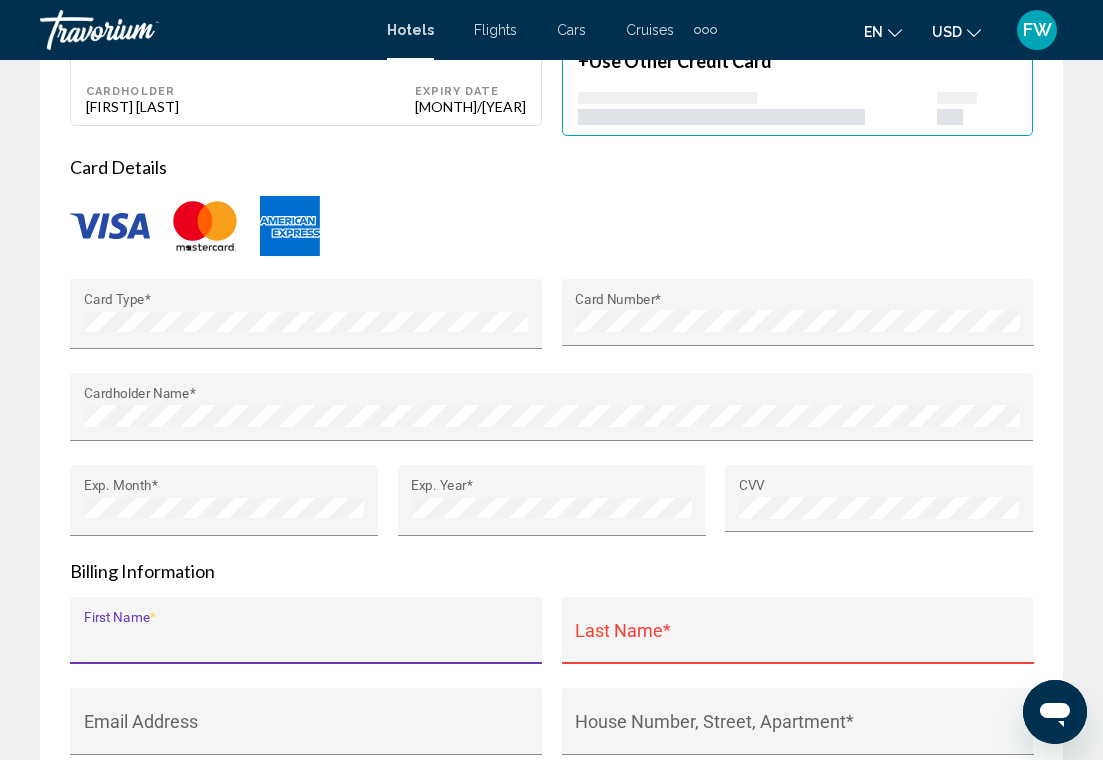 type on "*" 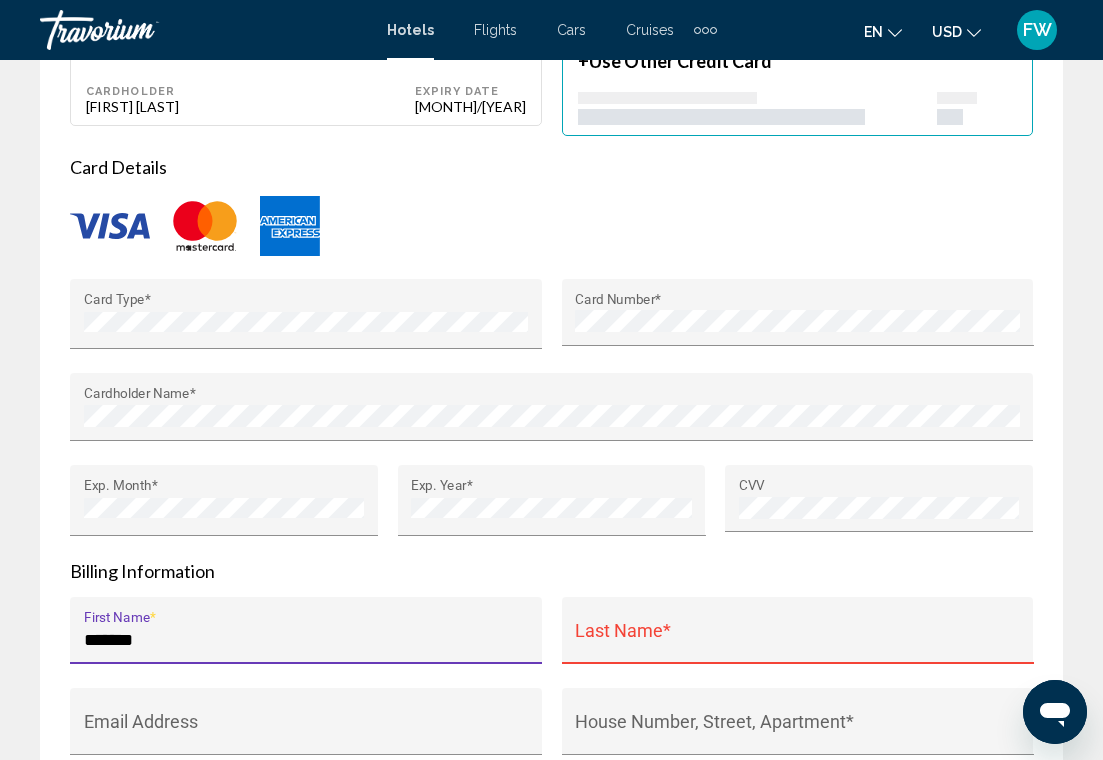 type on "*******" 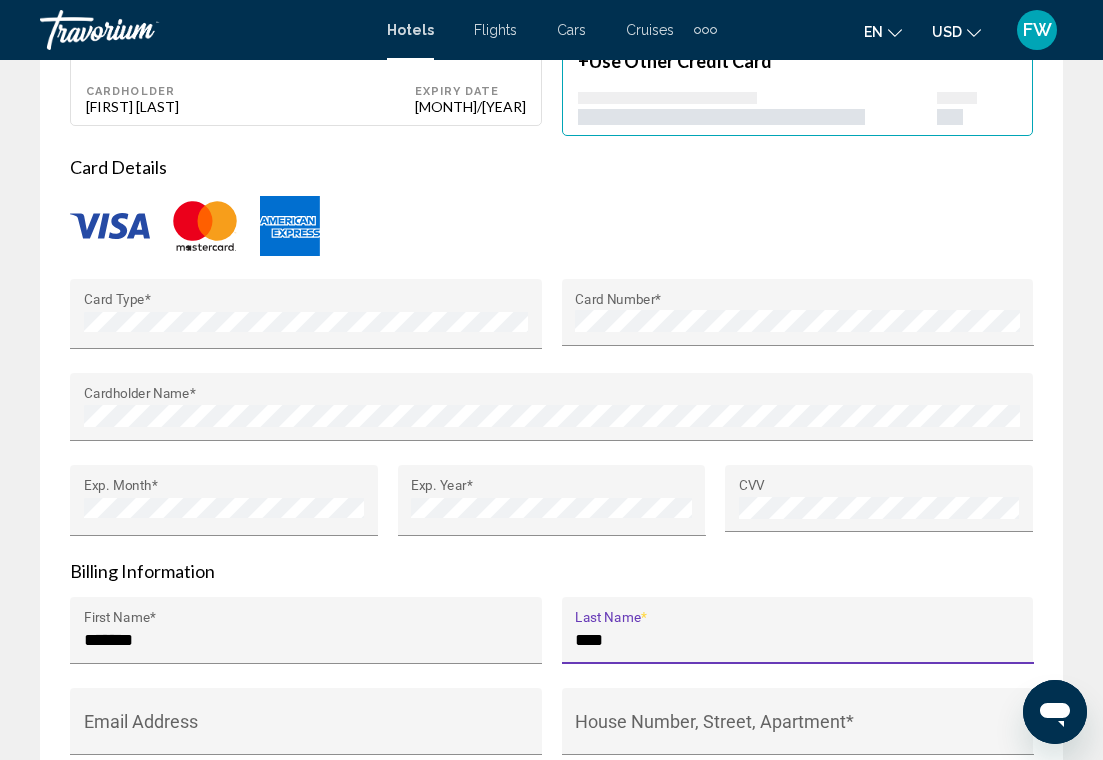 type on "****" 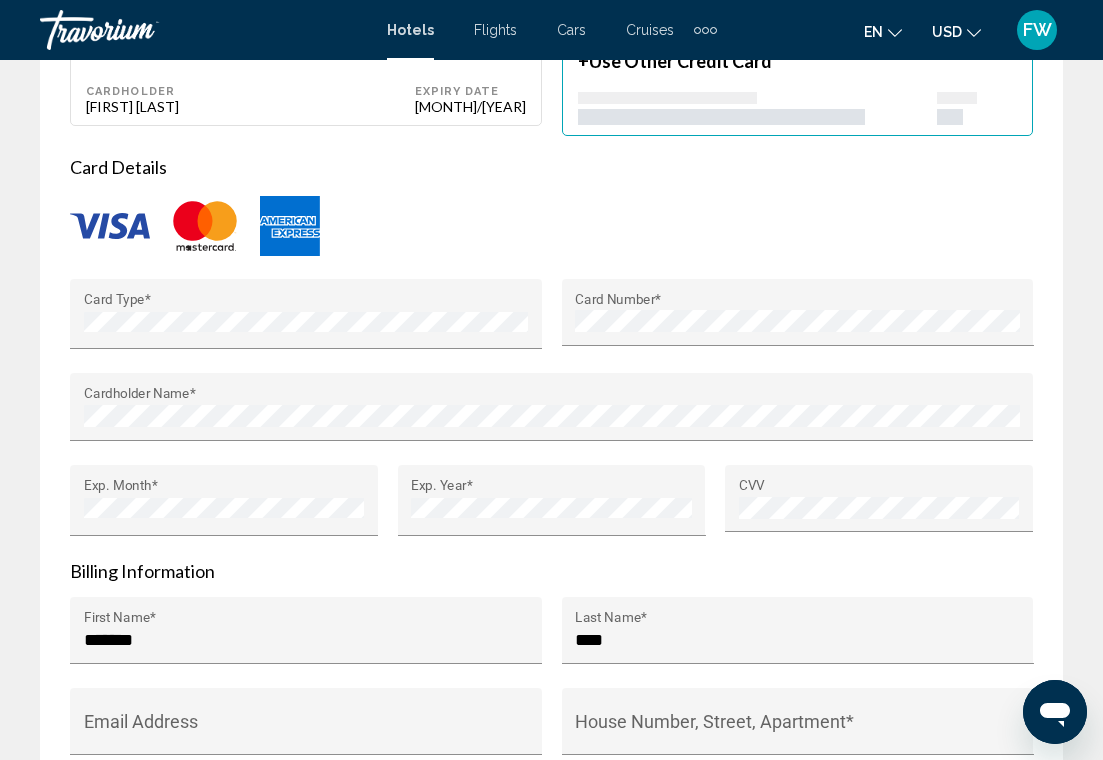click on "Card Details Card Type  * Card Number  * Cardholder Name  * Exp. Month  * Exp. Year  * CVV Billing Information Company Billing Contact ******* First Name  * **** Last Name  * Email Address [ADDRESS]  * [CITY]  * [COUNTRY]  * [STATE]  * State or Province Name  * [POSTAL_CODE]  *   Save credit card to account for faster checkout   Hide reservation price and billing information from Member" at bounding box center (551, 571) 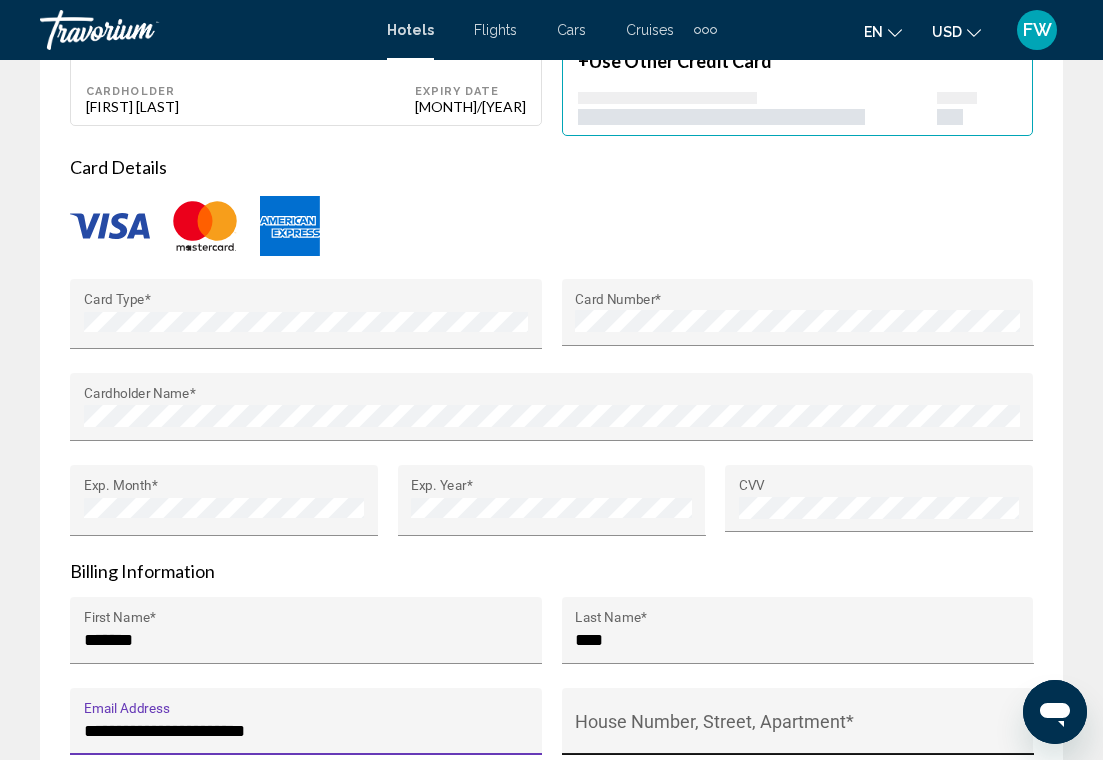 type on "**********" 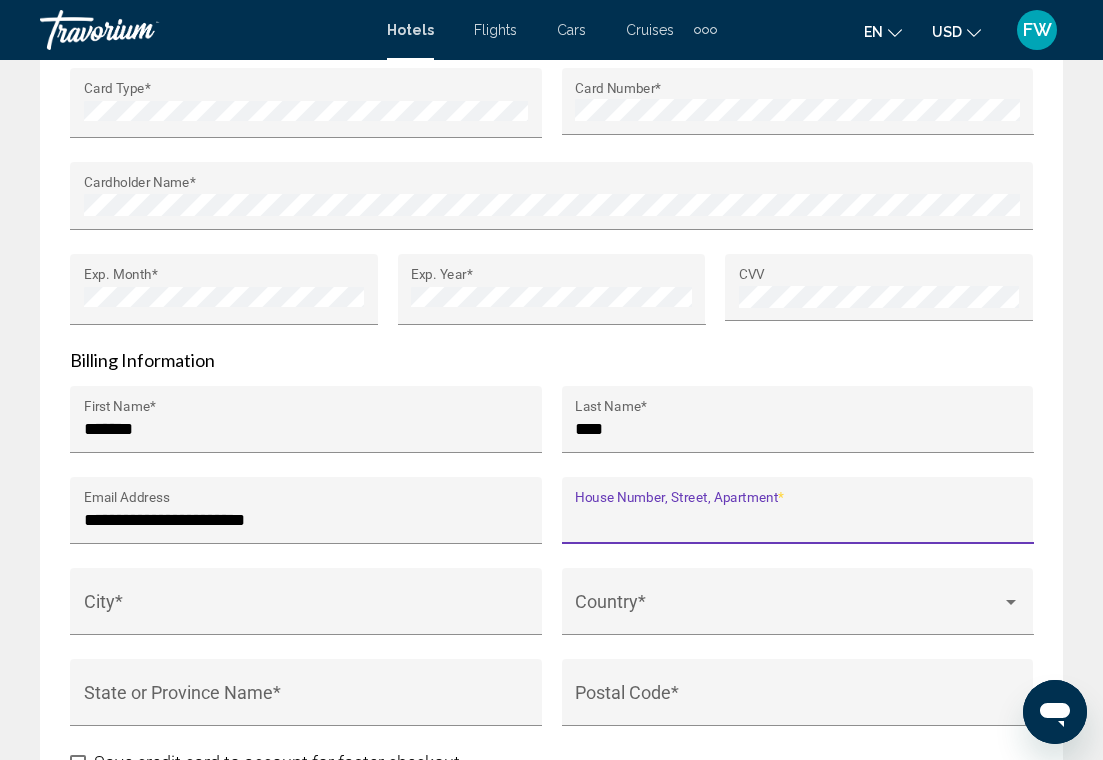 scroll, scrollTop: 2532, scrollLeft: 0, axis: vertical 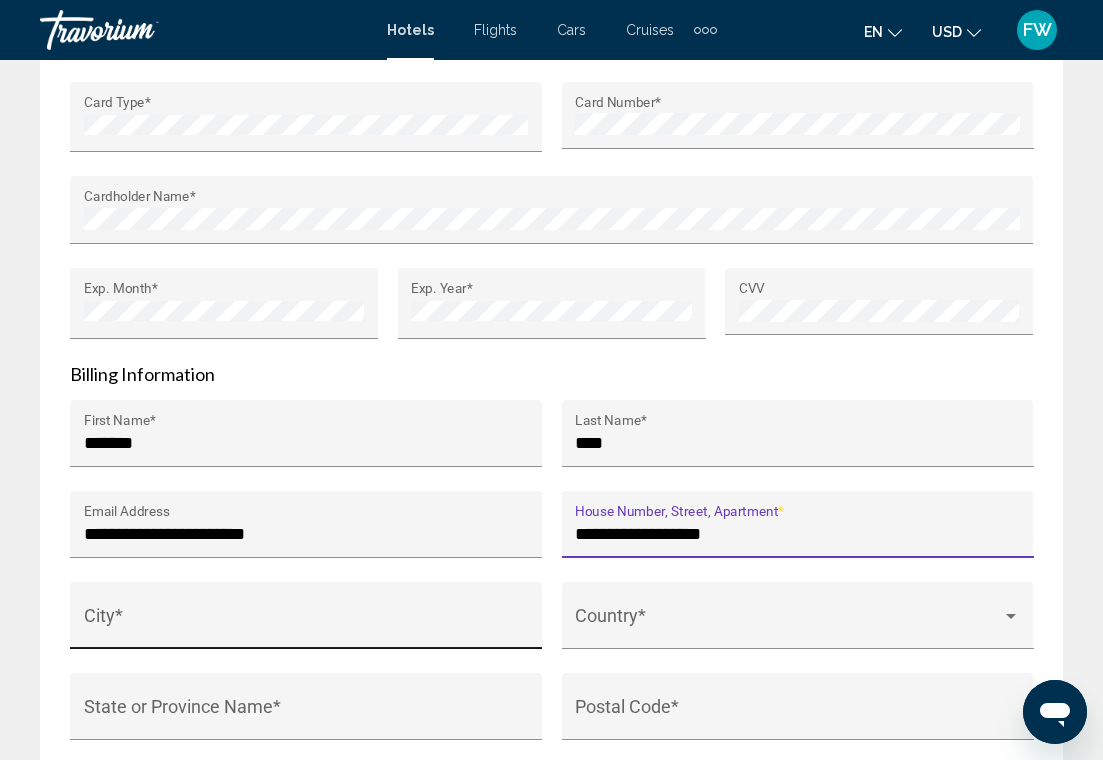 type on "**********" 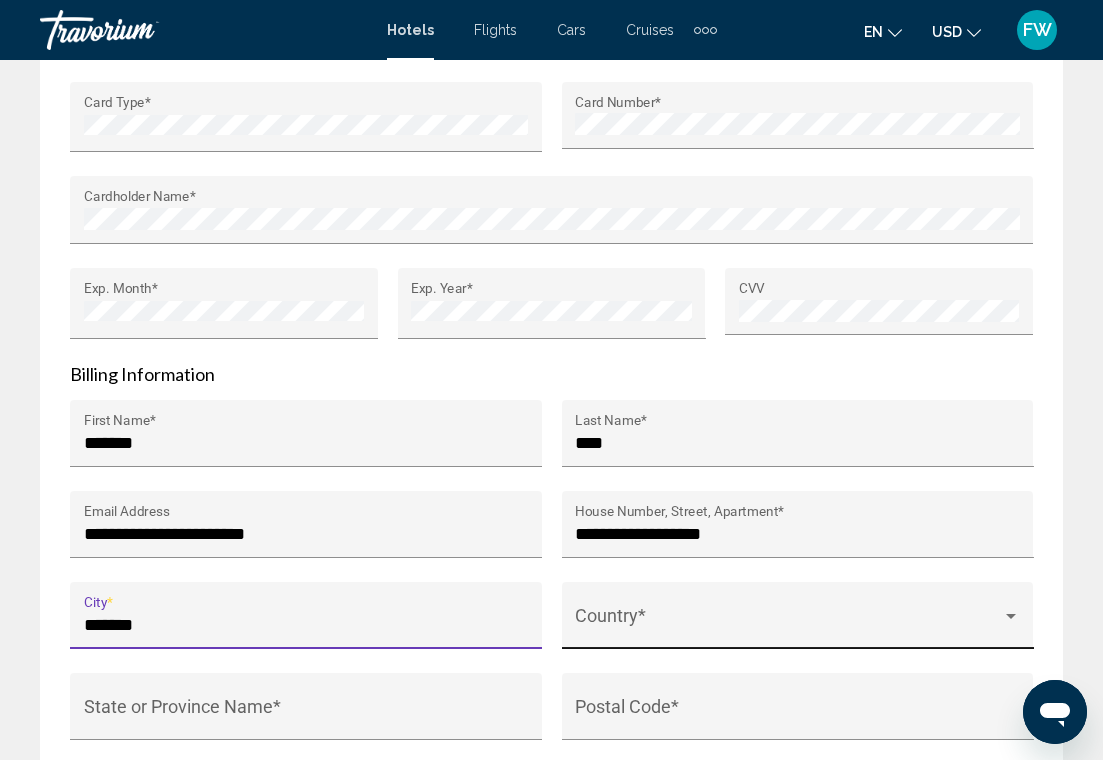 type on "*******" 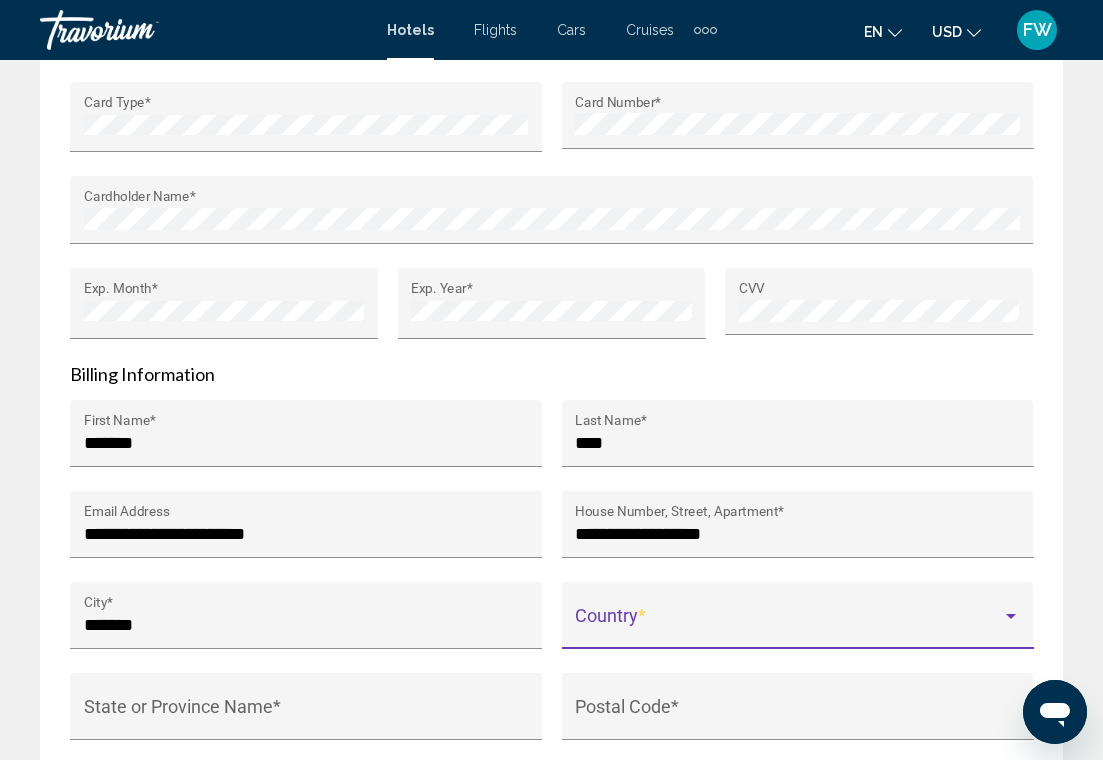 click at bounding box center [788, 625] 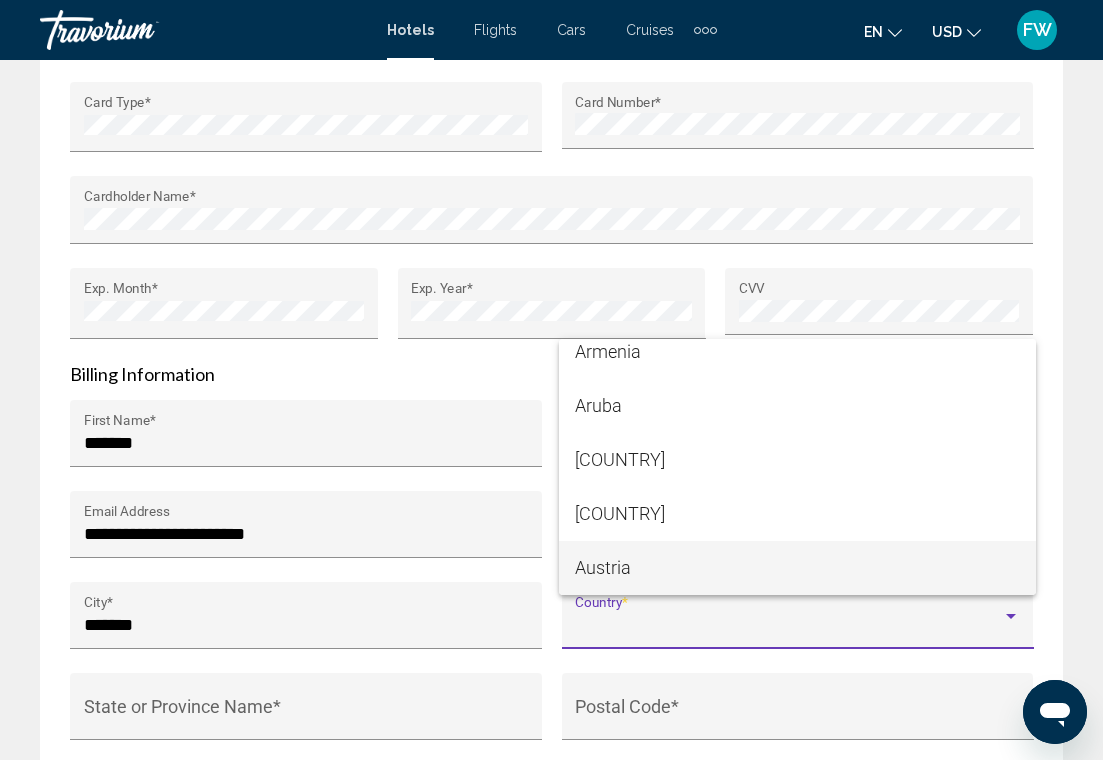 scroll, scrollTop: 662, scrollLeft: 0, axis: vertical 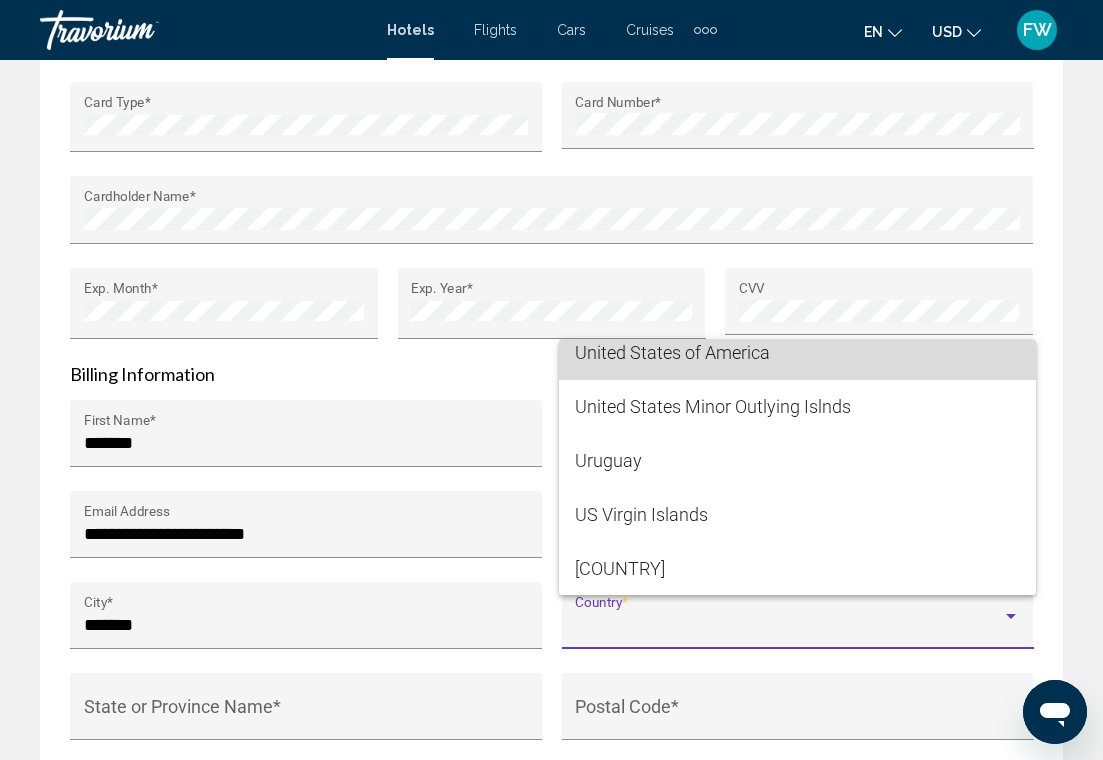 click on "United States of America" at bounding box center (797, 353) 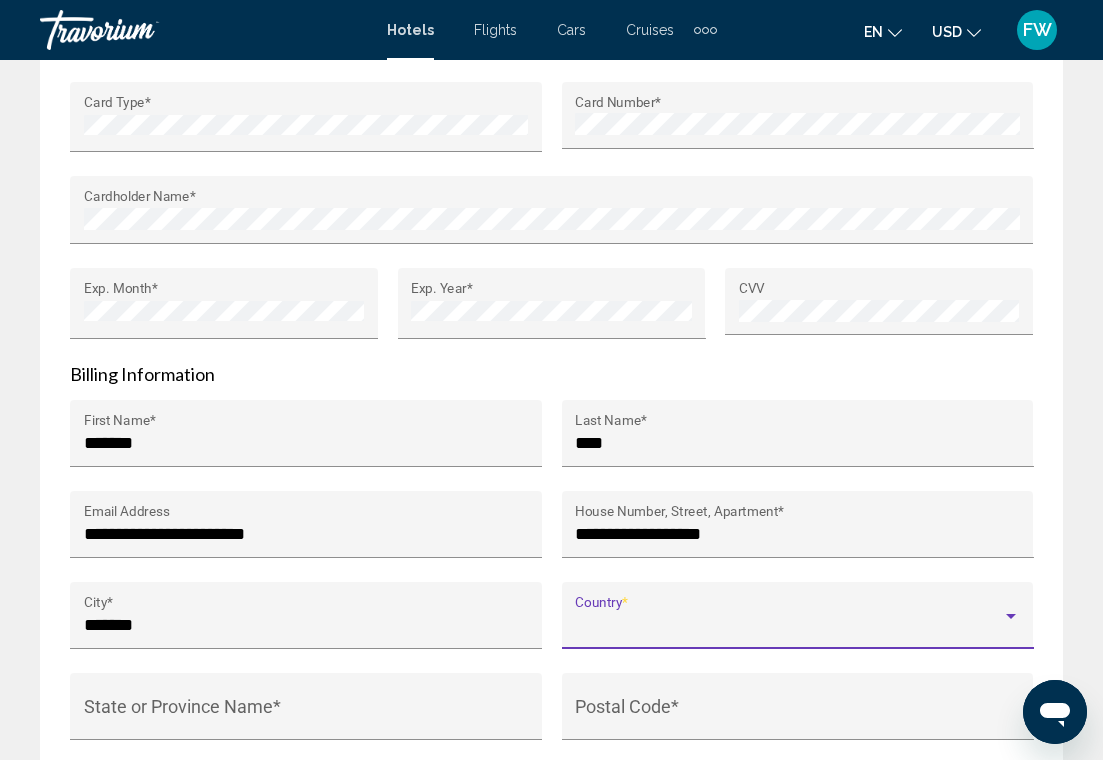 scroll, scrollTop: 13068, scrollLeft: 0, axis: vertical 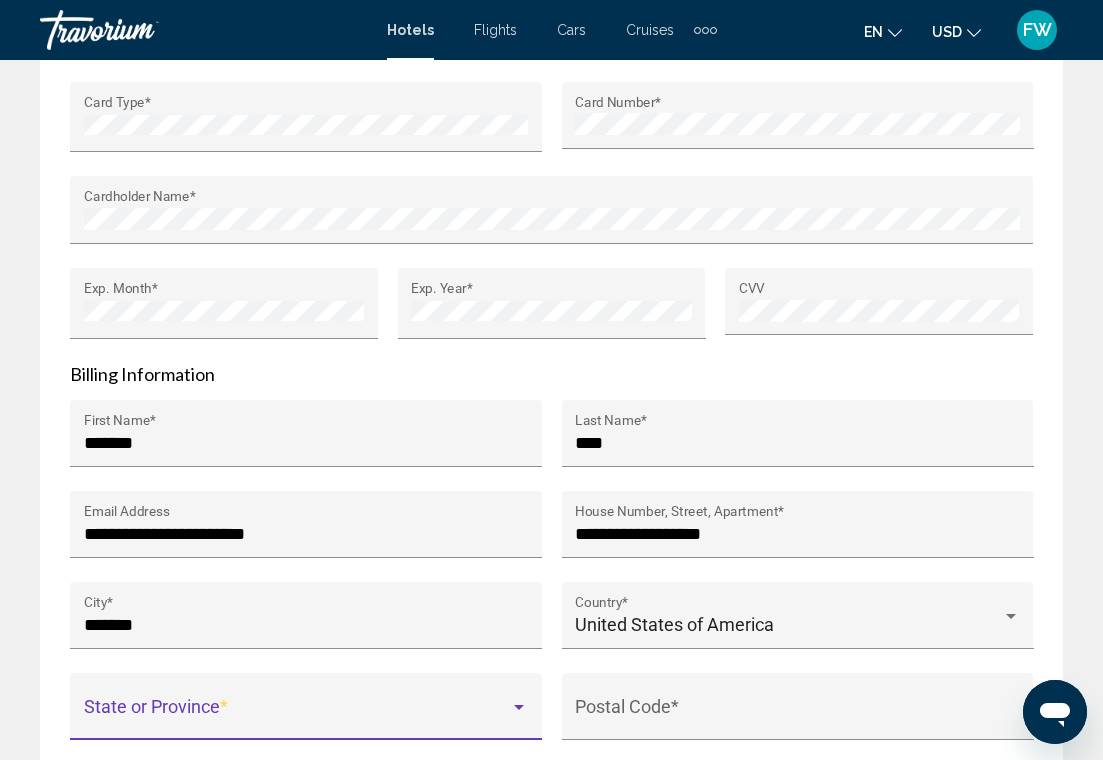 click at bounding box center [297, 716] 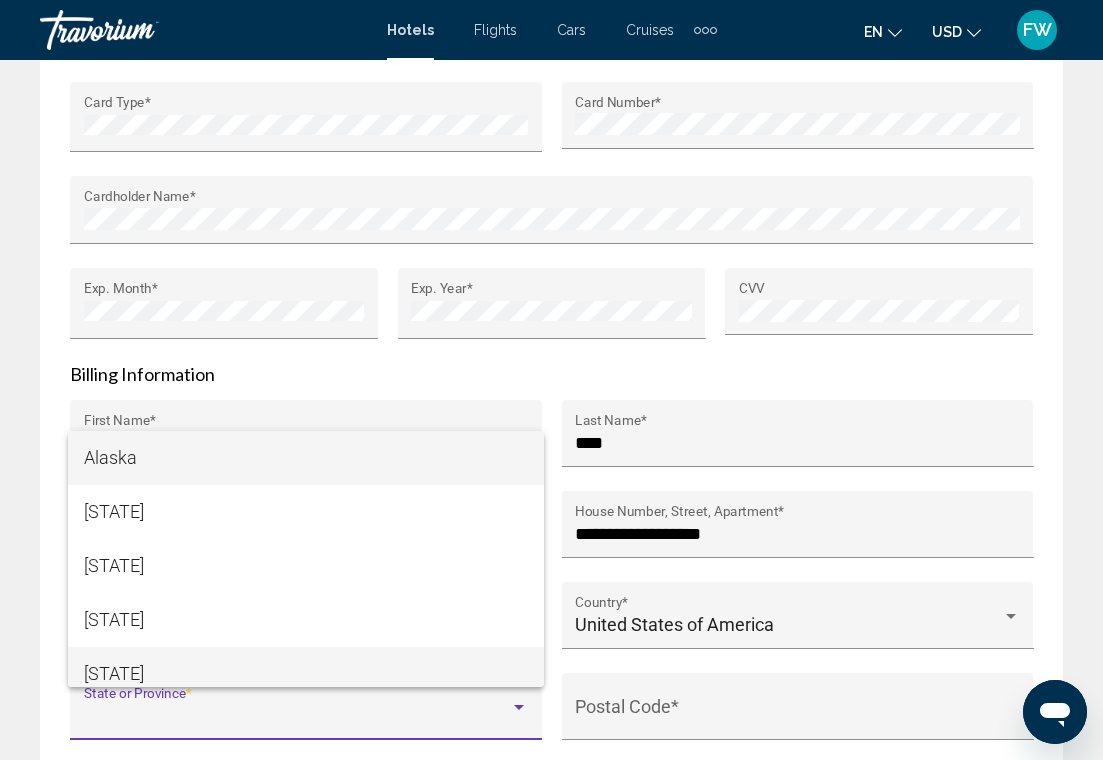 click on "[STATE]" at bounding box center (306, 674) 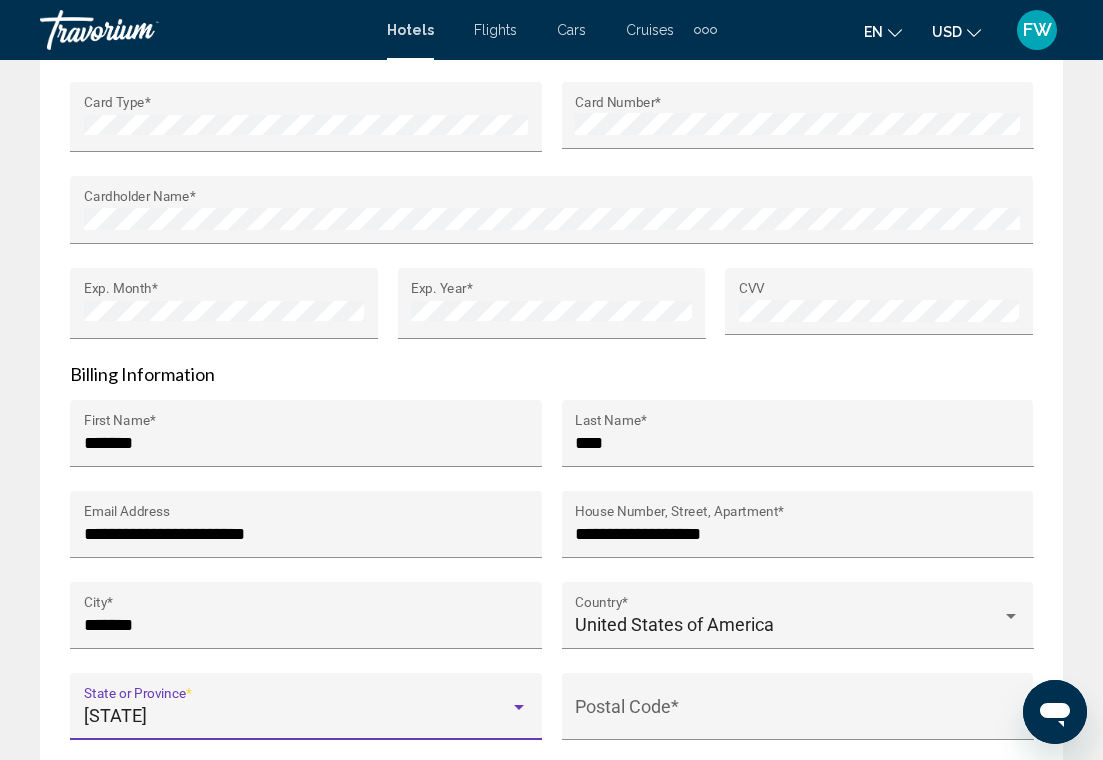 scroll, scrollTop: 14, scrollLeft: 0, axis: vertical 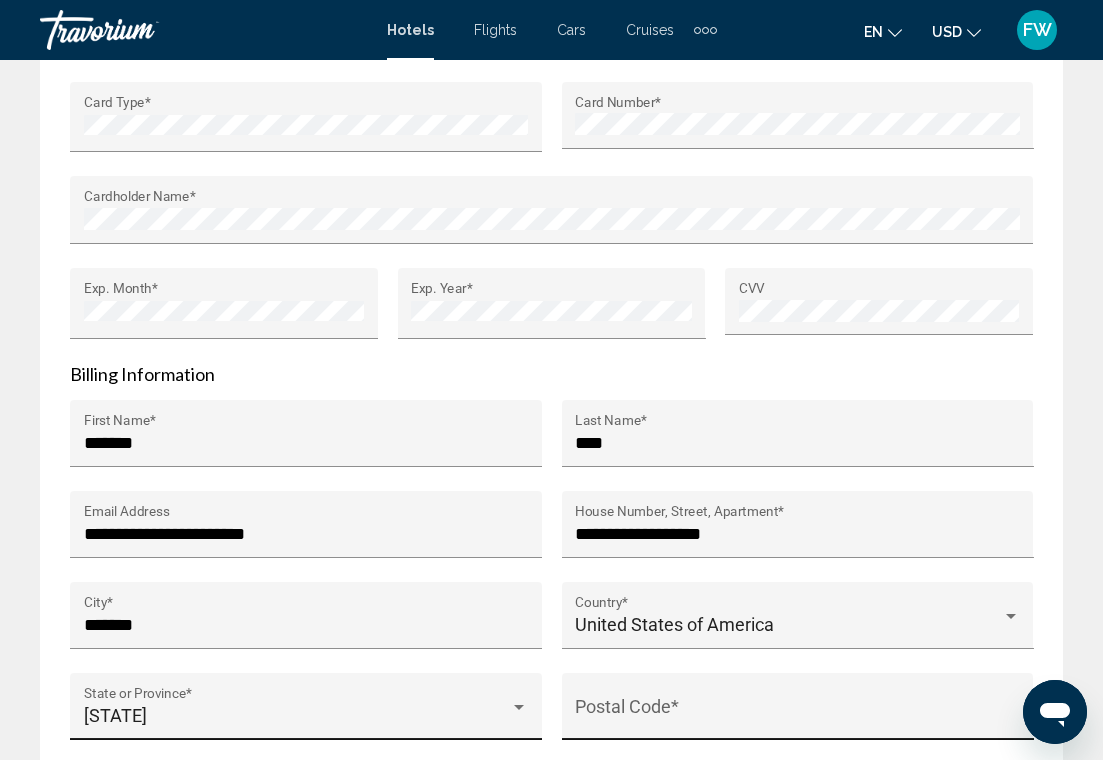 click on "Postal Code  *" at bounding box center [797, 712] 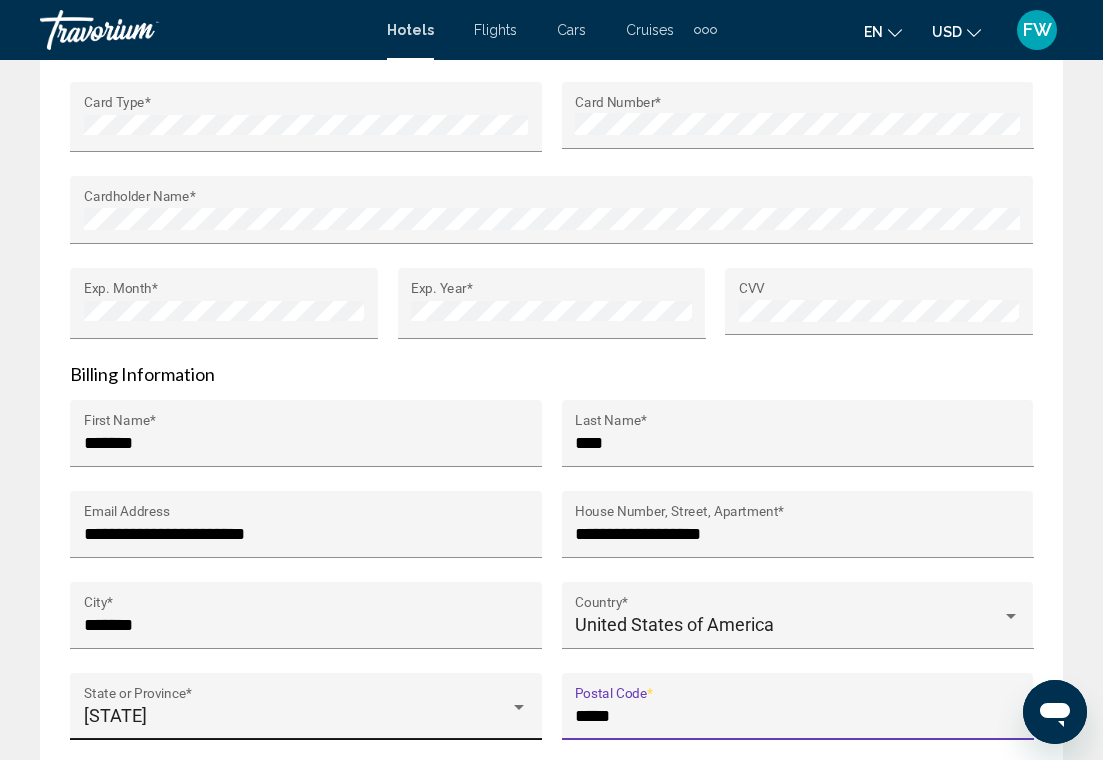 type on "*****" 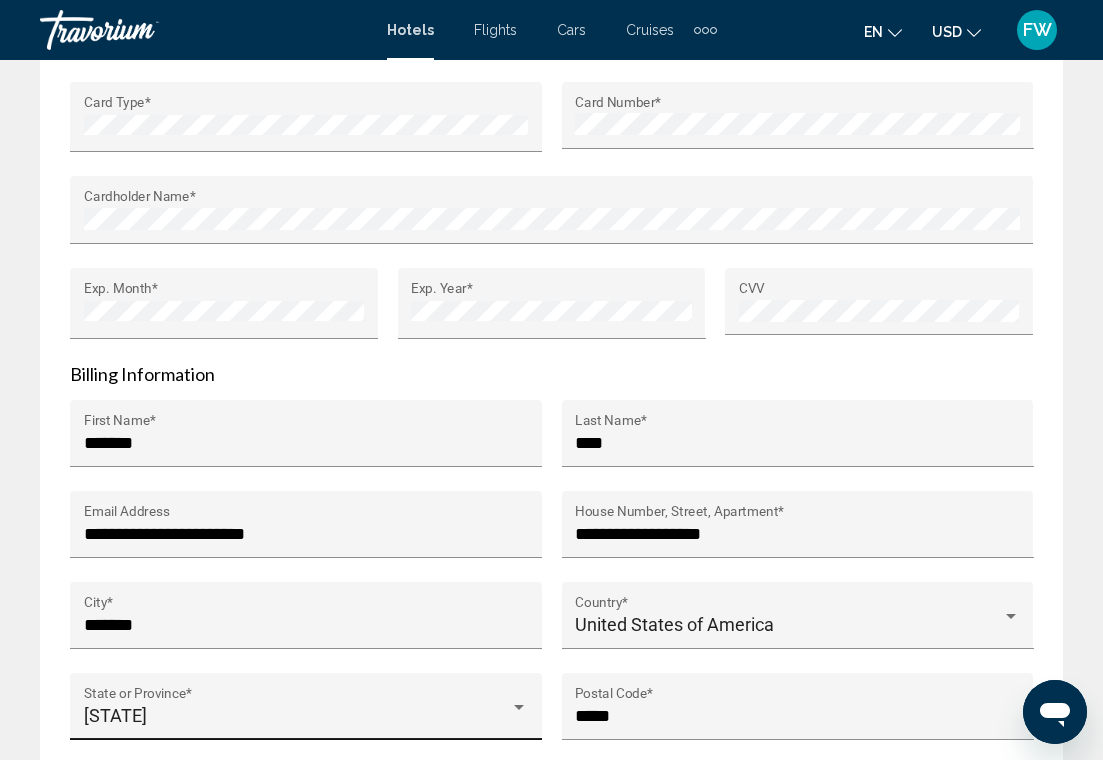 click on "[COUNTRY] Country *" at bounding box center [798, 627] 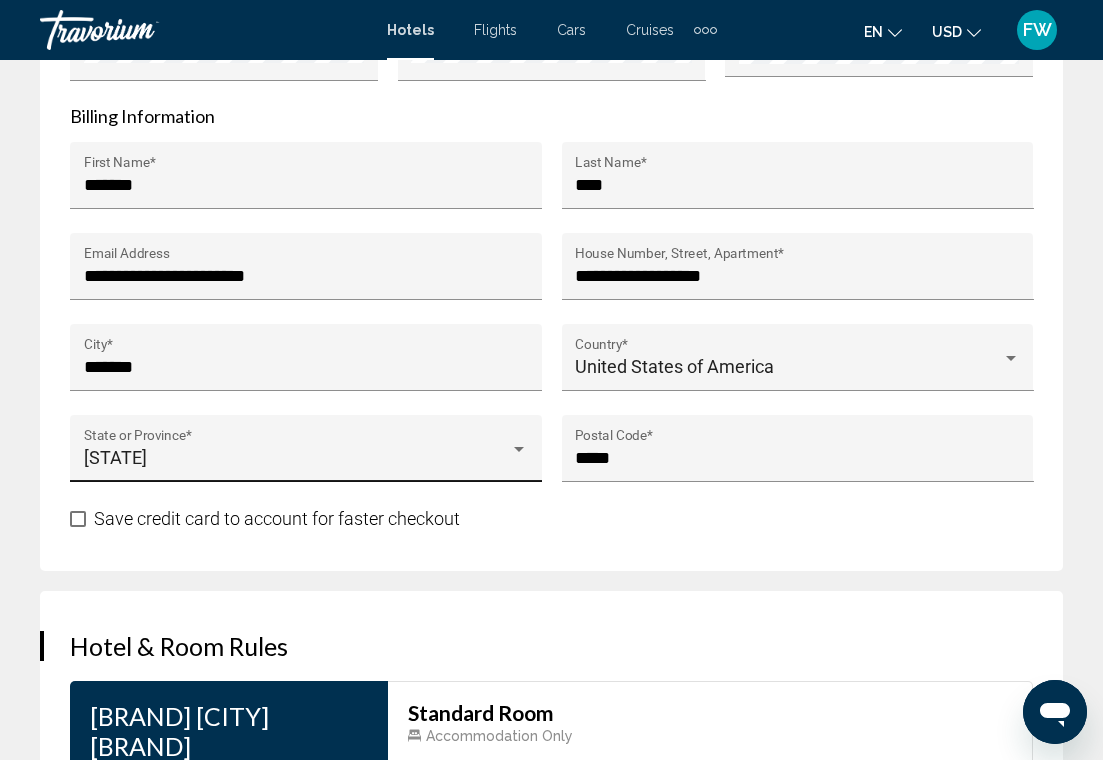 scroll, scrollTop: 2792, scrollLeft: 0, axis: vertical 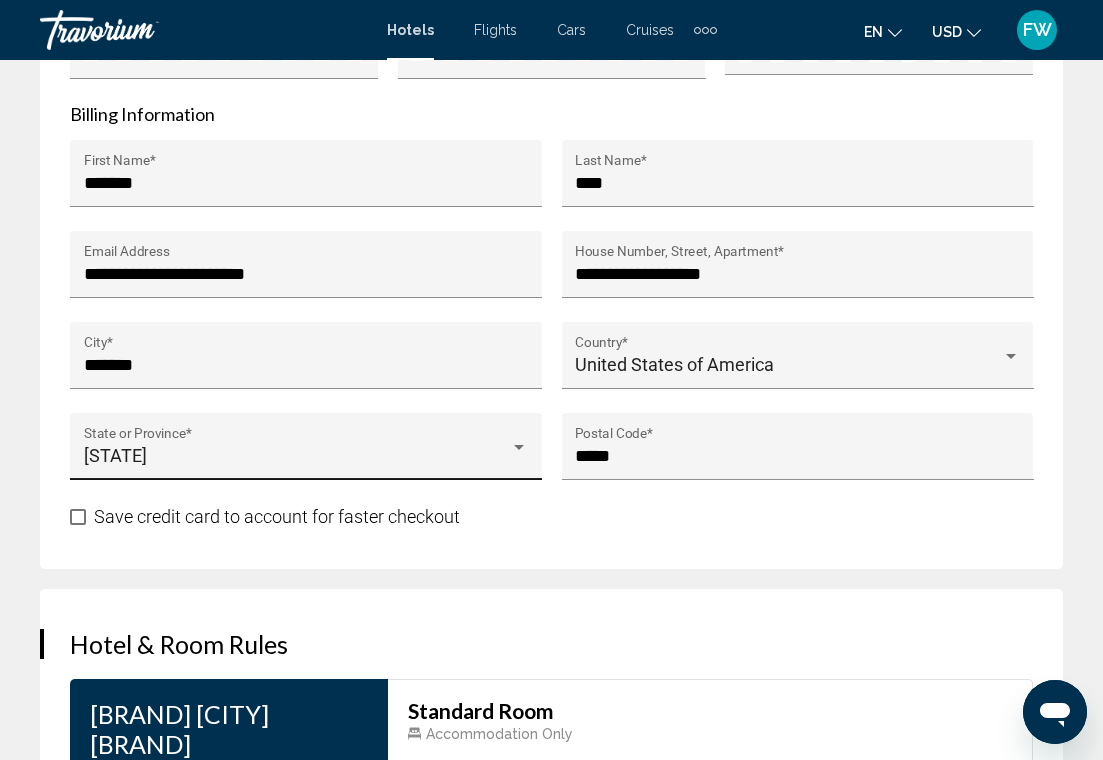 click at bounding box center [78, 517] 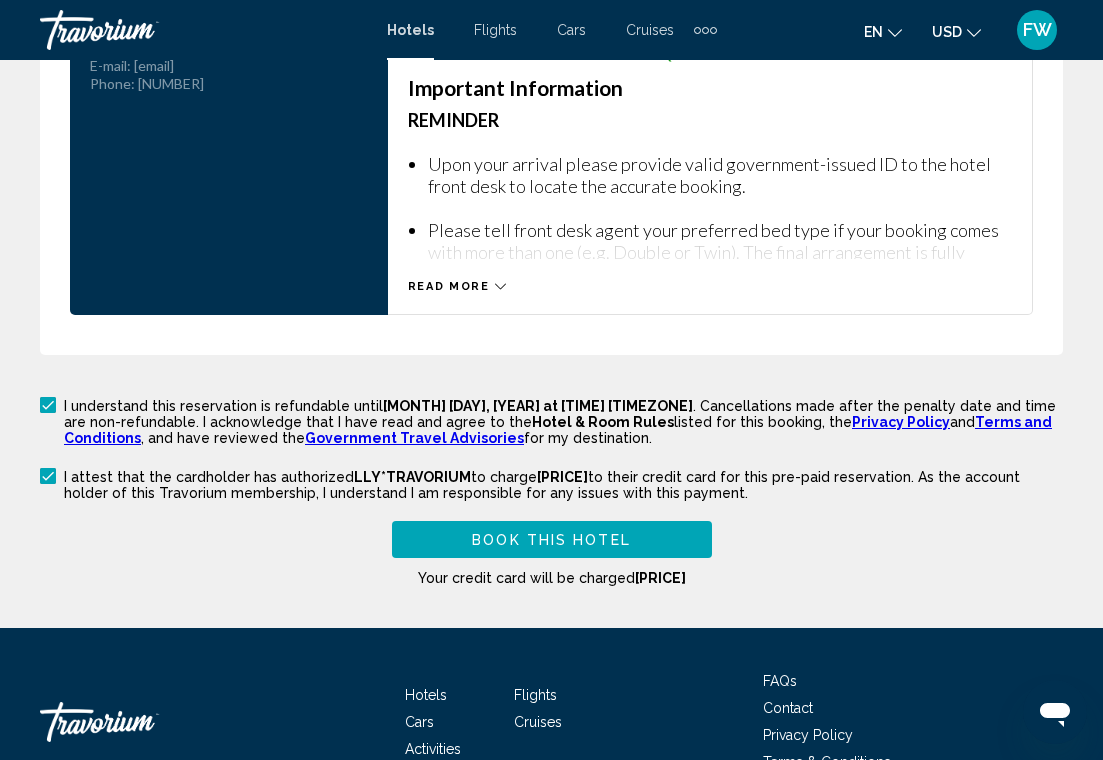 scroll, scrollTop: 3562, scrollLeft: 0, axis: vertical 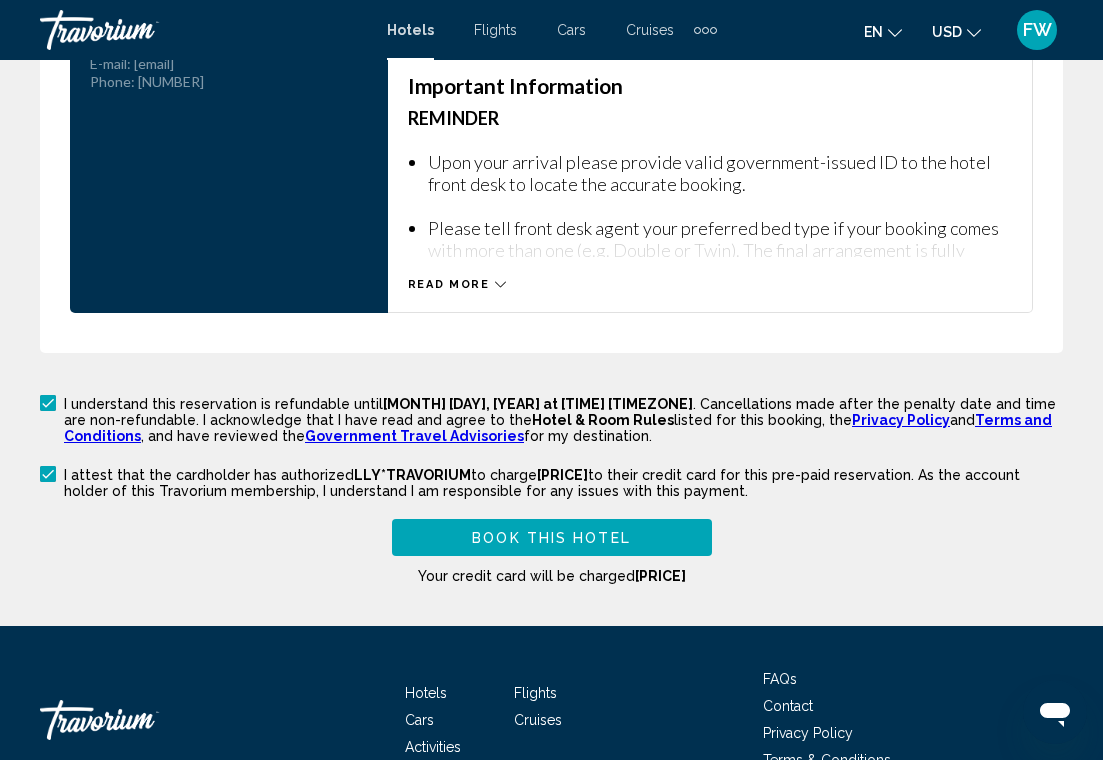 click on "Upon your arrival please provide valid government-issued ID to the hotel front desk to locate the accurate booking." at bounding box center [720, 173] 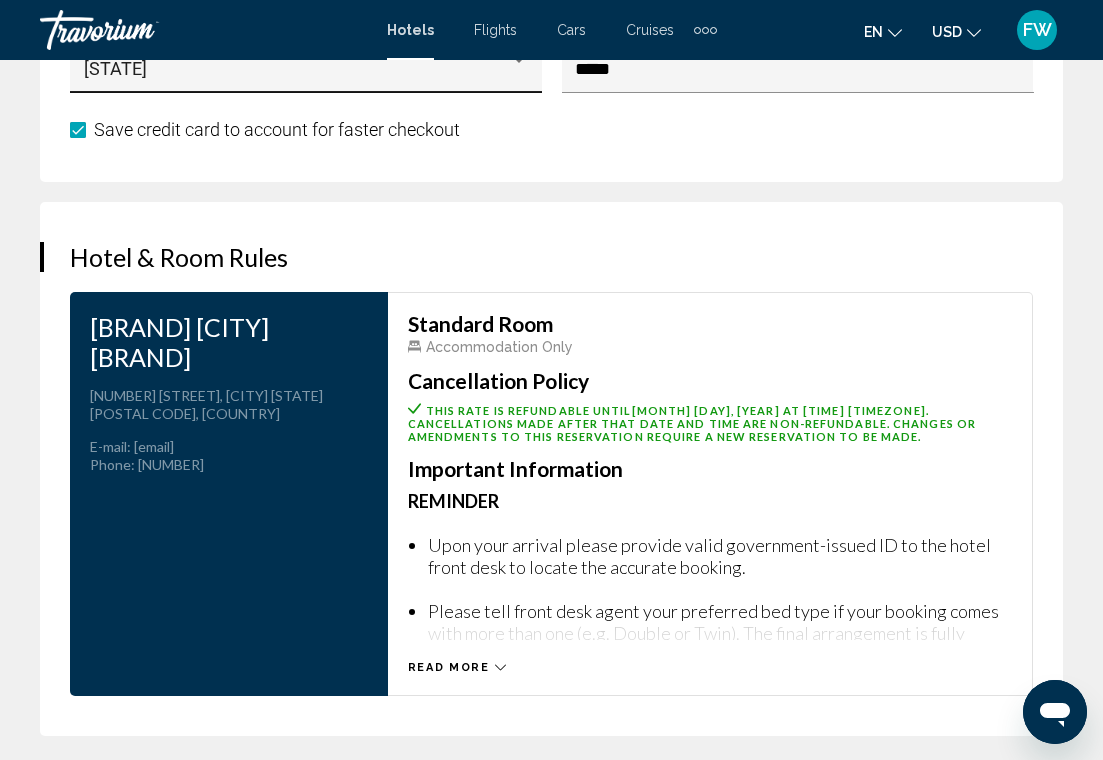 scroll, scrollTop: 3187, scrollLeft: 0, axis: vertical 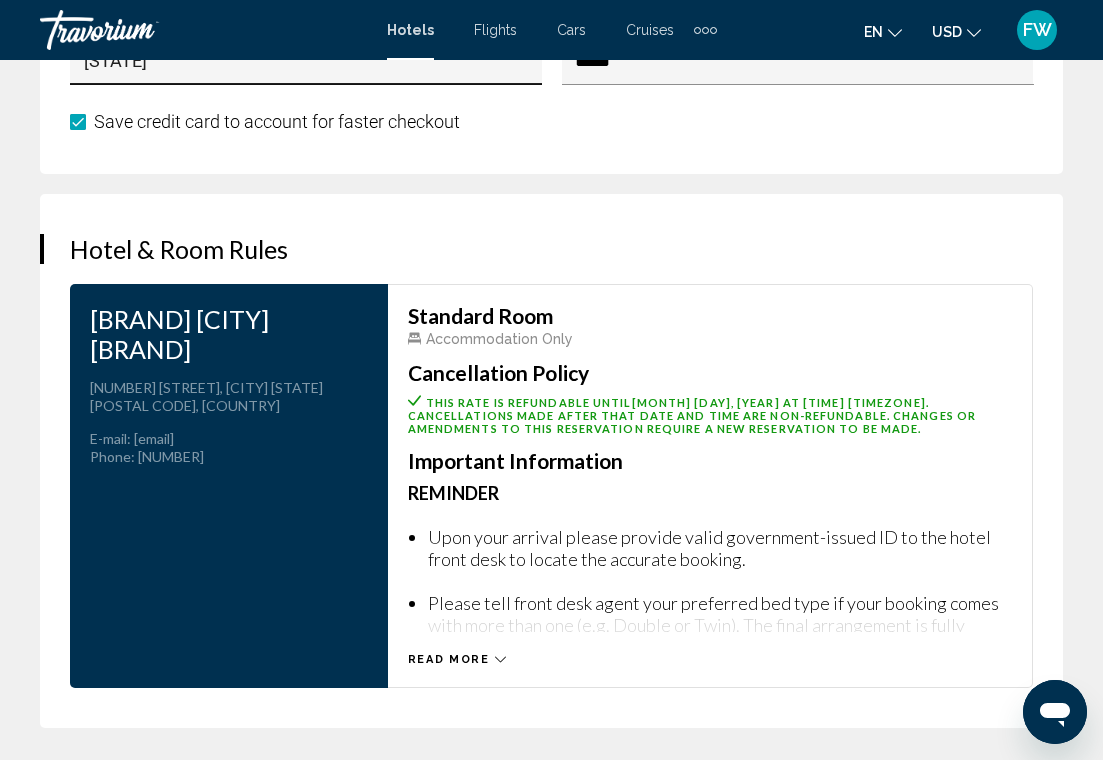 click 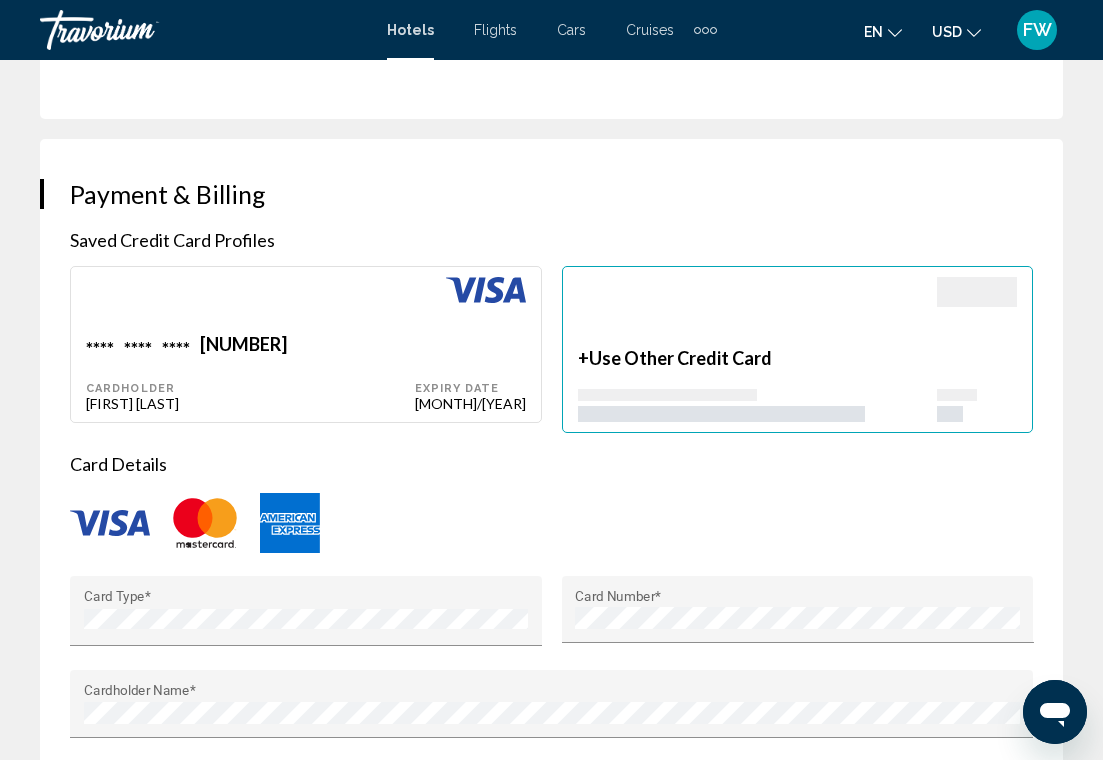 scroll, scrollTop: 2017, scrollLeft: 1, axis: both 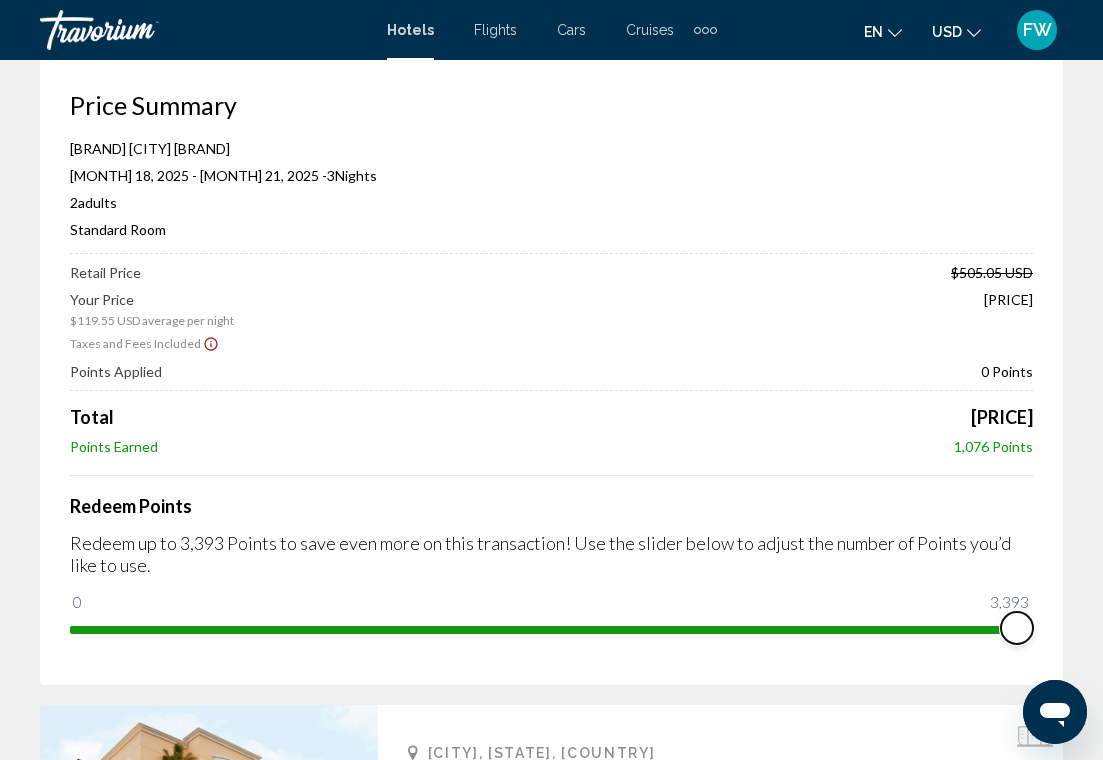 drag, startPoint x: 82, startPoint y: 605, endPoint x: 1099, endPoint y: 603, distance: 1017.00195 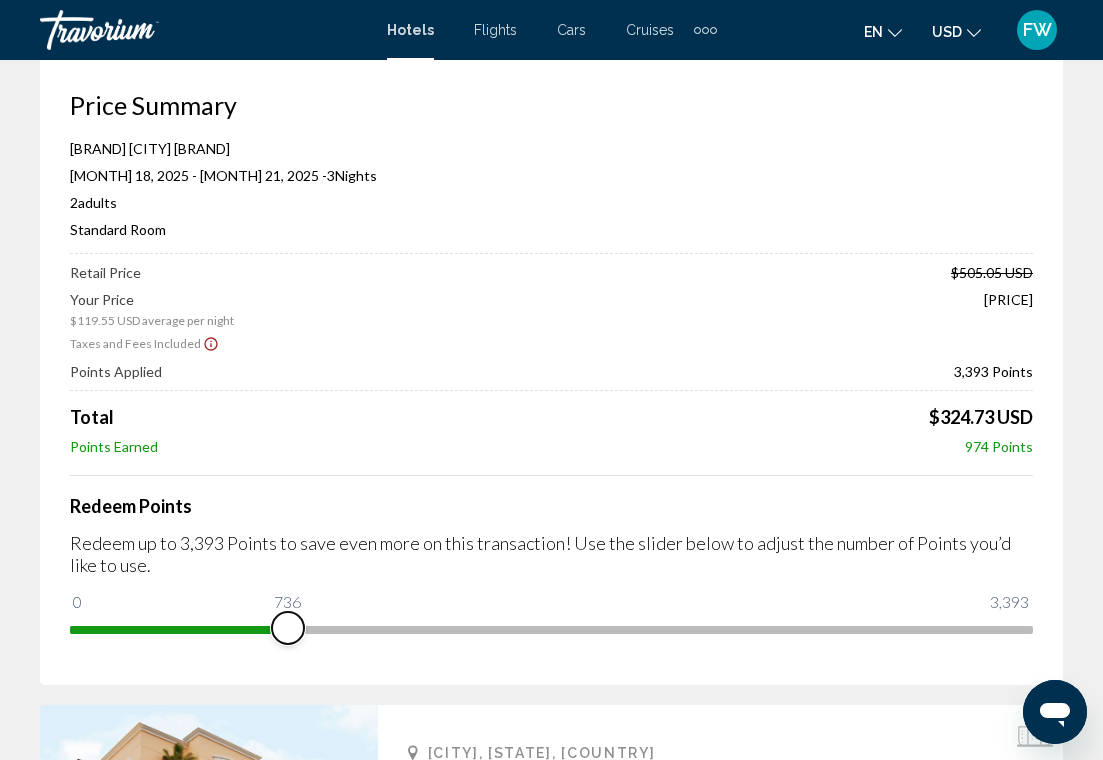 drag, startPoint x: 1010, startPoint y: 631, endPoint x: 288, endPoint y: 676, distance: 723.401 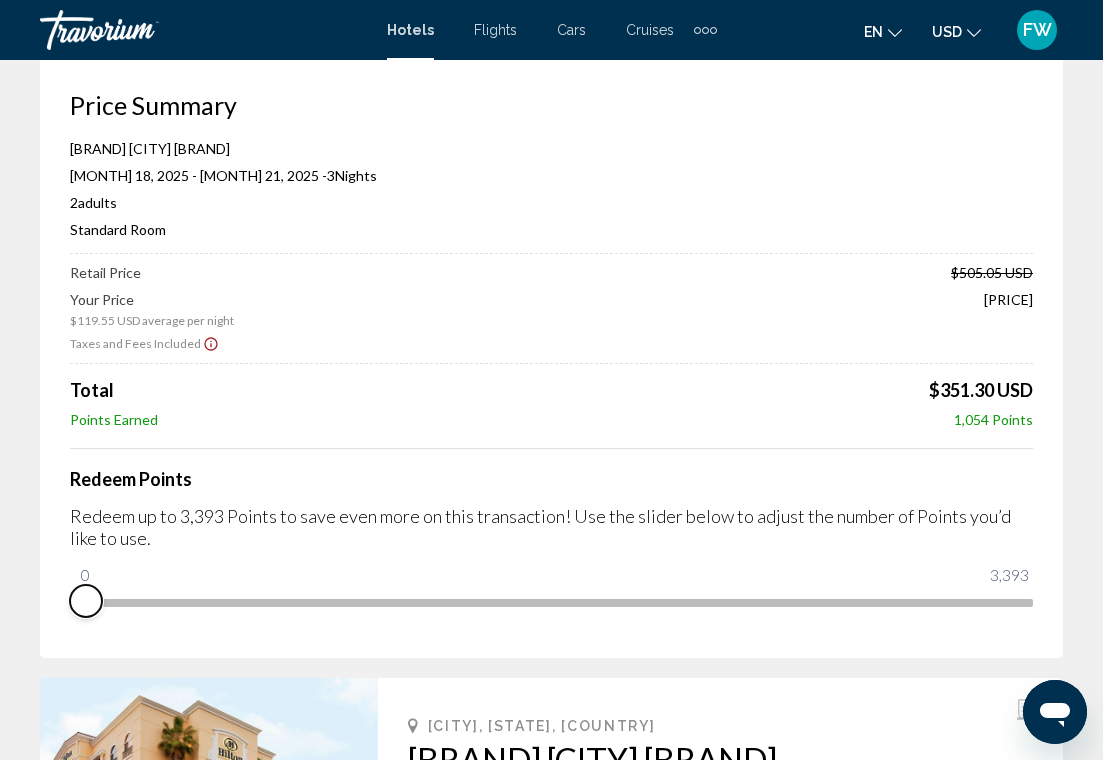 drag, startPoint x: 289, startPoint y: 642, endPoint x: 31, endPoint y: 695, distance: 263.38754 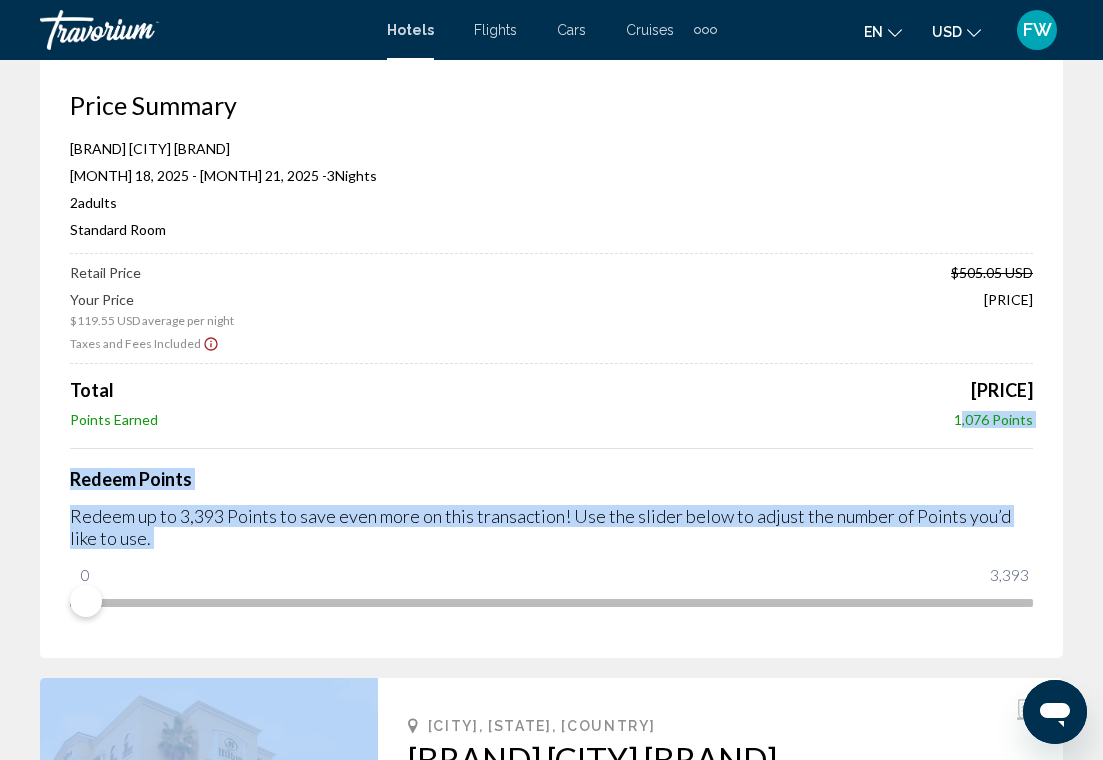 drag, startPoint x: 694, startPoint y: 585, endPoint x: 738, endPoint y: 405, distance: 185.29976 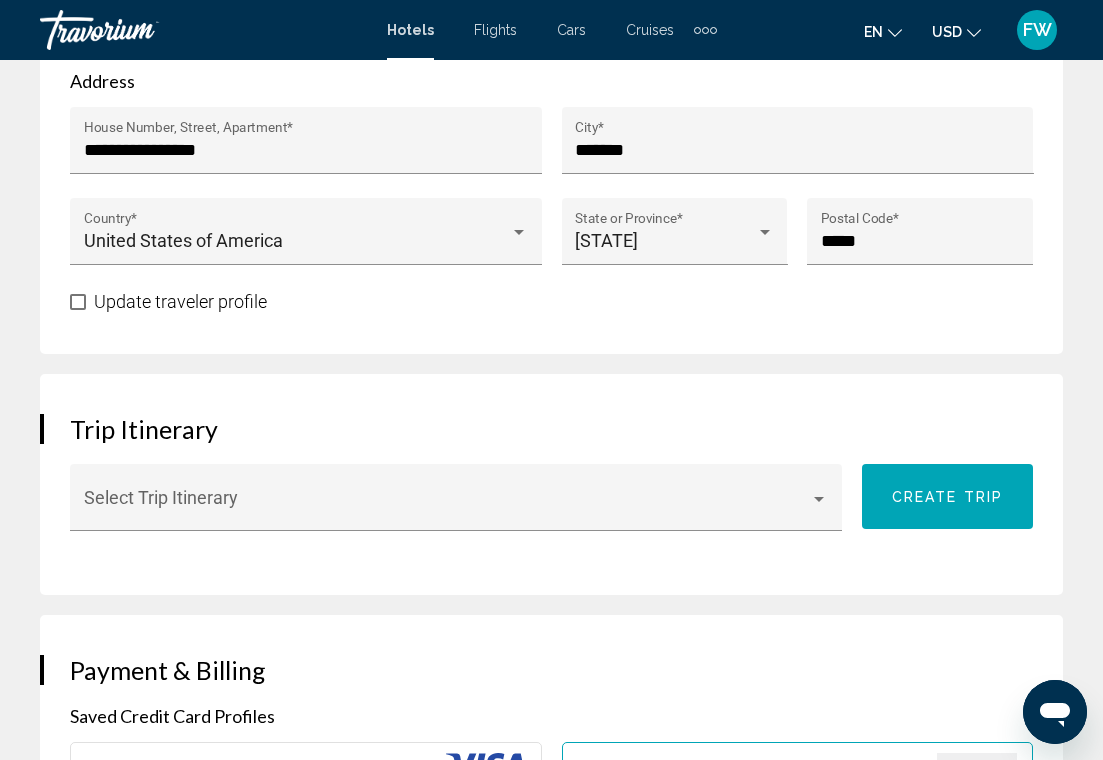scroll, scrollTop: 1570, scrollLeft: 0, axis: vertical 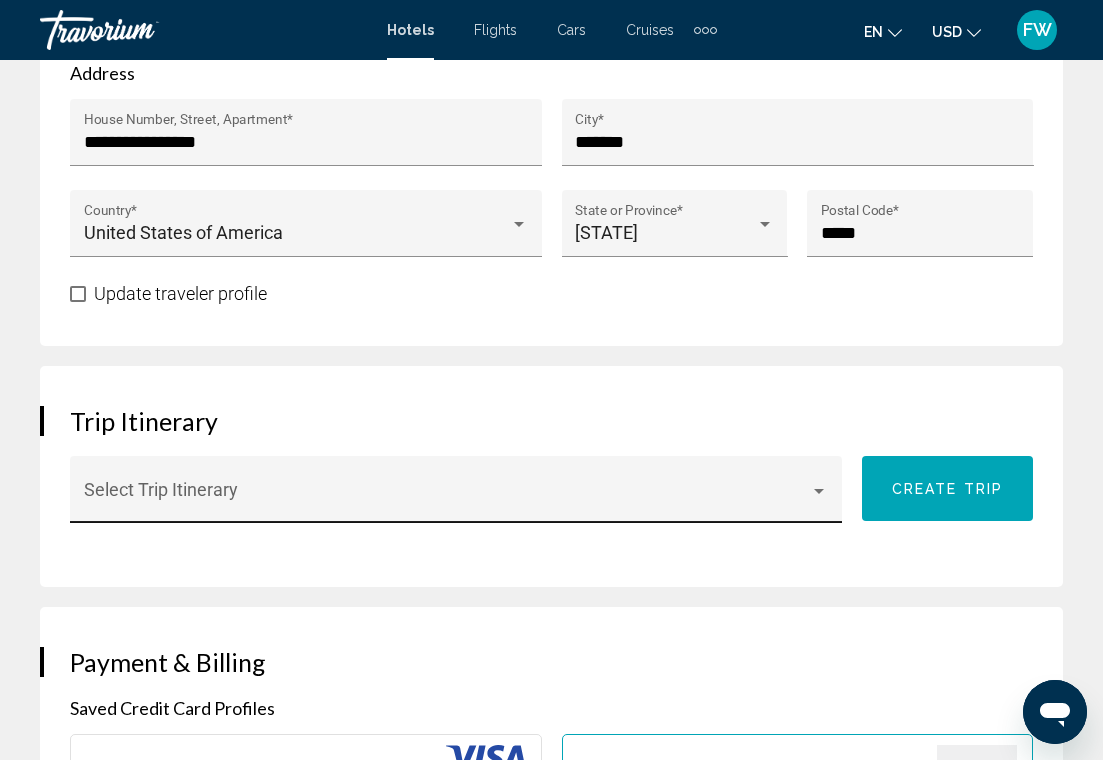 click at bounding box center (447, 499) 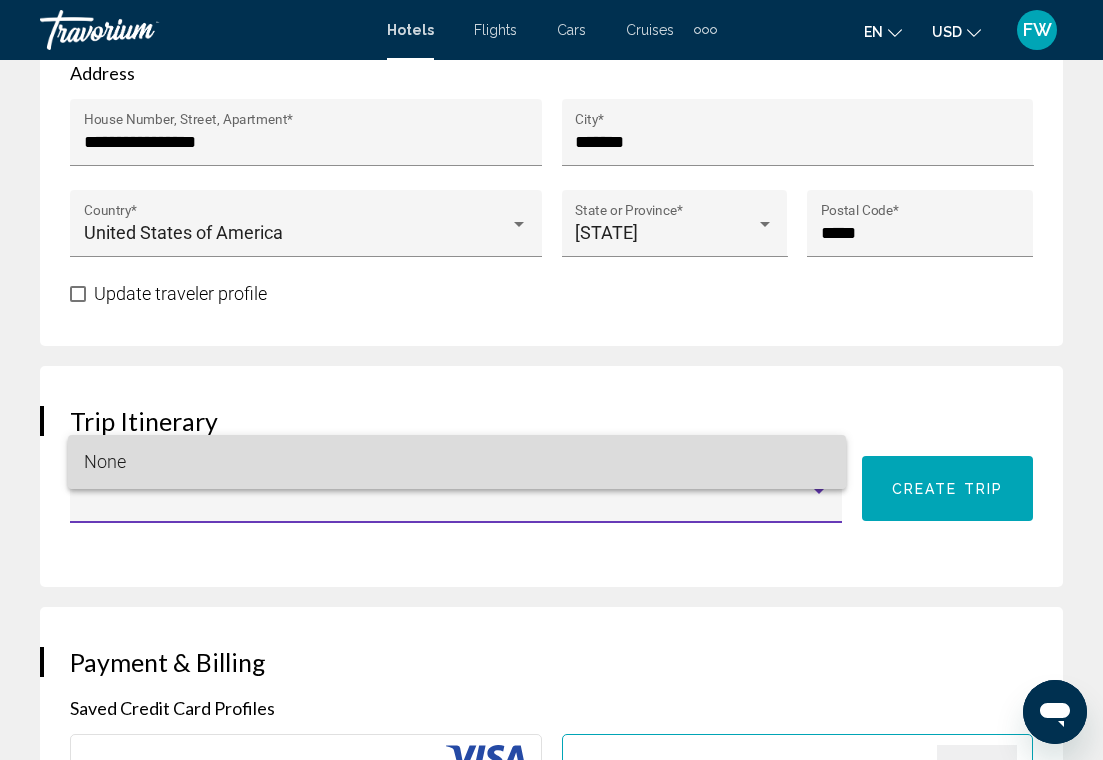 click on "None" at bounding box center (457, 462) 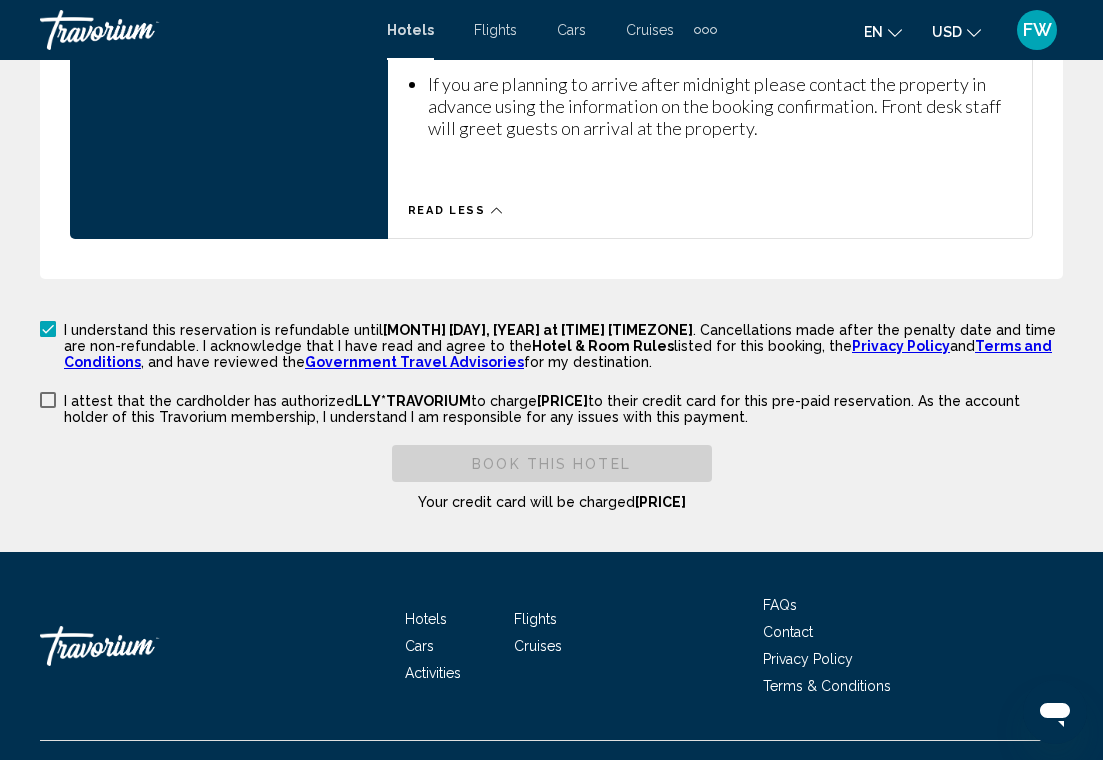 scroll, scrollTop: 4277, scrollLeft: 0, axis: vertical 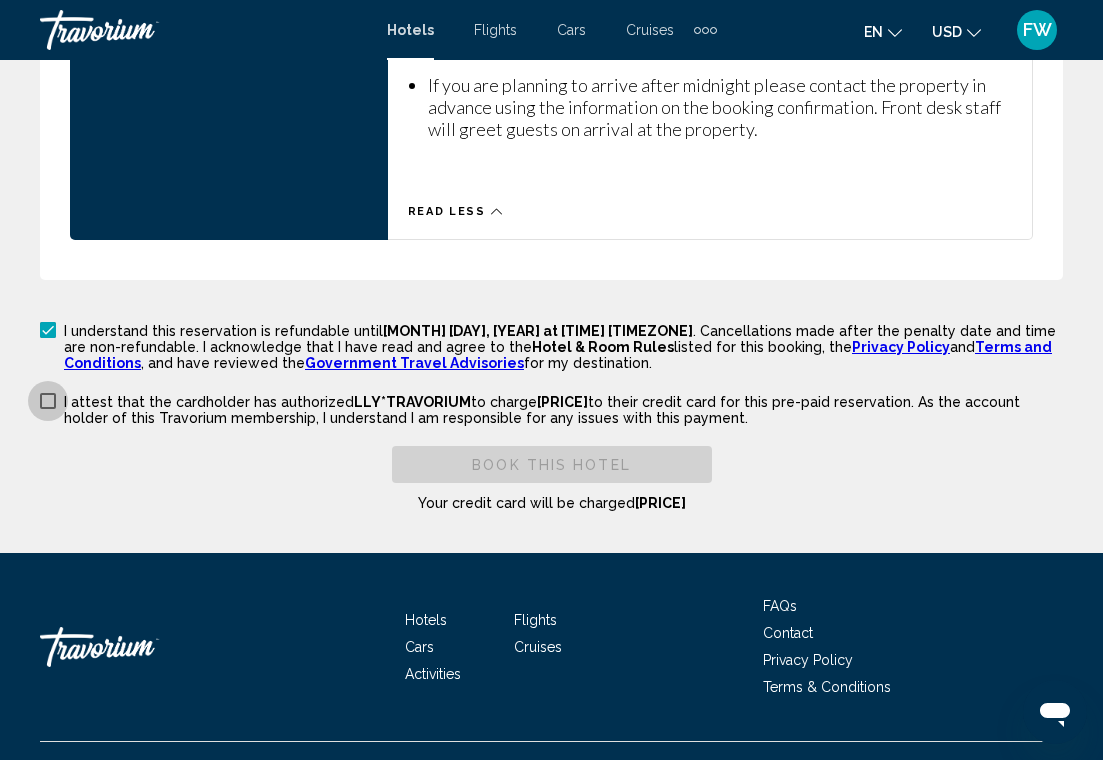 click at bounding box center (48, 401) 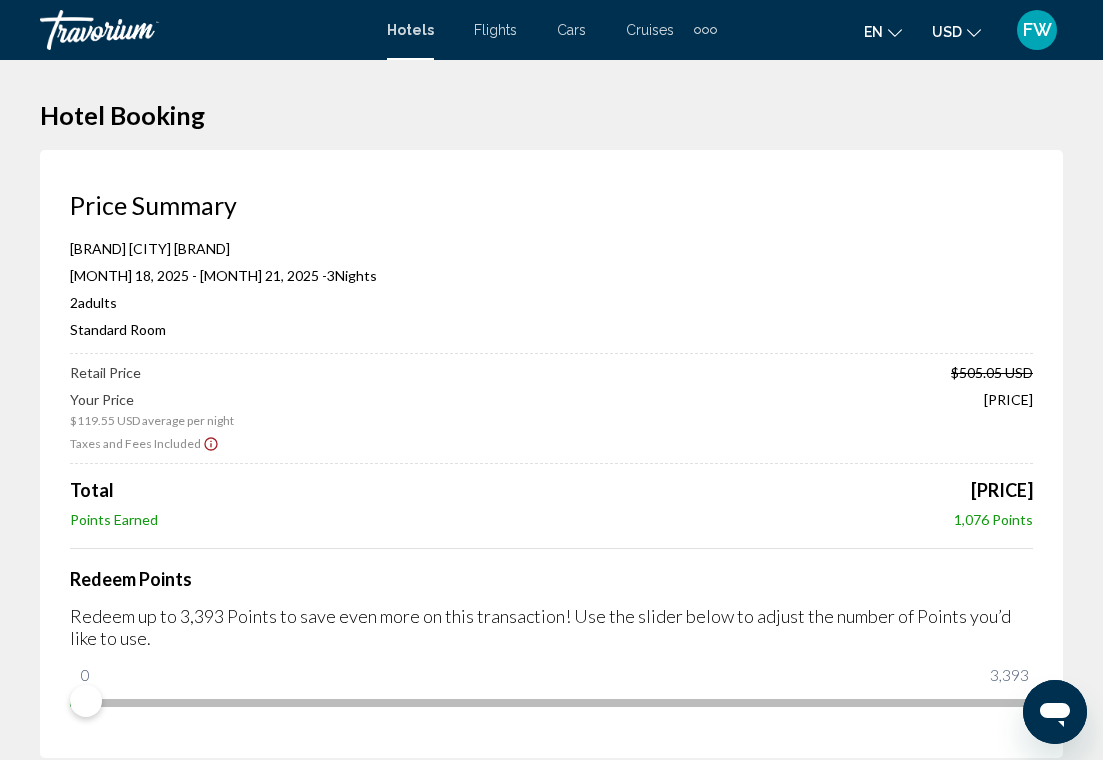 scroll, scrollTop: 0, scrollLeft: 0, axis: both 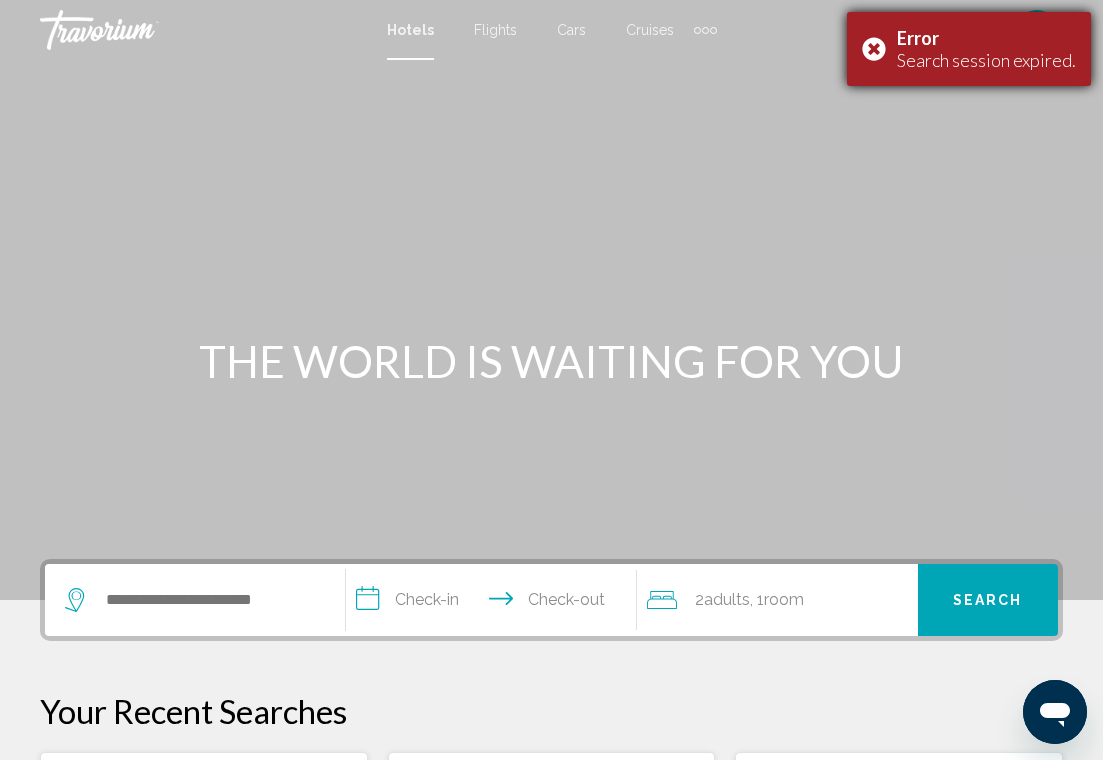 click on "Error   Search session expired." at bounding box center [969, 49] 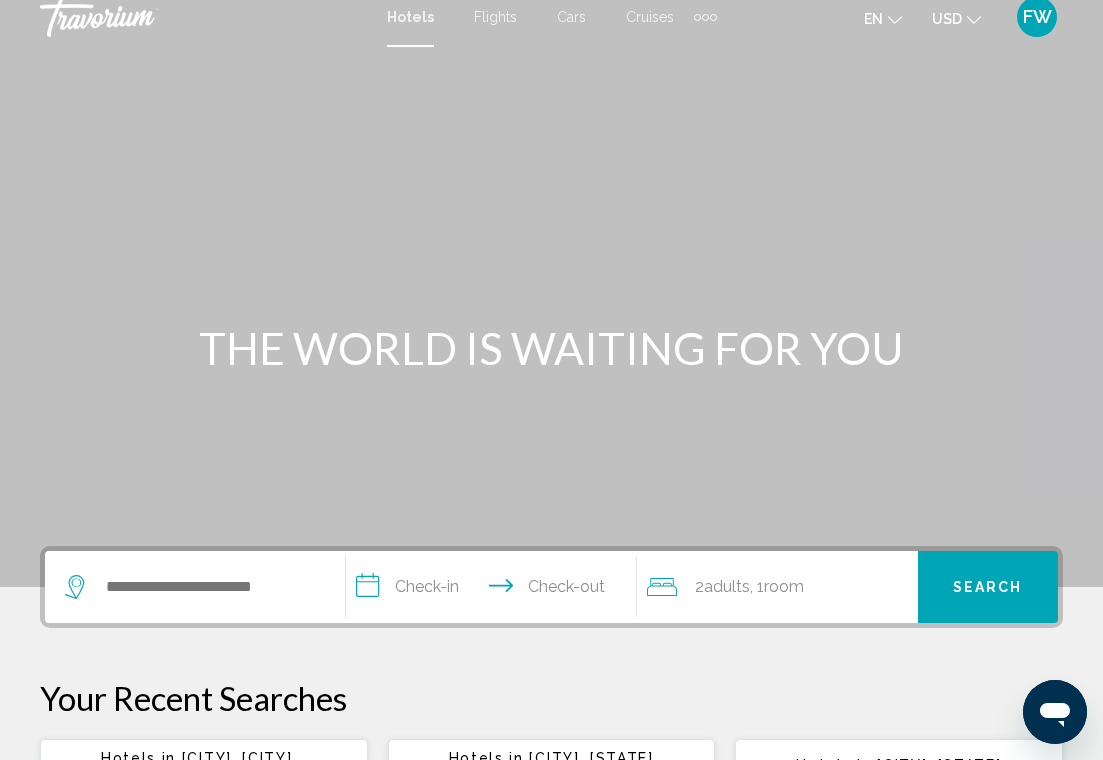 scroll, scrollTop: 14, scrollLeft: 1, axis: both 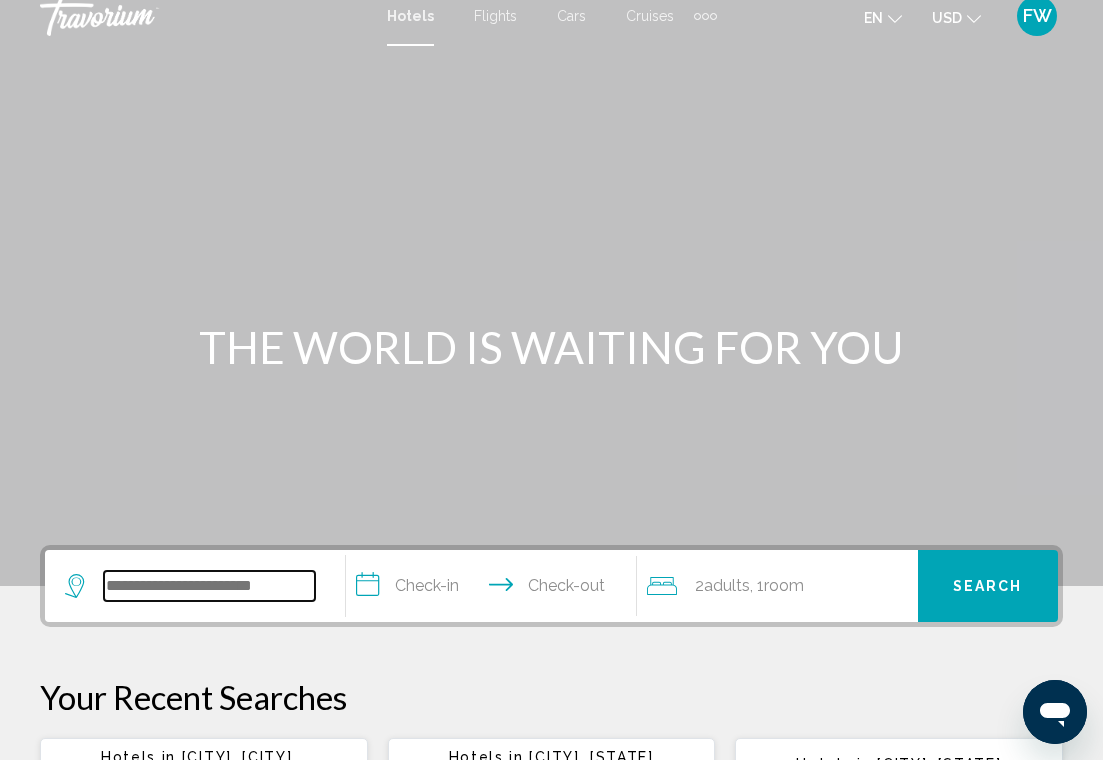 click at bounding box center (209, 586) 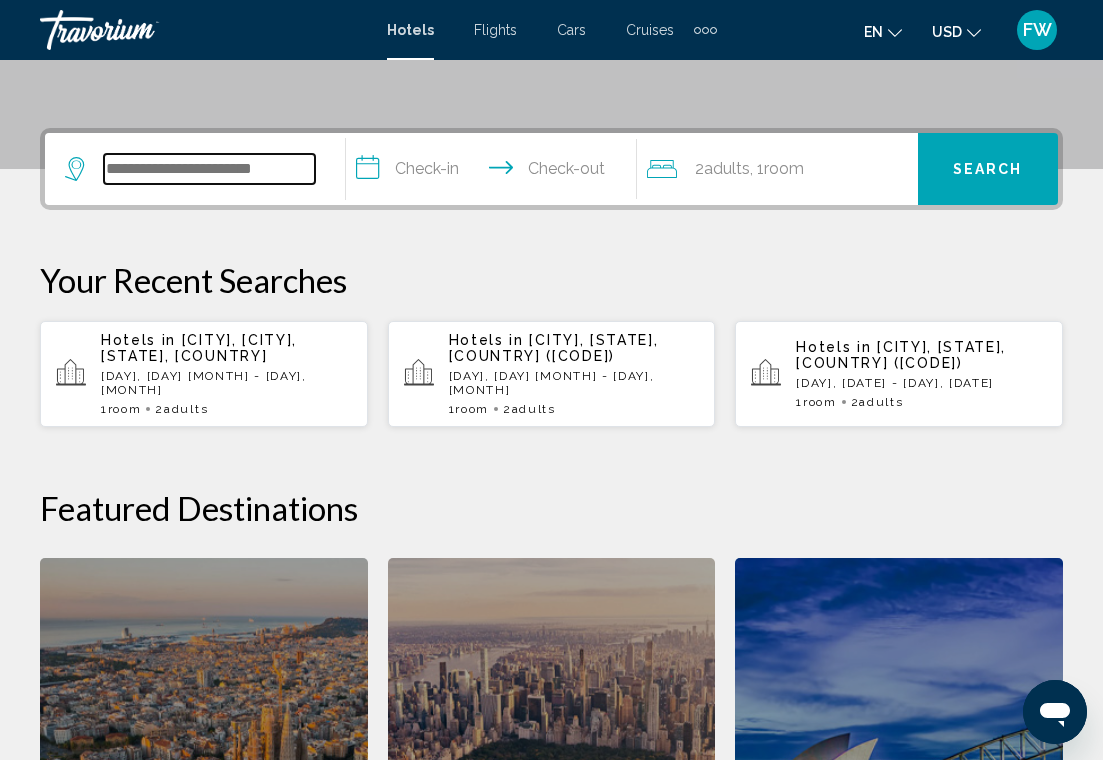 scroll, scrollTop: 494, scrollLeft: 0, axis: vertical 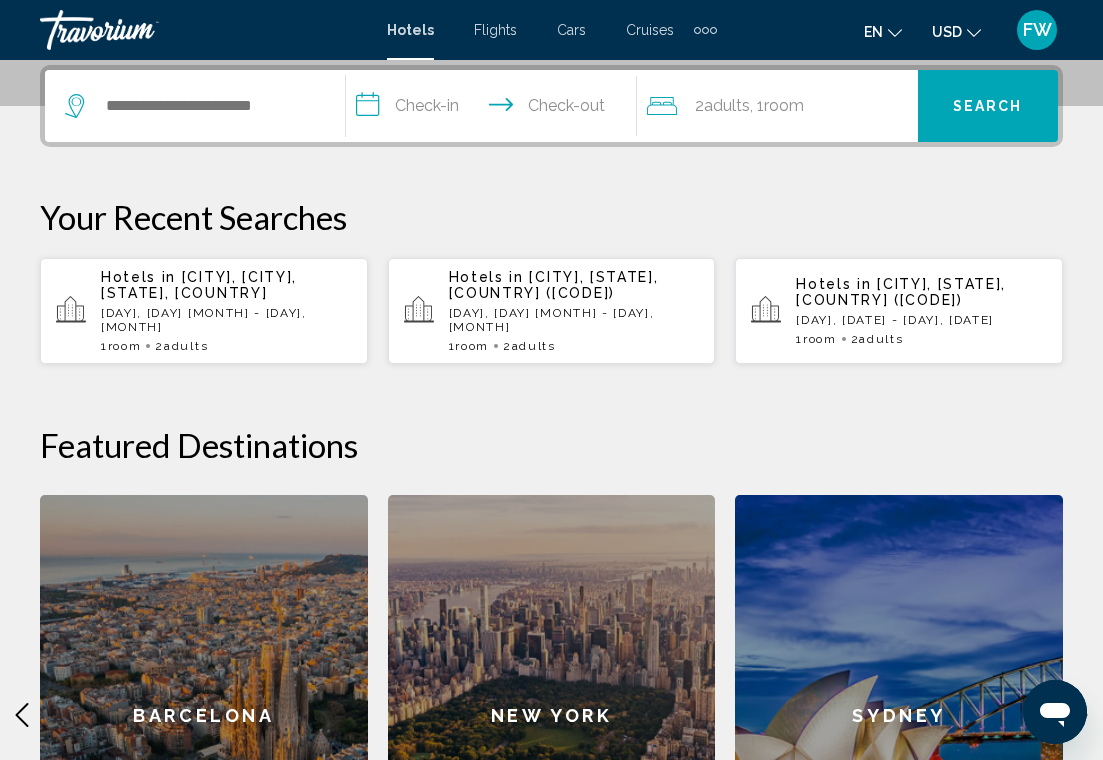 click on "1 Room rooms 2 Adult Adults" at bounding box center (226, 346) 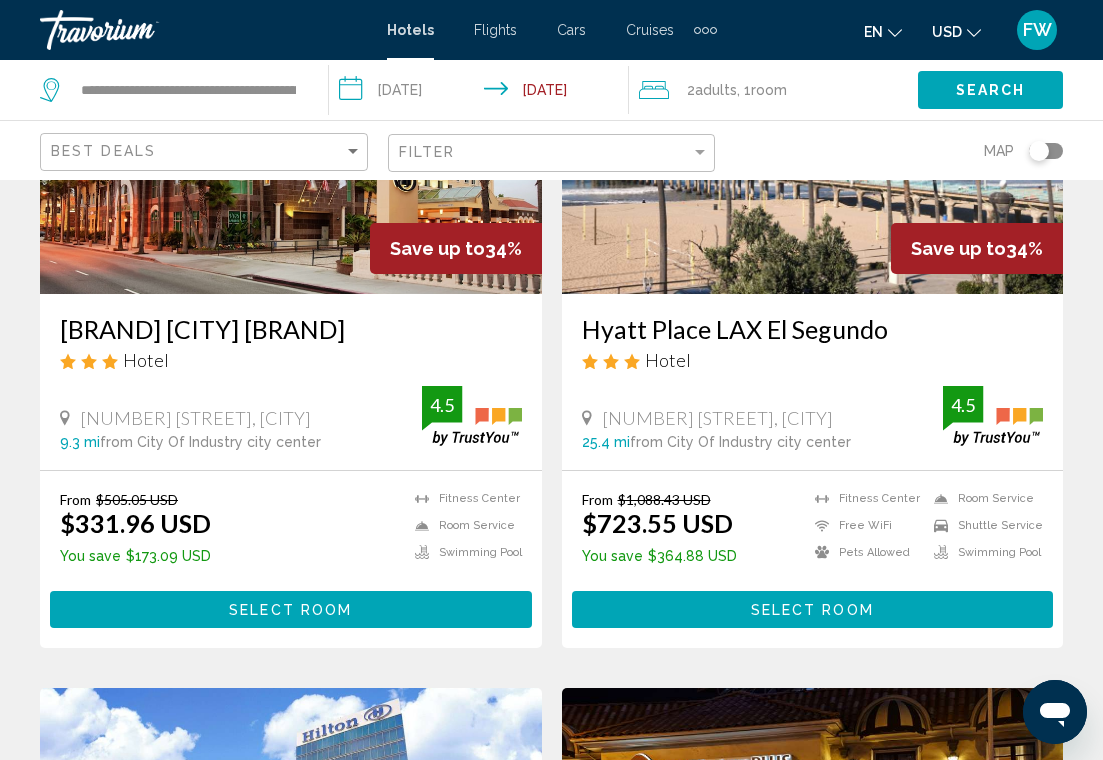 scroll, scrollTop: 3194, scrollLeft: 0, axis: vertical 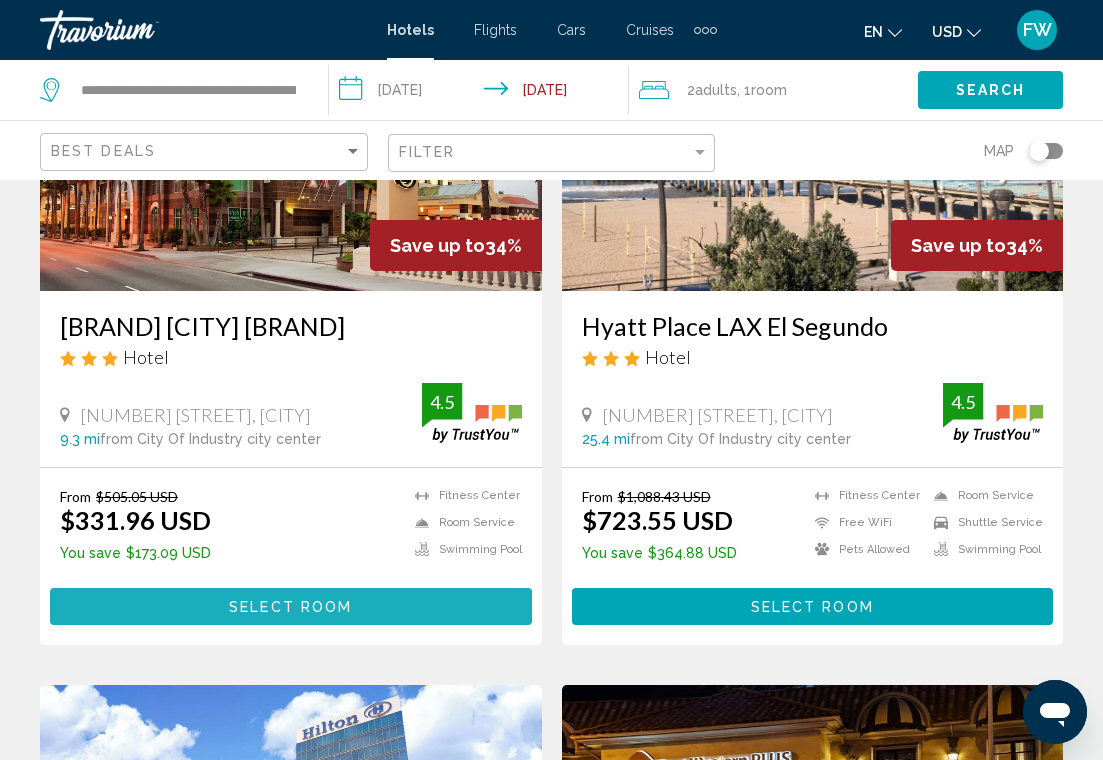click on "Select Room" at bounding box center (290, 607) 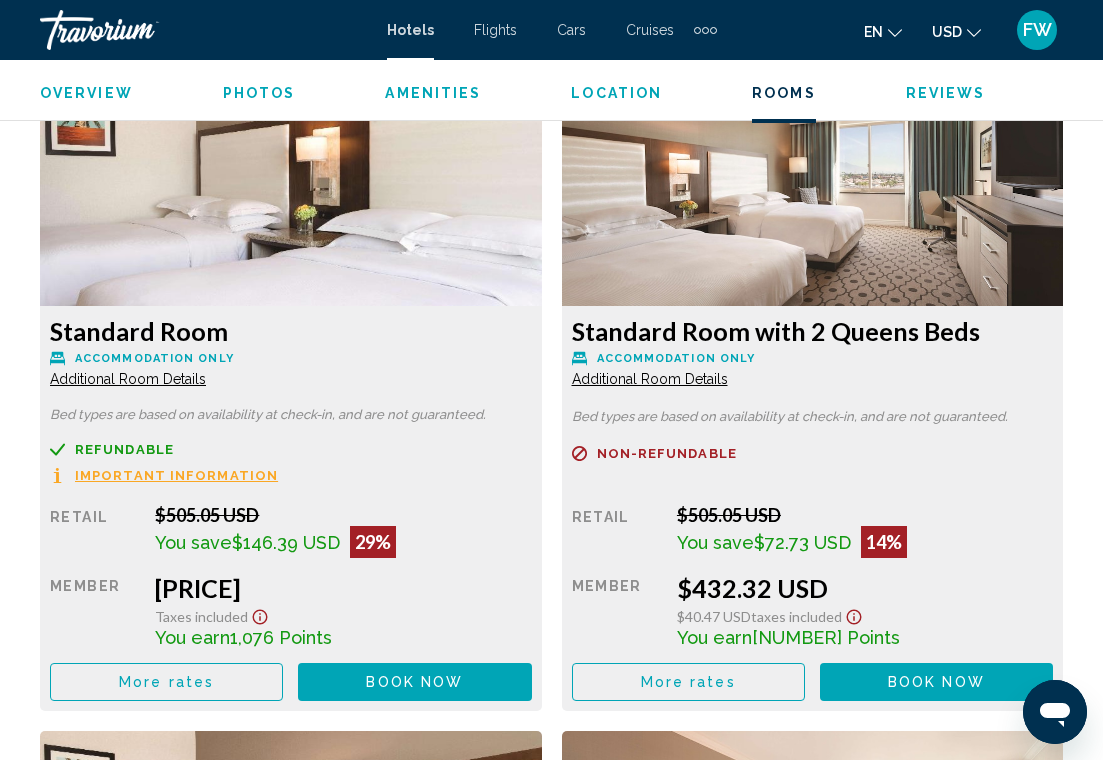 scroll, scrollTop: 3840, scrollLeft: 0, axis: vertical 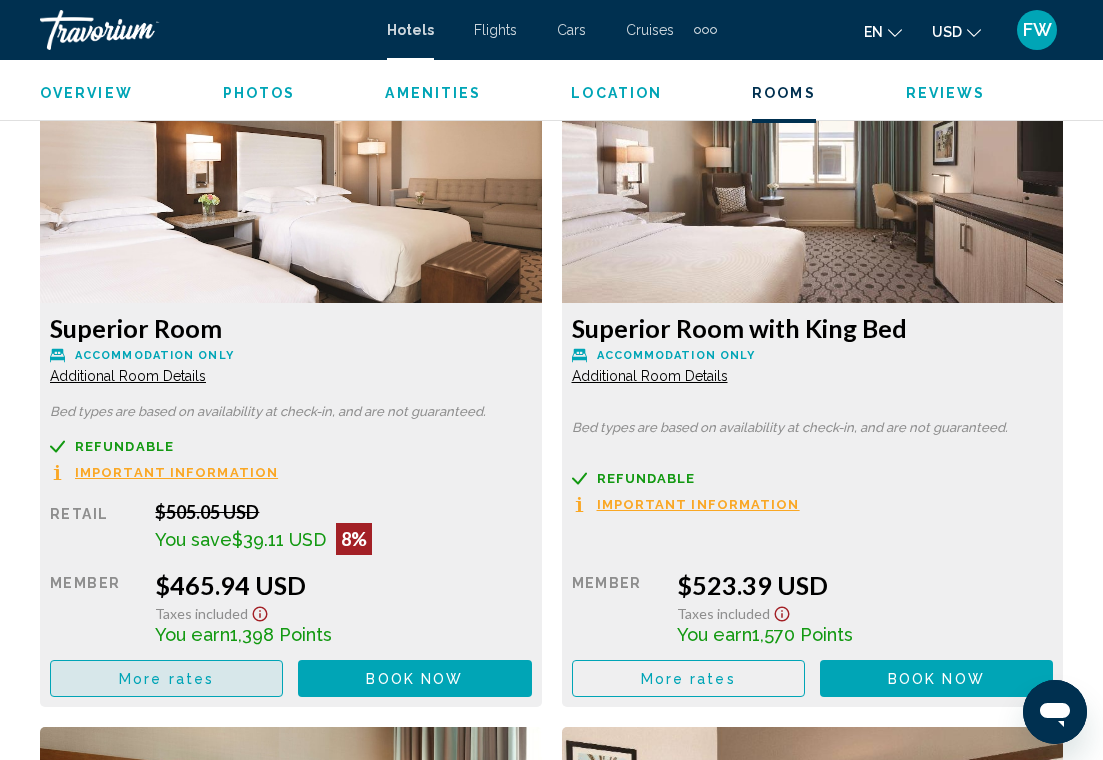 click on "More rates" at bounding box center [166, -1370] 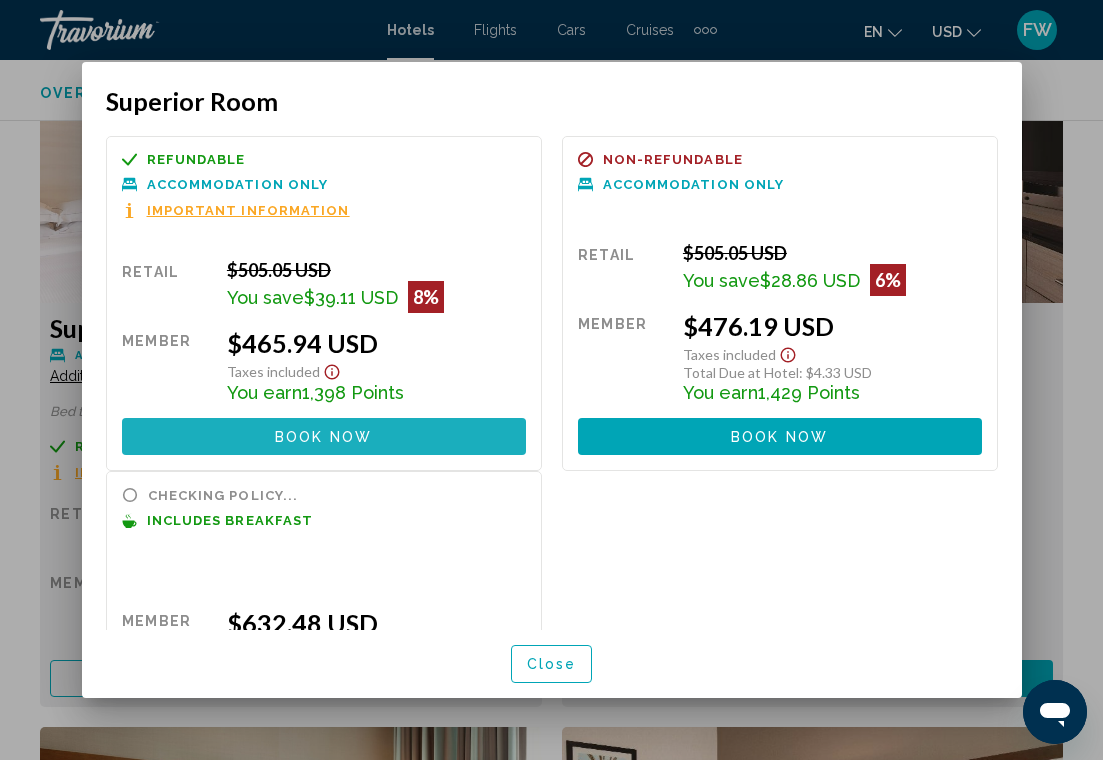 click on "Book now No longer available" at bounding box center (324, 436) 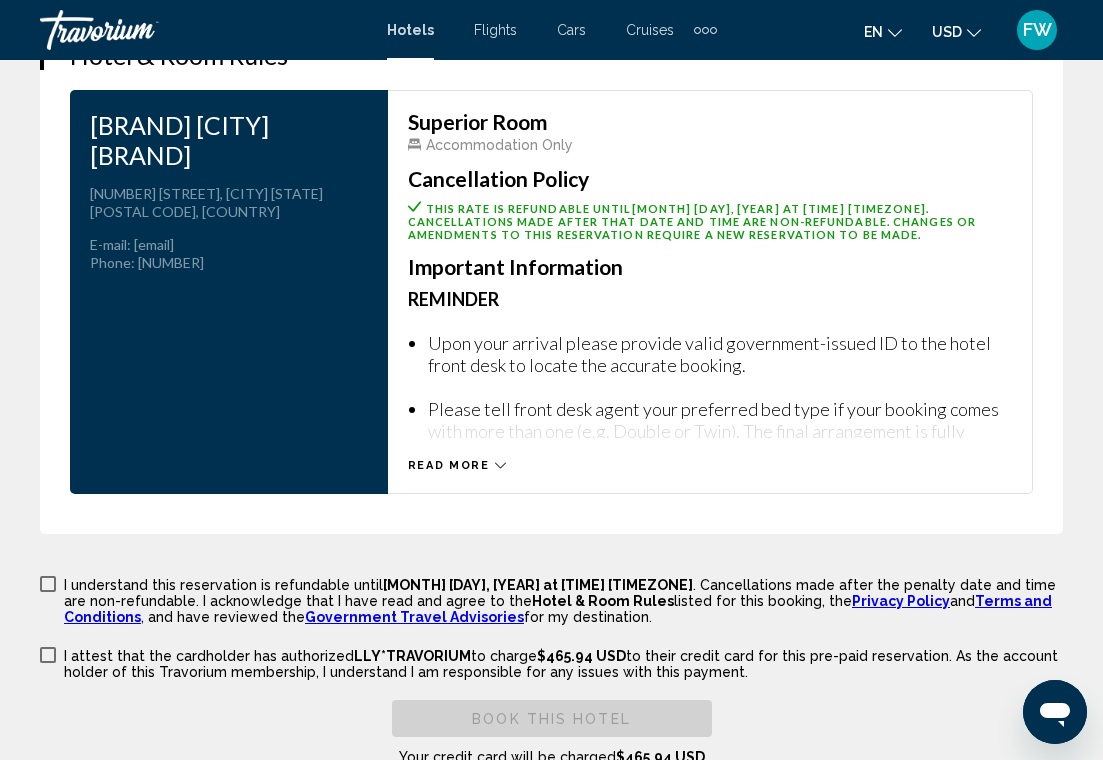 scroll, scrollTop: 3391, scrollLeft: 0, axis: vertical 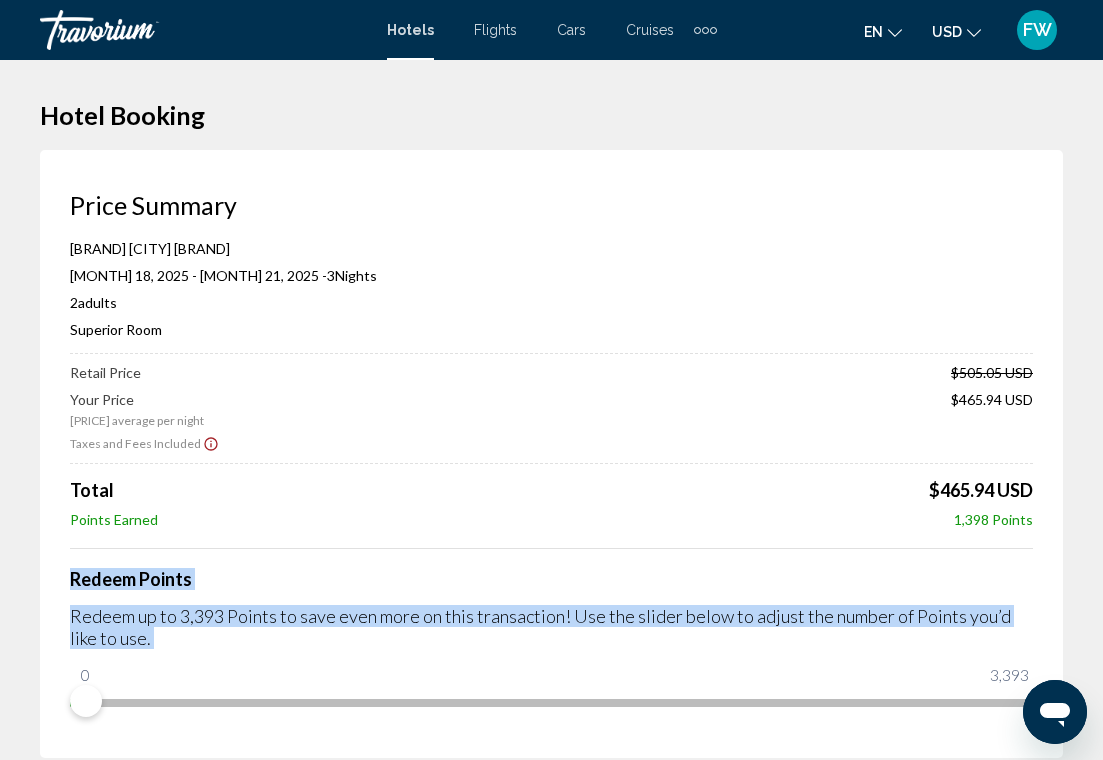 click on "Price Summary Hilton Los Angeles San Gabriel  [DATE] - [DATE] -  3  Night Nights 2  Adult Adults , 0  Child Children  ( ages   )   Superior Room  Retail Price  $505.05 USD   Your Price  $155.31 USD average per night  $465.94 USD  Taxes and Fees Included
Total  $465.94 USD   Points Earned  1,398  Points  Redeem  Points Redeem up to 3,393  Points to save even more on this transaction! Use the slider below to adjust the number of Points you’d like to use. 0 3,393 0
San Gabriel, [STATE], United States Hilton Los Angeles San Gabriel
Check-in [DATE]
Check-out [DATE] 3  Night Nights
Guests" at bounding box center (551, 2149) 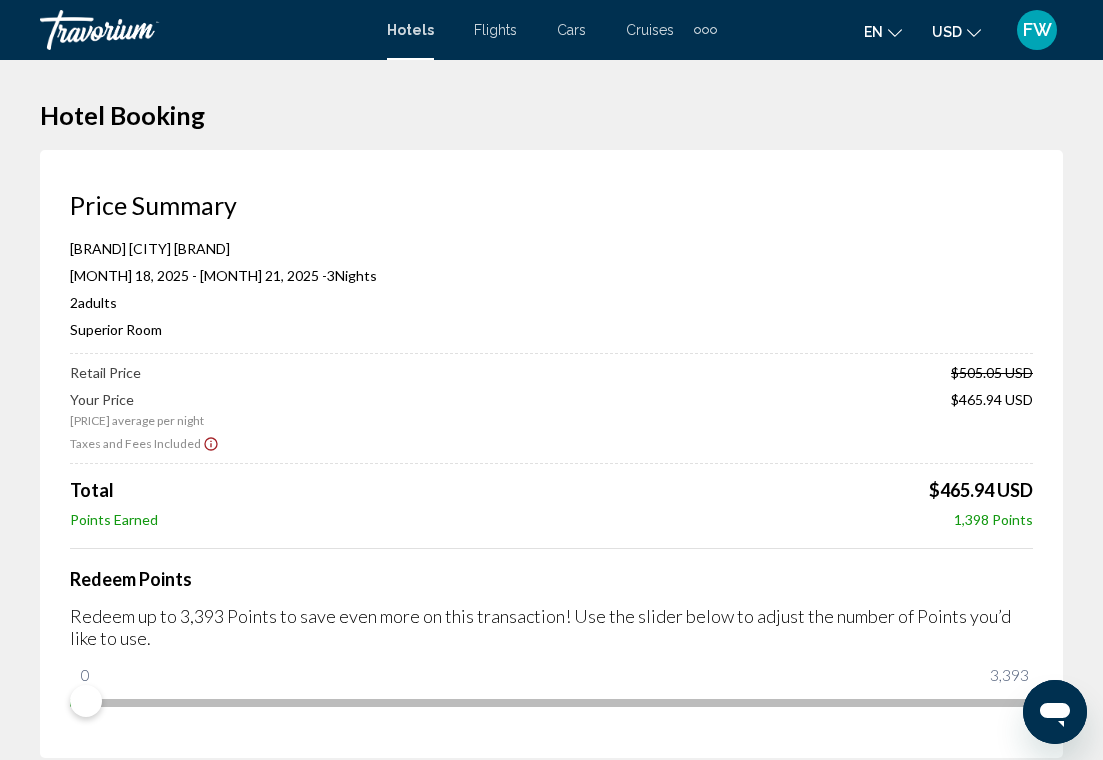 click on "Price Summary [BRAND] [CITY] [BRAND] [MONTH] [DAY], [YEAR] - [MONTH] [DAY], [YEAR] - [NUMBER] Night Nights [NUMBER] Adult Adults , [NUMBER] Child Children ( ages ) [ROOM TYPE] Retail Price [PRICE] Your Price [PRICE] average per night [PRICE] Taxes and Fees Included
Total [PRICE] Points Earned [NUMBER] Points Redeem Points Redeem up to [NUMBER] Points to save even more on this transaction! Use the slider below to adjust the number of Points you’d like to use. [NUMBER] [NUMBER] [NUMBER]" at bounding box center [551, 454] 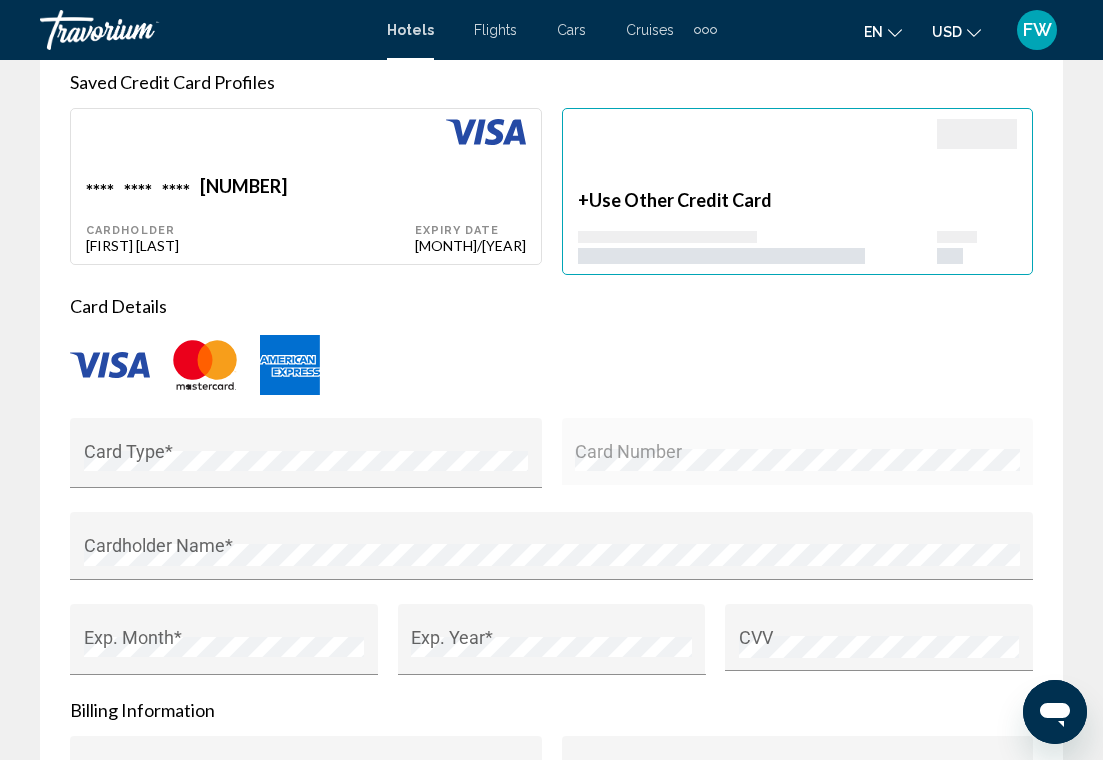 scroll, scrollTop: 2198, scrollLeft: 0, axis: vertical 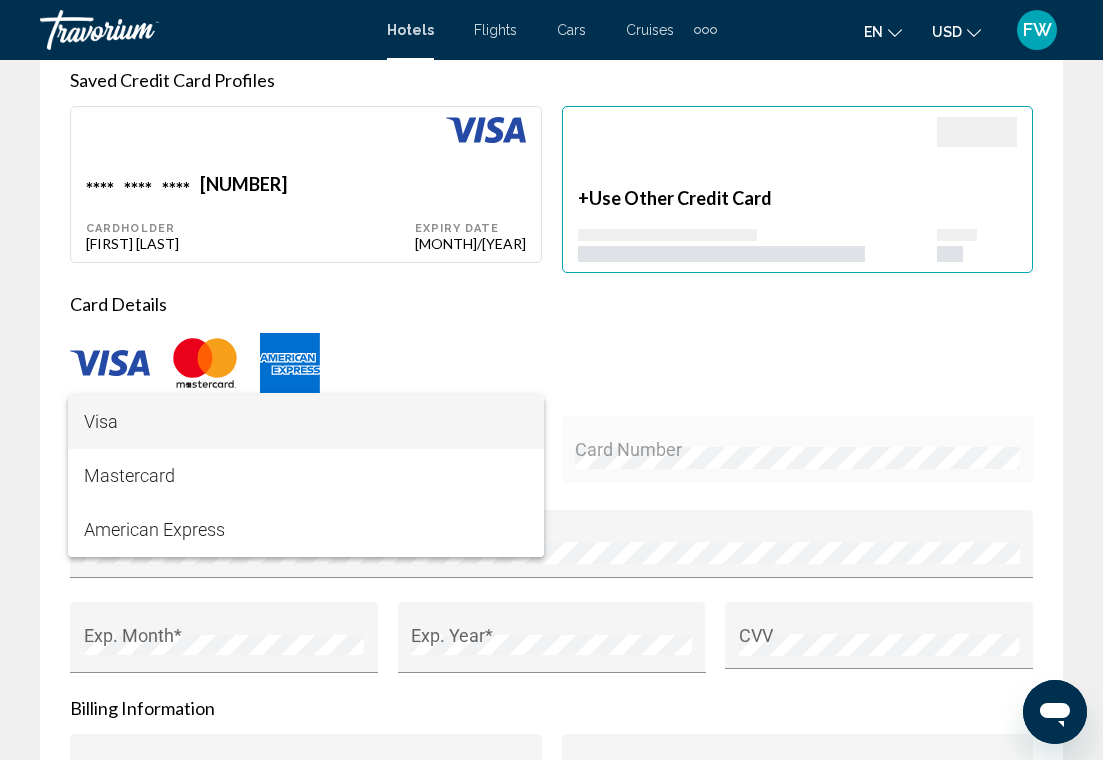 click on "Visa" at bounding box center [306, 422] 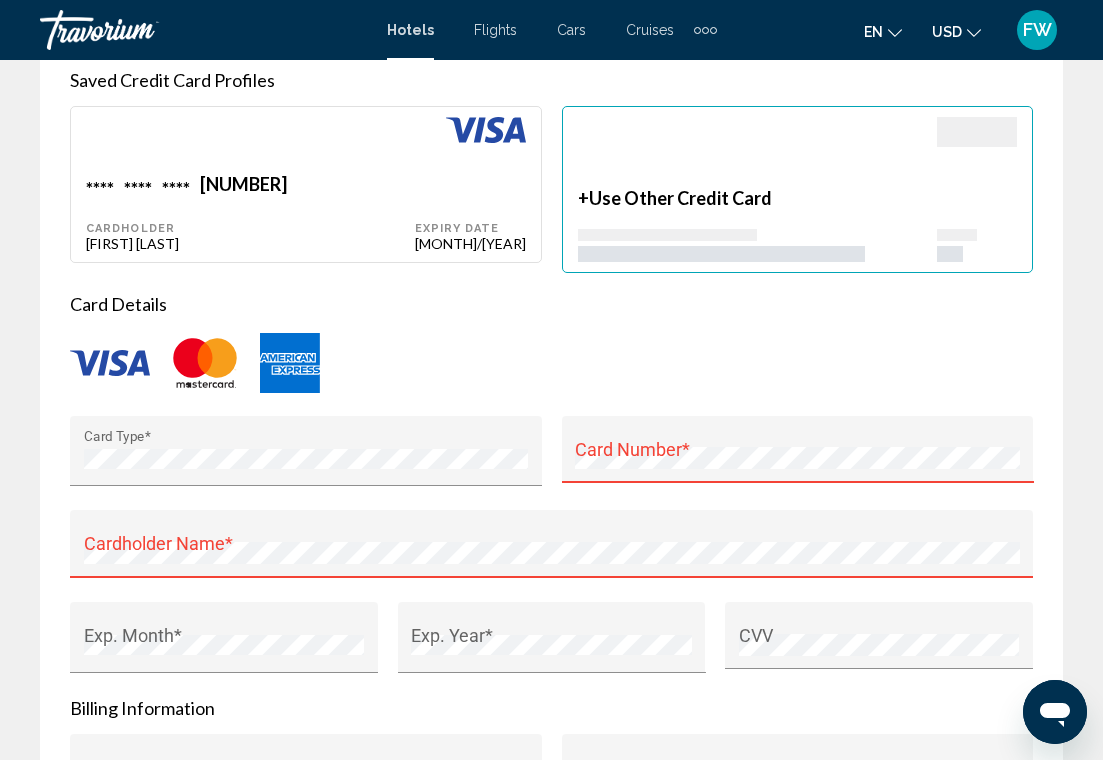 click on "**** **** **** [NUMBER]" at bounding box center [250, 186] 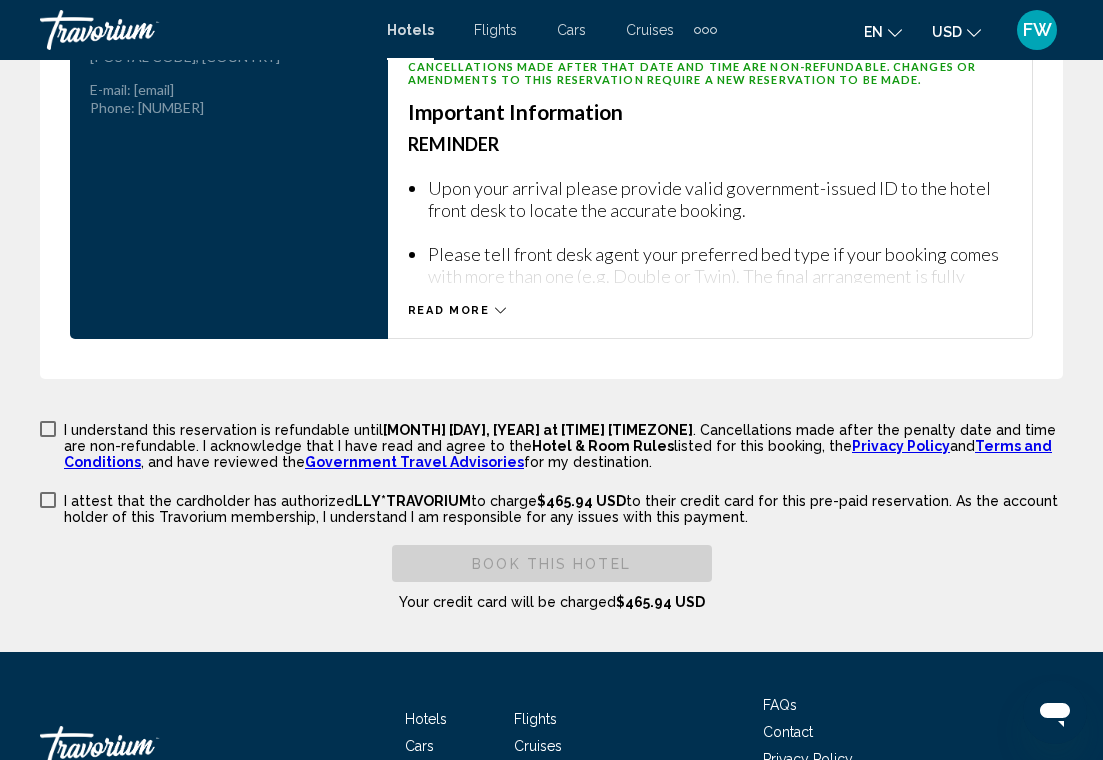scroll, scrollTop: 3512, scrollLeft: 0, axis: vertical 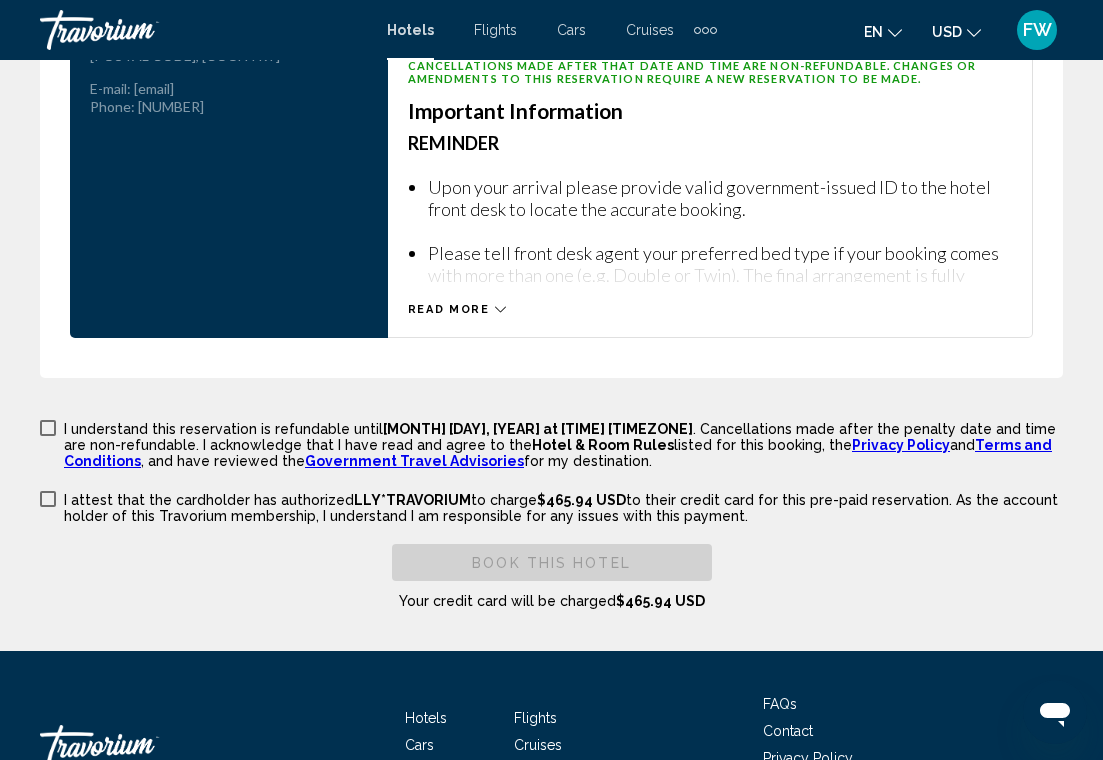 click at bounding box center [48, 428] 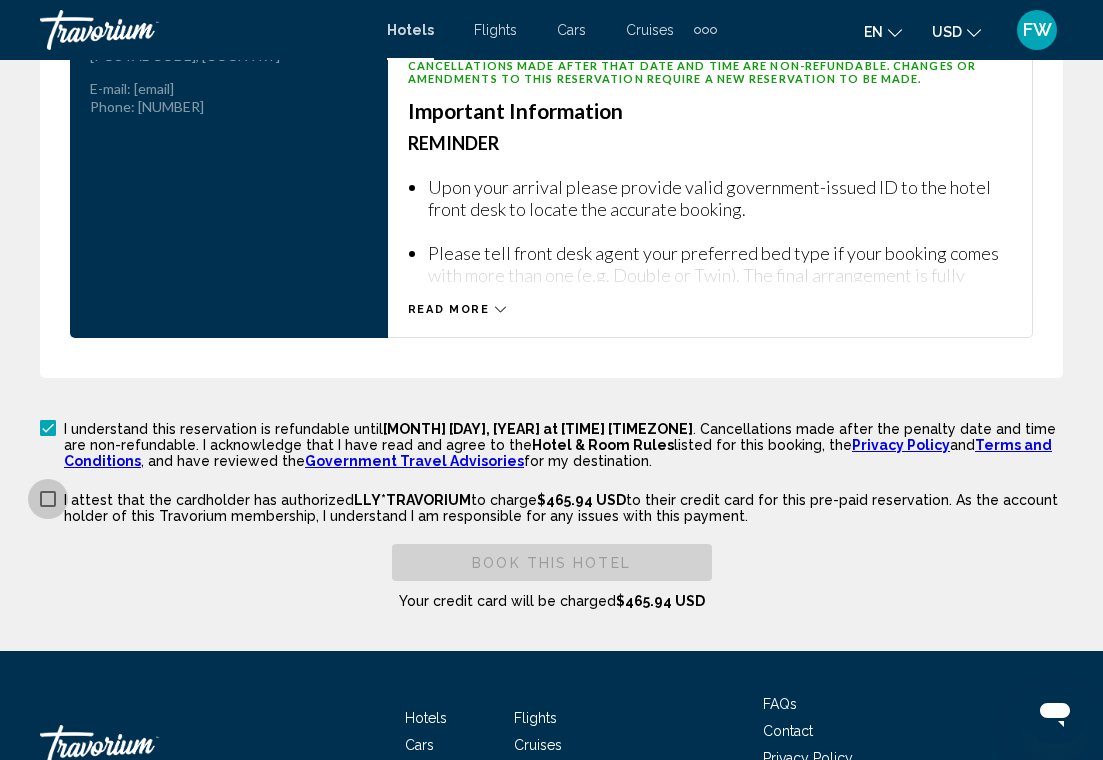 click at bounding box center [48, 499] 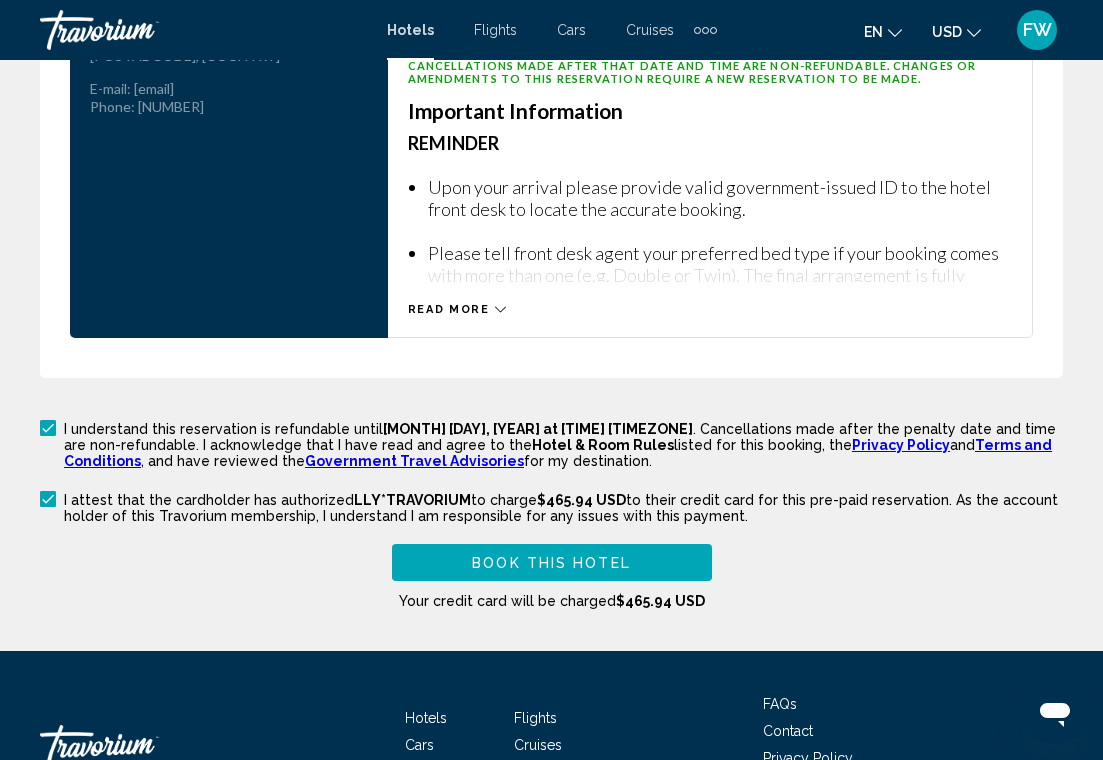 scroll, scrollTop: 3513, scrollLeft: 0, axis: vertical 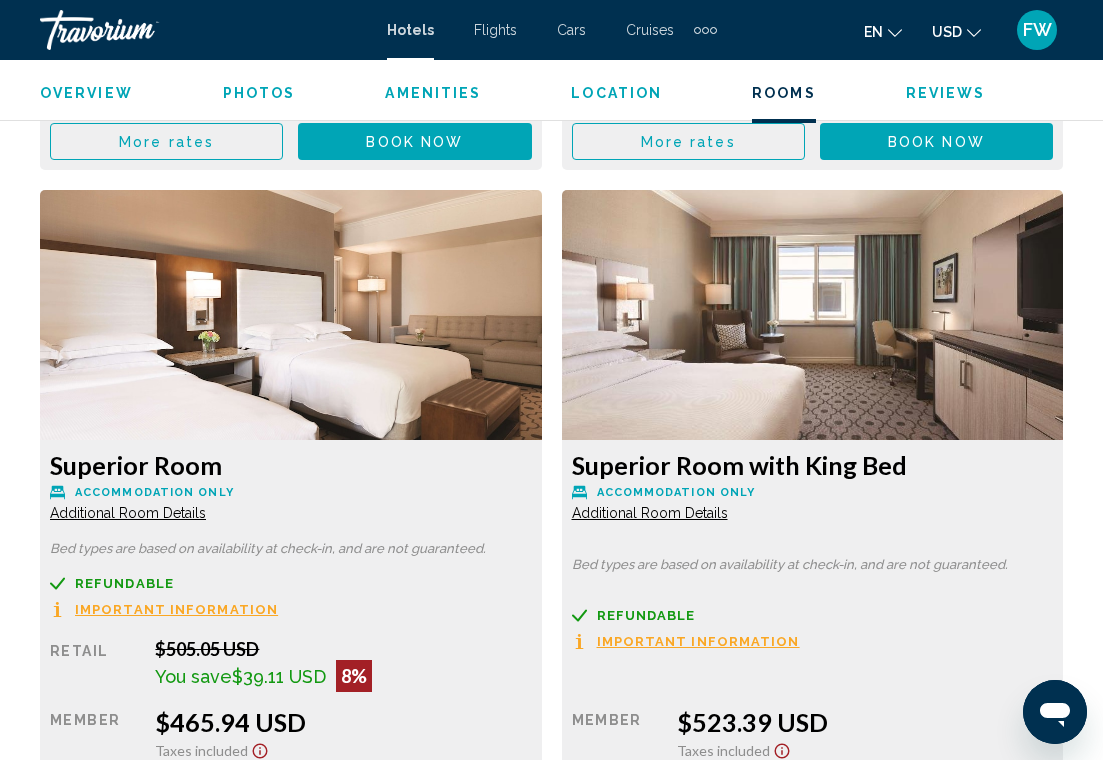 drag, startPoint x: 949, startPoint y: 327, endPoint x: 931, endPoint y: 328, distance: 18.027756 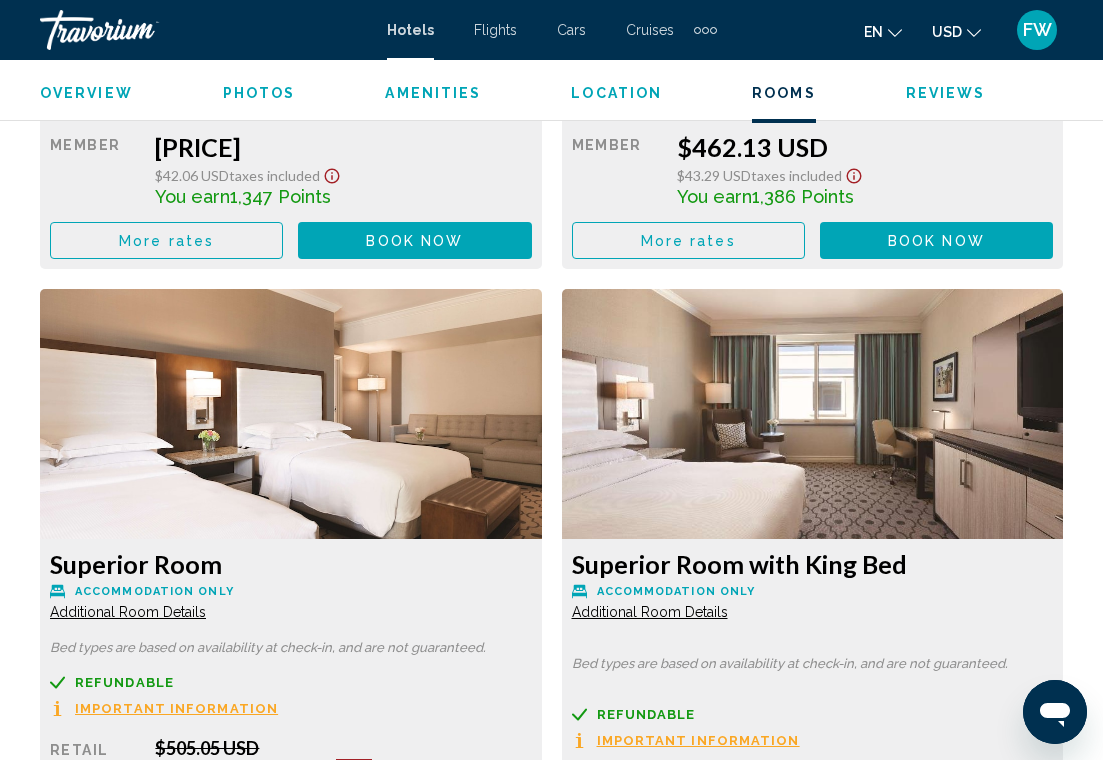 scroll, scrollTop: 4983, scrollLeft: 0, axis: vertical 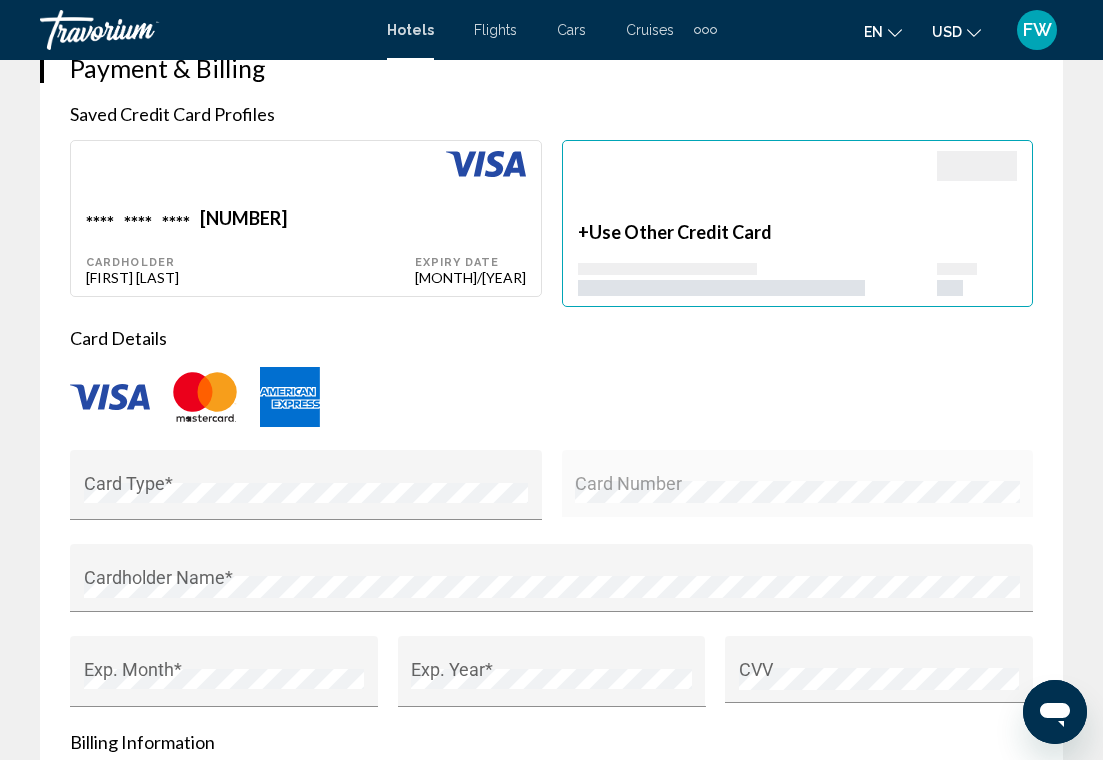 click on "**** **** **** [NUMBER]" at bounding box center [250, 220] 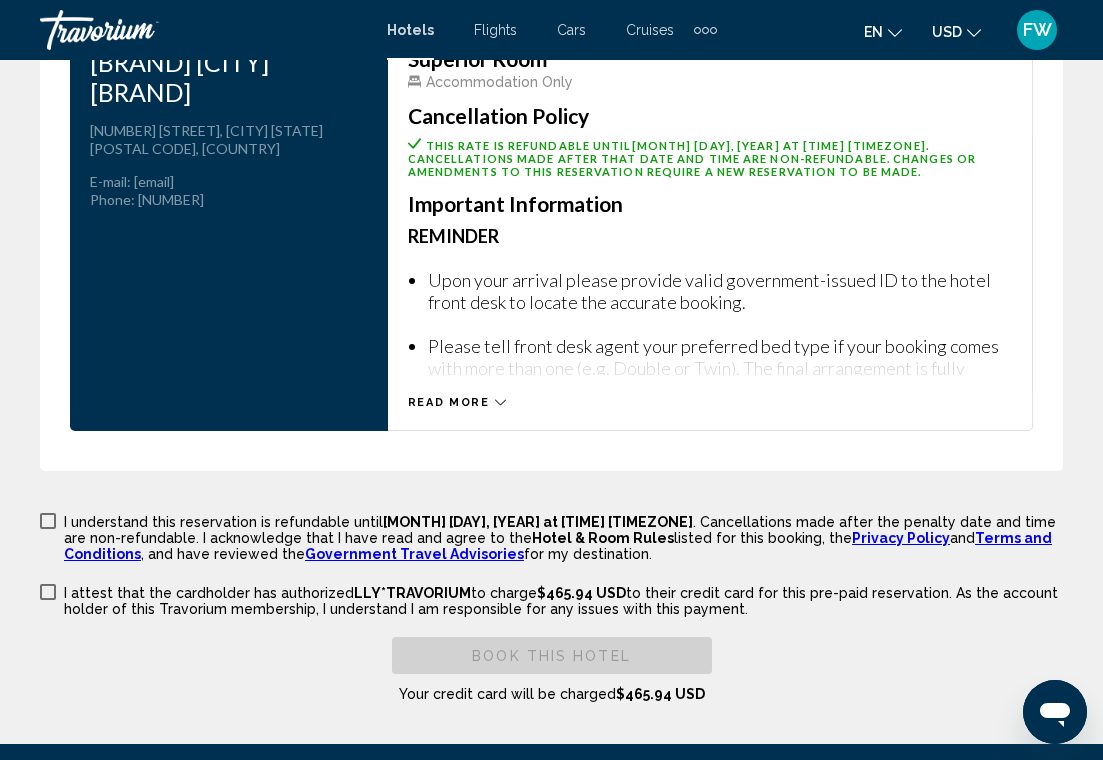 scroll, scrollTop: 3428, scrollLeft: 0, axis: vertical 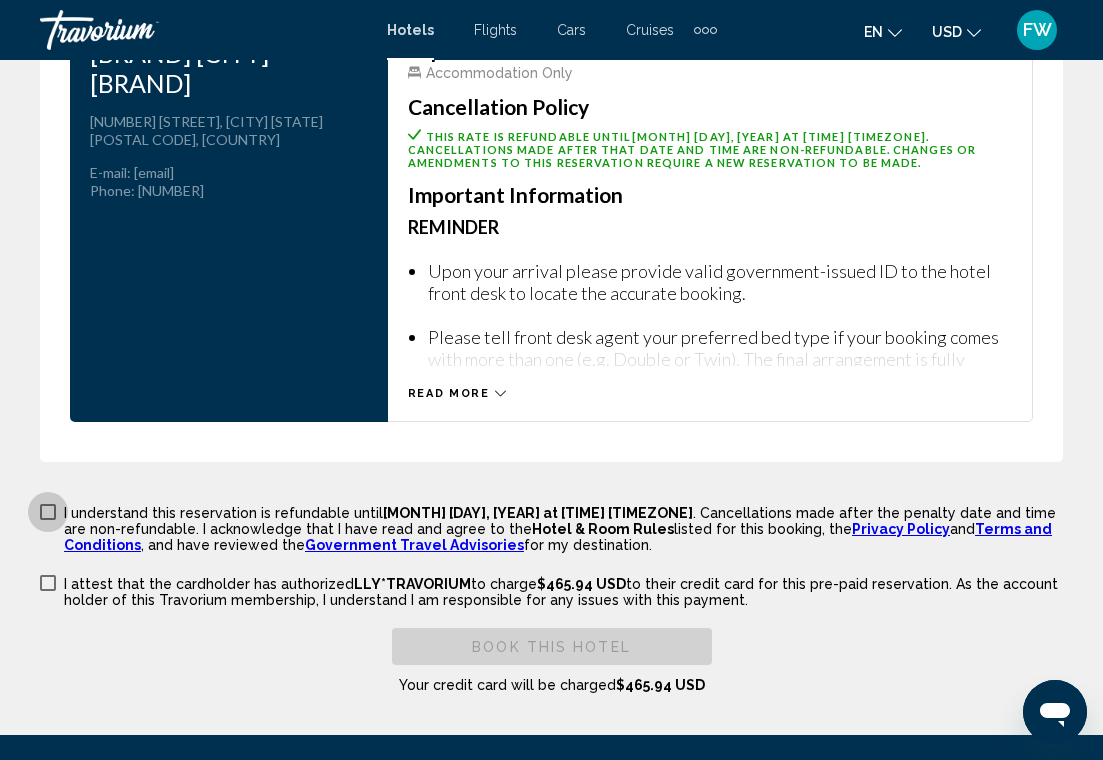 click at bounding box center [48, 512] 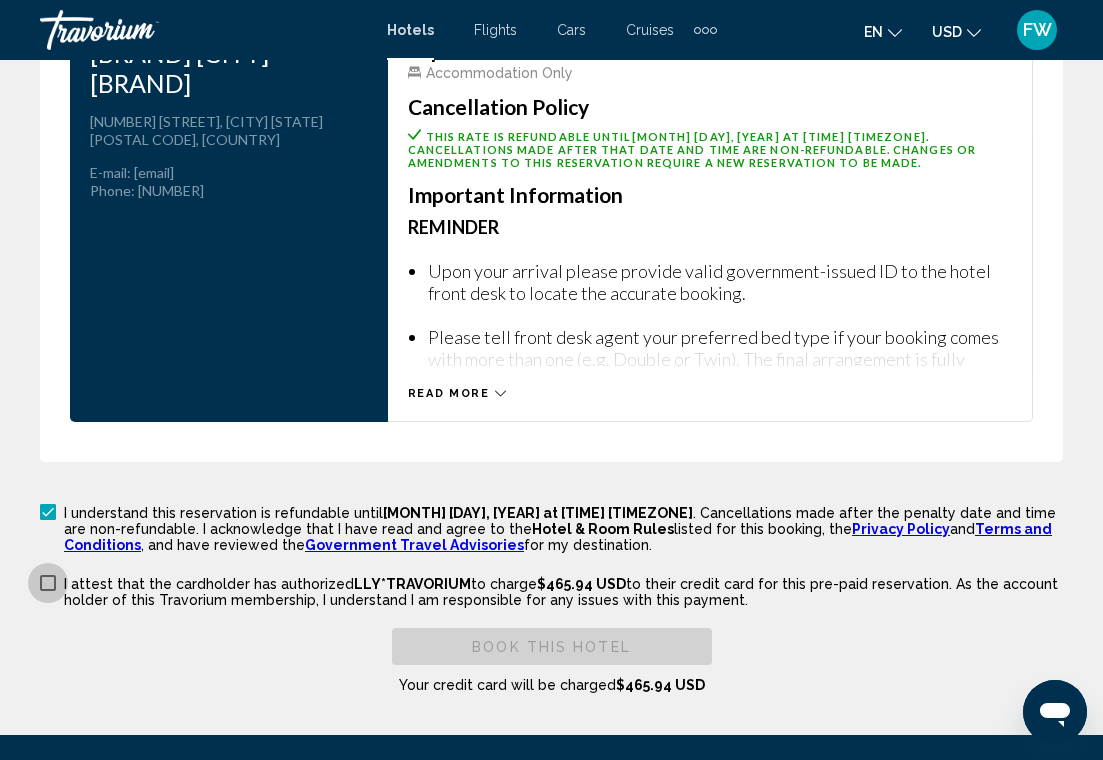 click on "The [BRAND] [CITY] [BRAND] to charge [PRICE] to their credit card for this pre-paid reservation. As the account holder of this [BRAND] membership, I understand I am responsible for any issues with this payment." at bounding box center (551, 590) 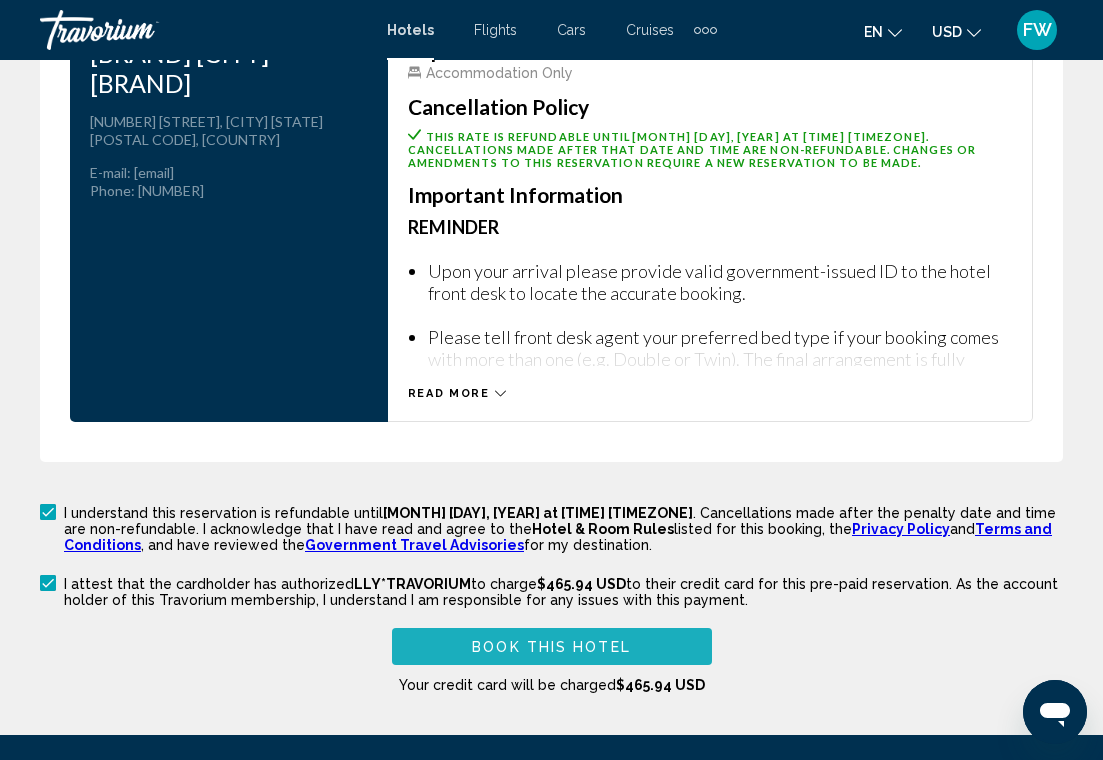 click on "Book this hotel" at bounding box center [551, 647] 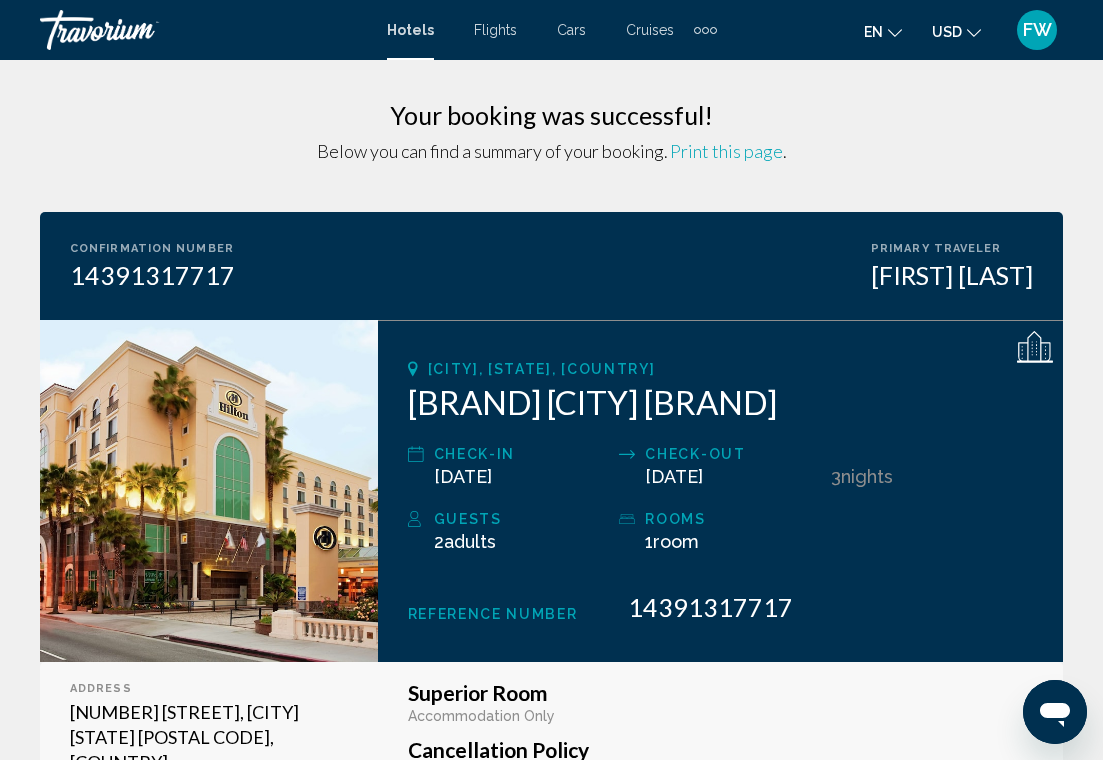 scroll, scrollTop: 0, scrollLeft: 0, axis: both 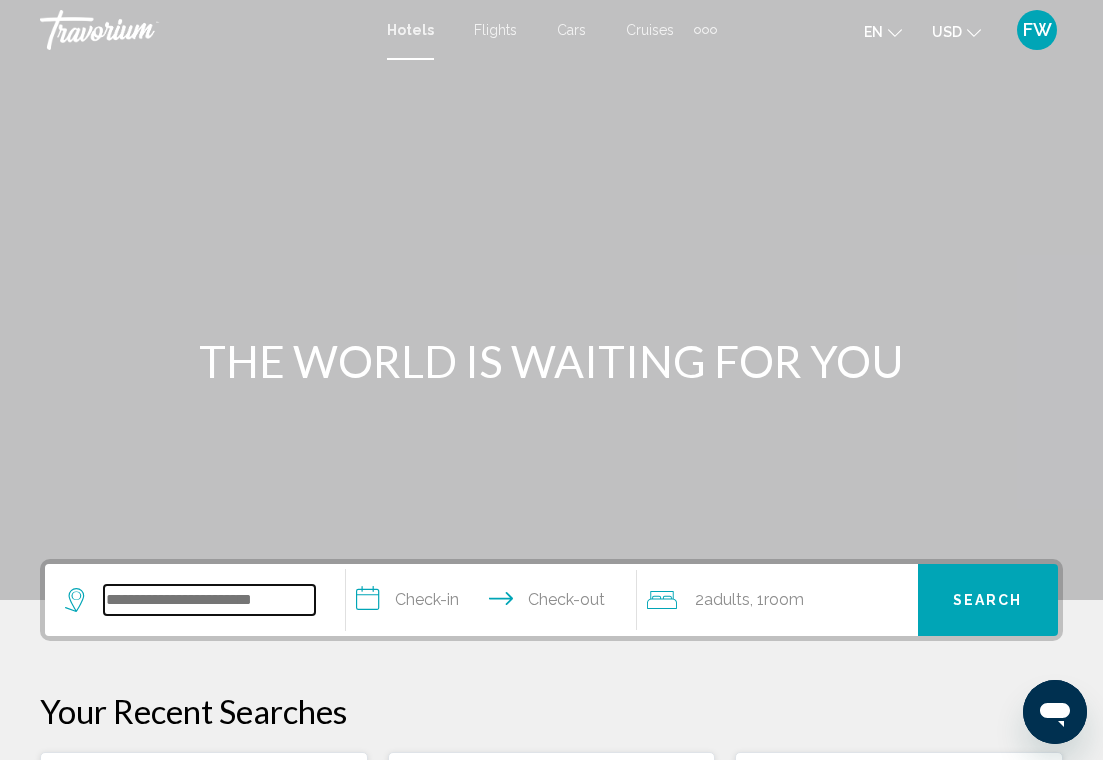 click at bounding box center [209, 600] 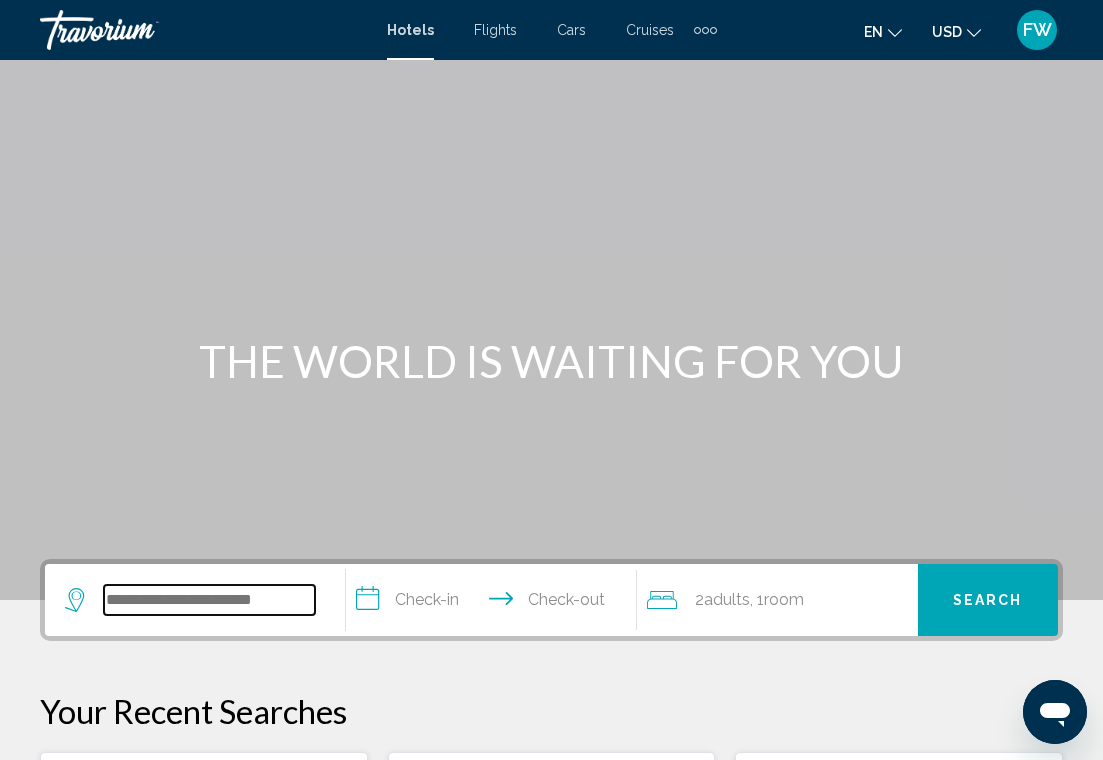 scroll, scrollTop: 494, scrollLeft: 0, axis: vertical 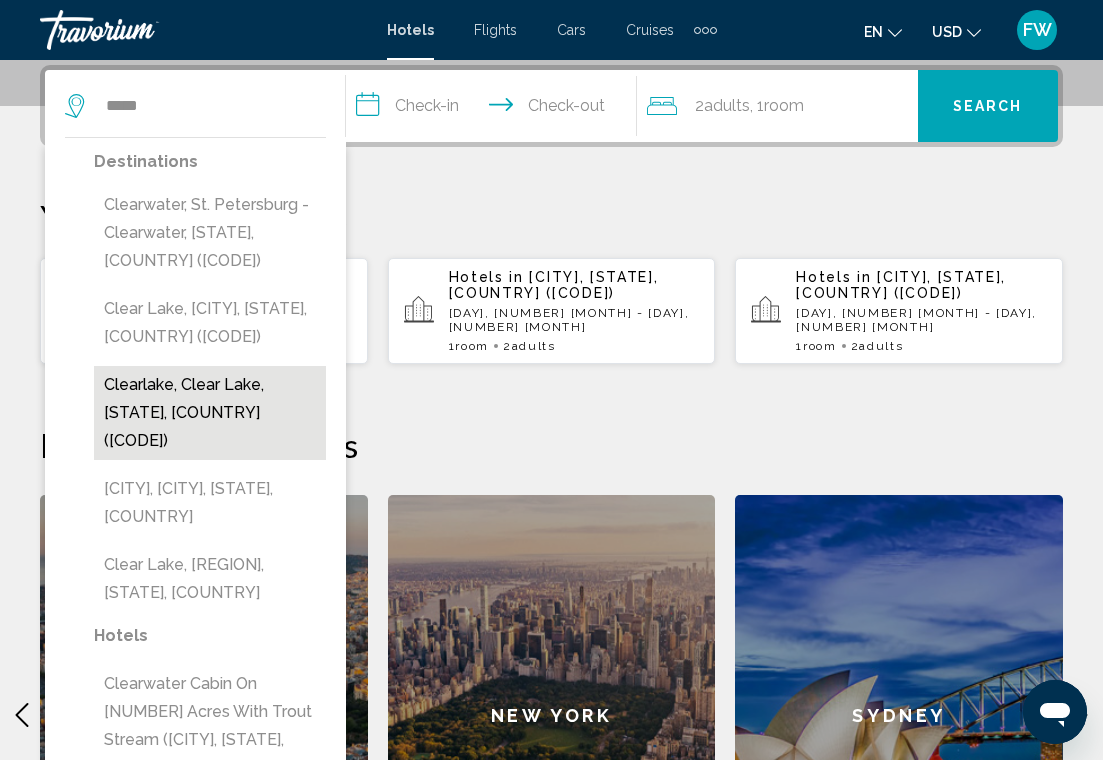 click on "Clearlake, Clear Lake, CA, United States (CLC)" at bounding box center (210, 413) 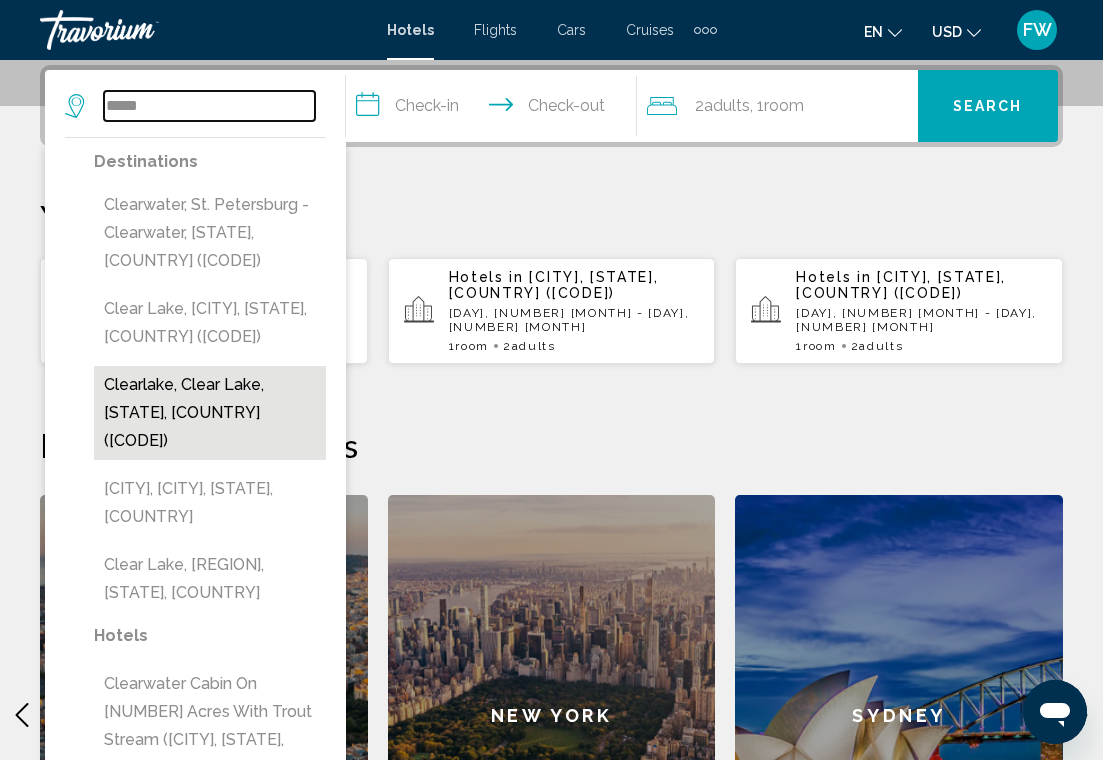 type on "**********" 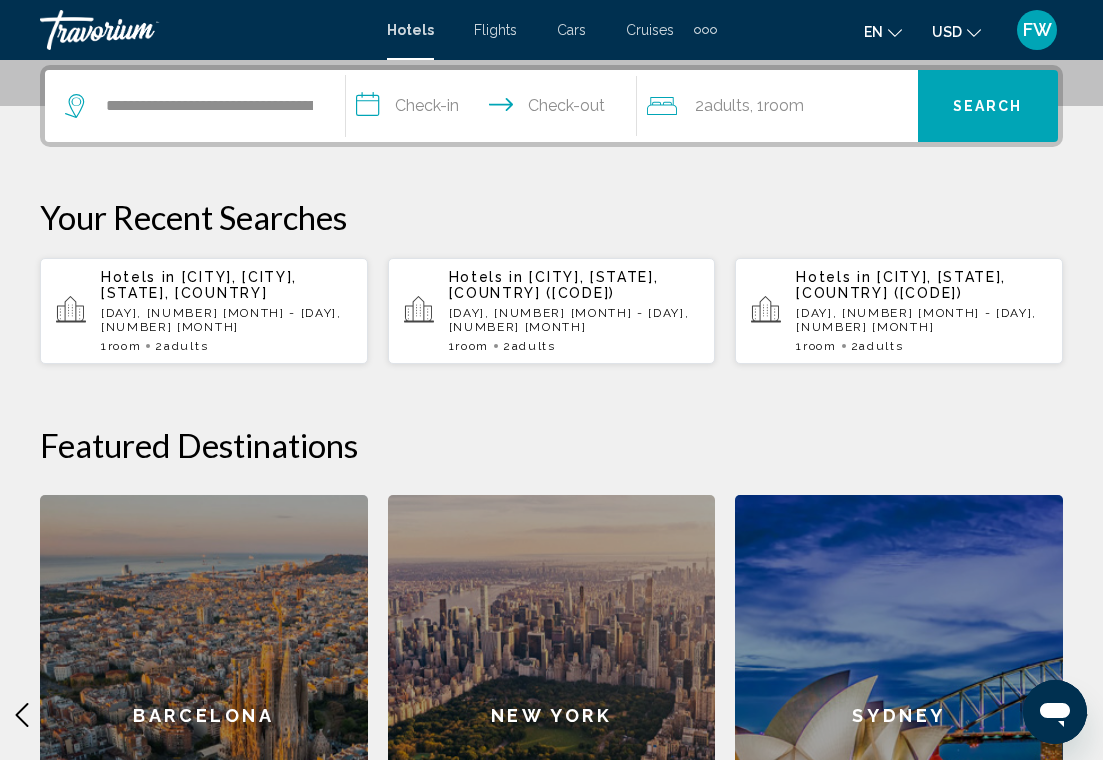 click on "**********" at bounding box center (495, 109) 